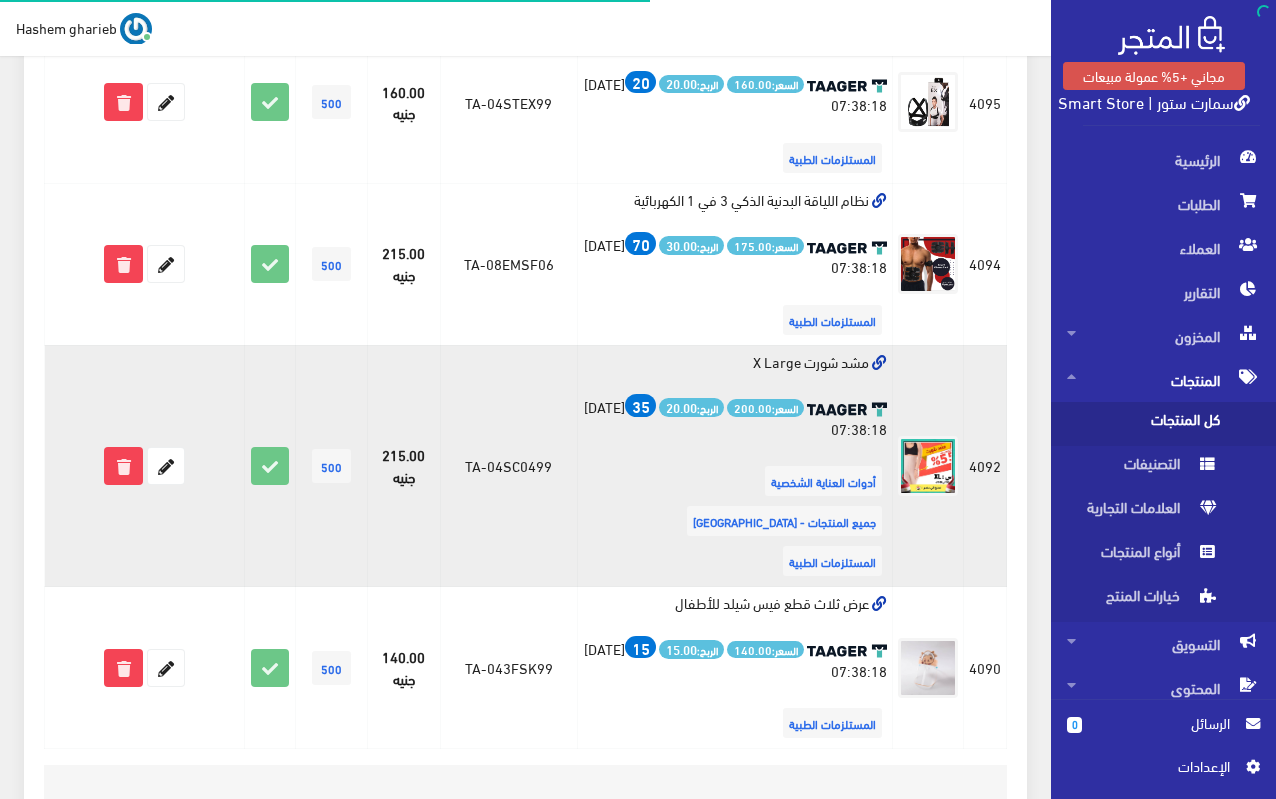 scroll, scrollTop: 3267, scrollLeft: 0, axis: vertical 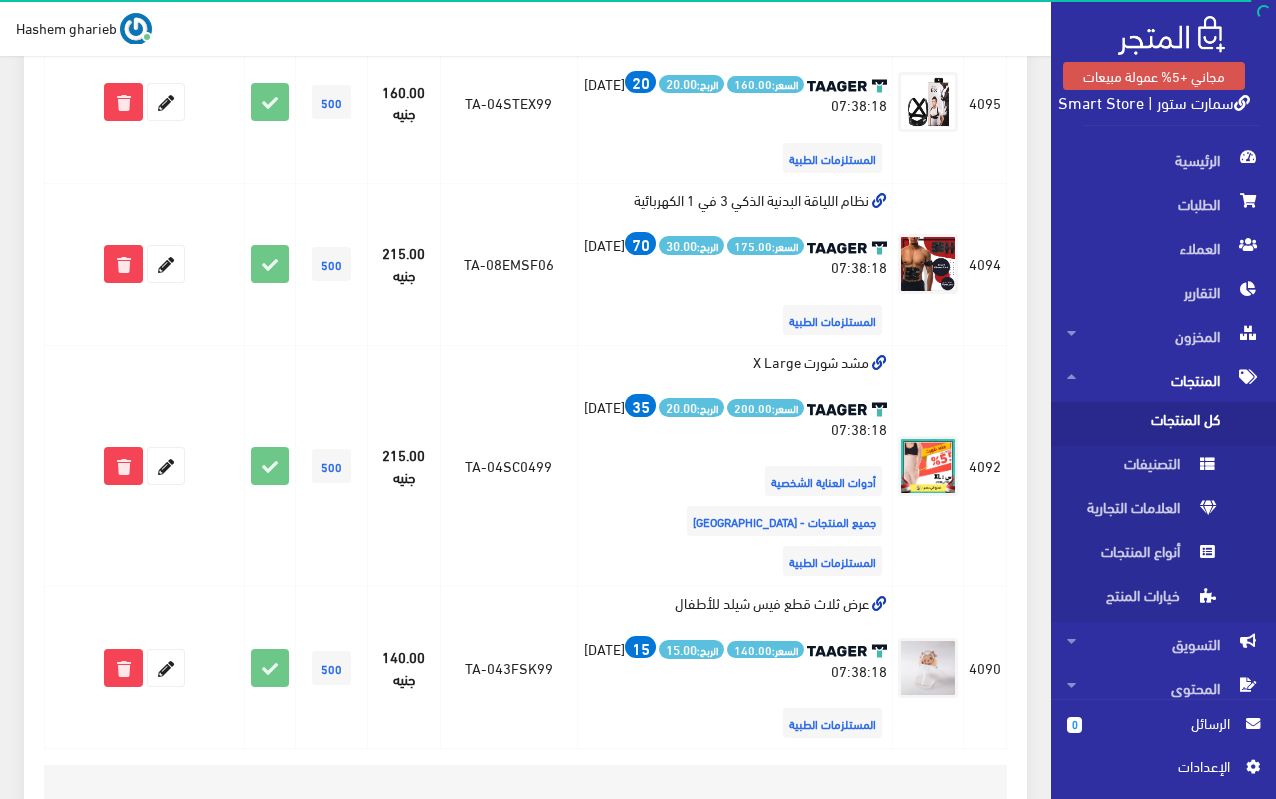 click on "10" at bounding box center (433, 814) 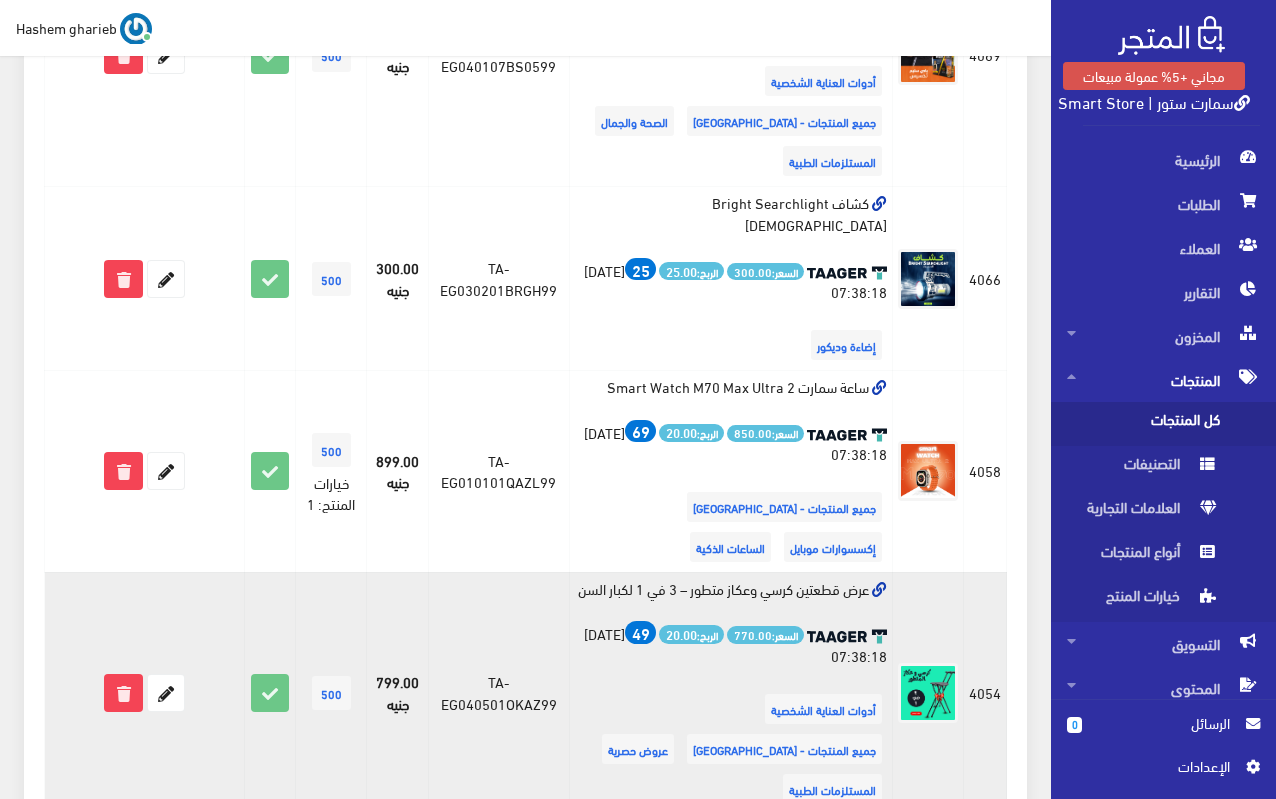scroll, scrollTop: 3357, scrollLeft: 0, axis: vertical 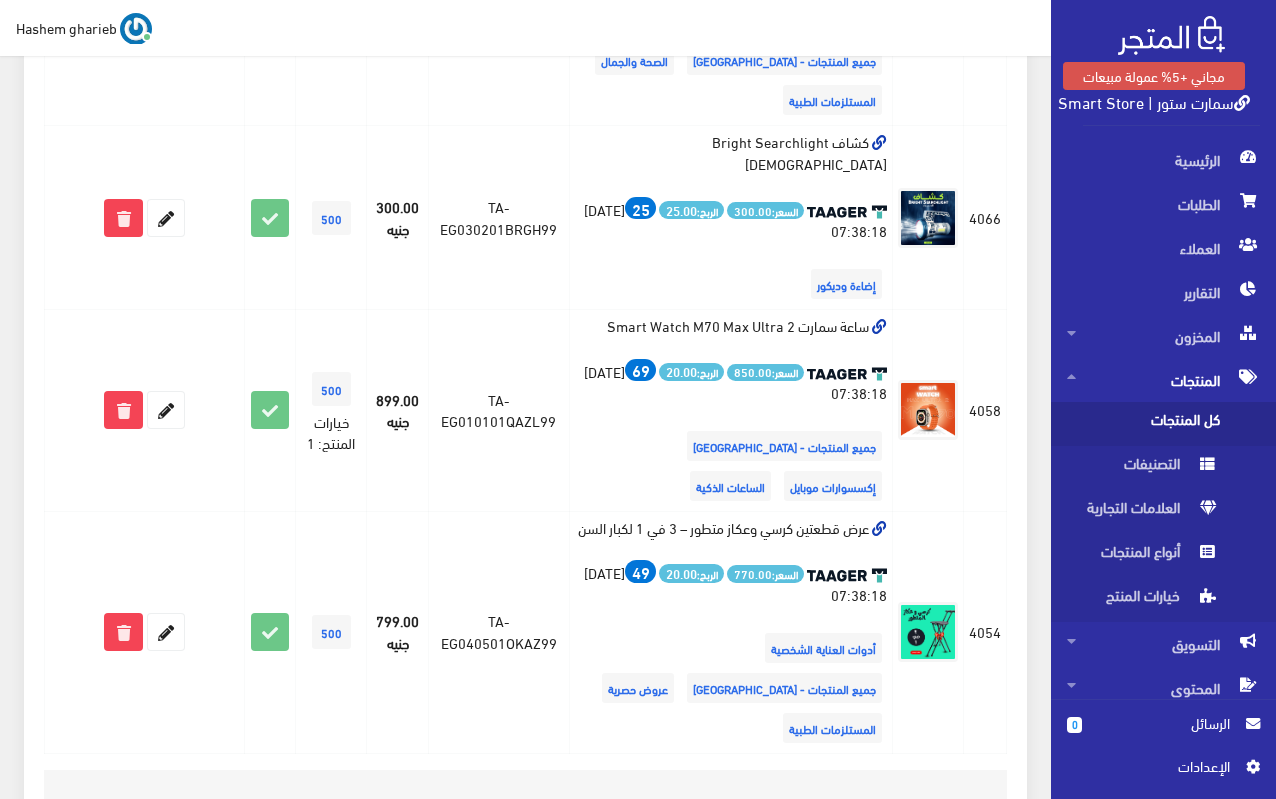 click on "11" at bounding box center [426, 819] 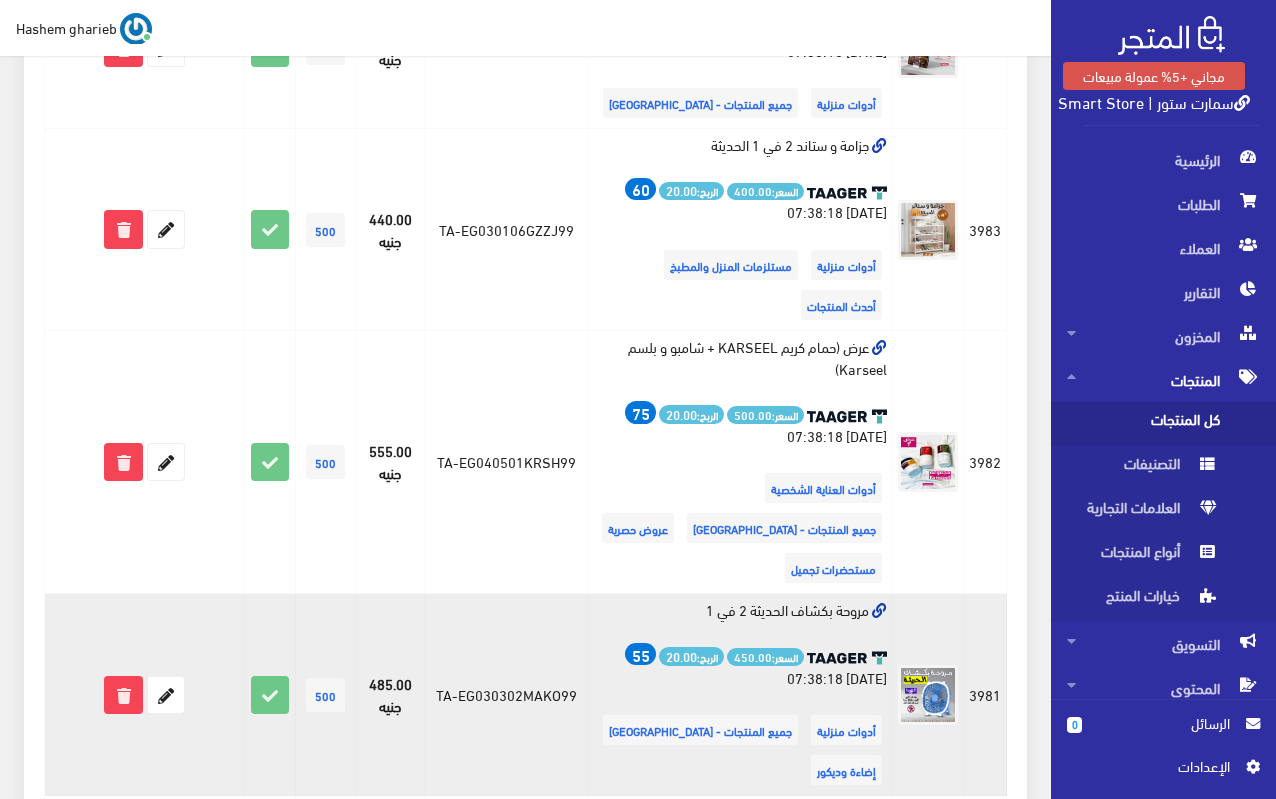 scroll, scrollTop: 3561, scrollLeft: 0, axis: vertical 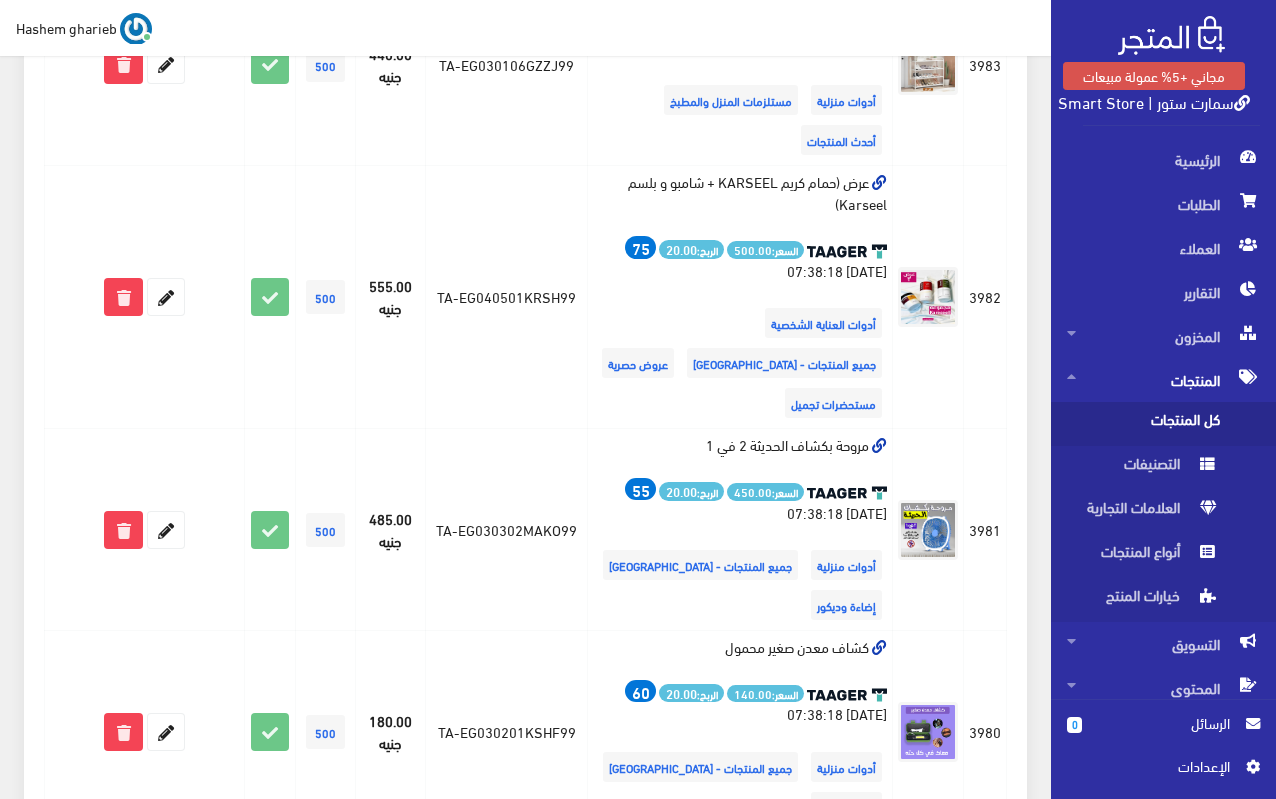 click on "12" at bounding box center (419, 898) 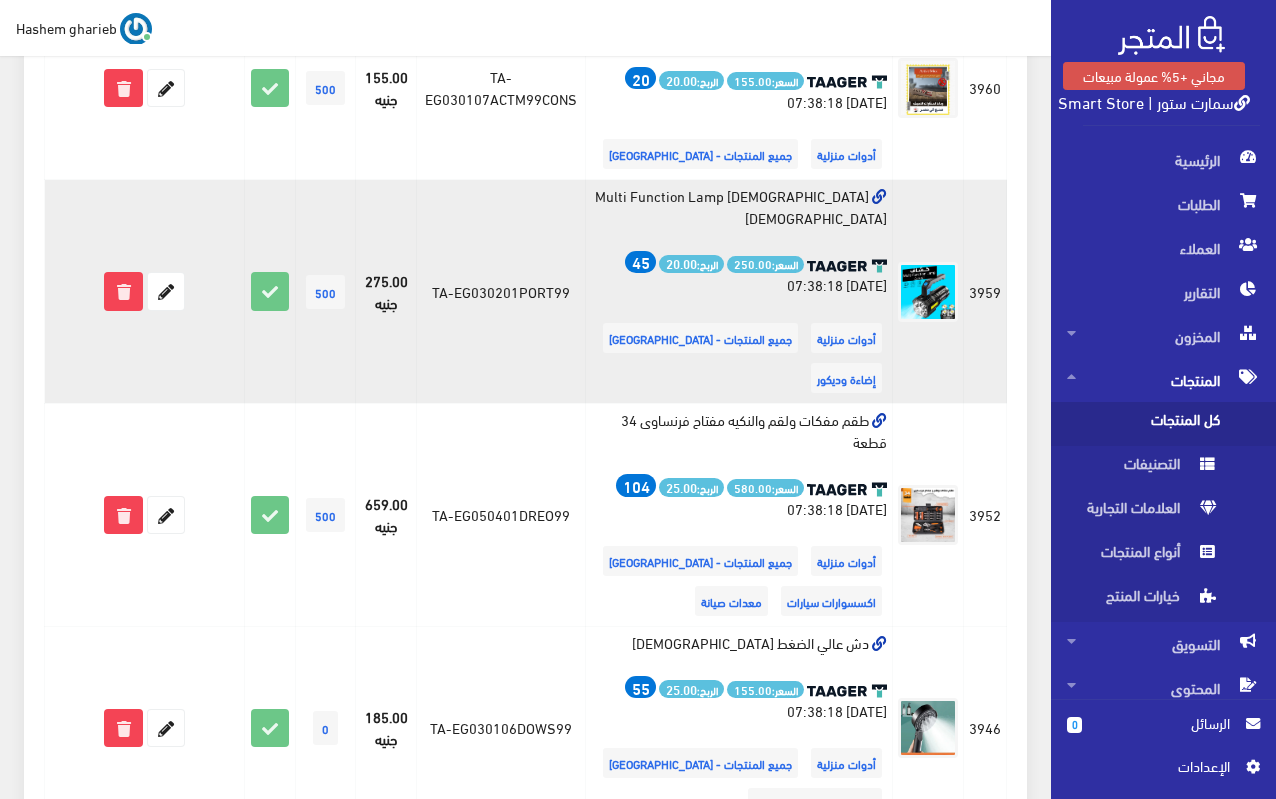 scroll, scrollTop: 1100, scrollLeft: 0, axis: vertical 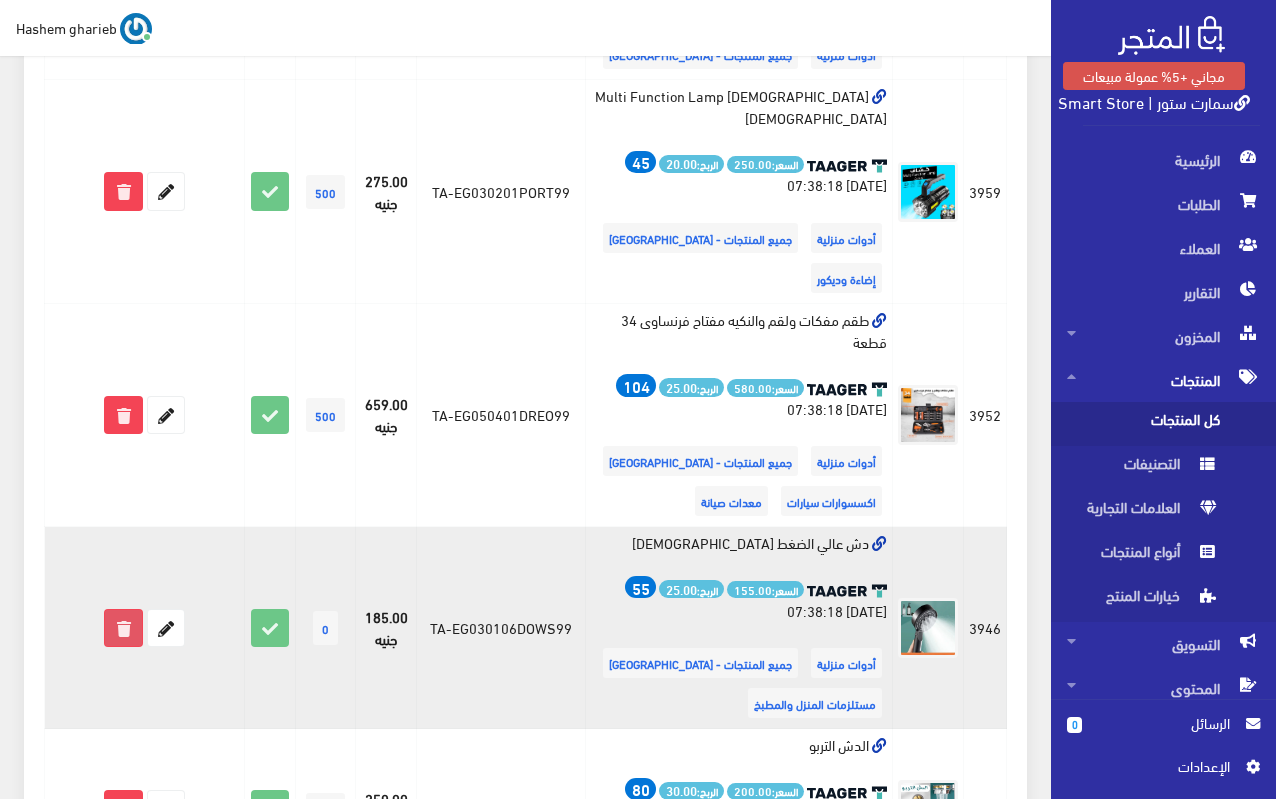 click at bounding box center [123, 628] 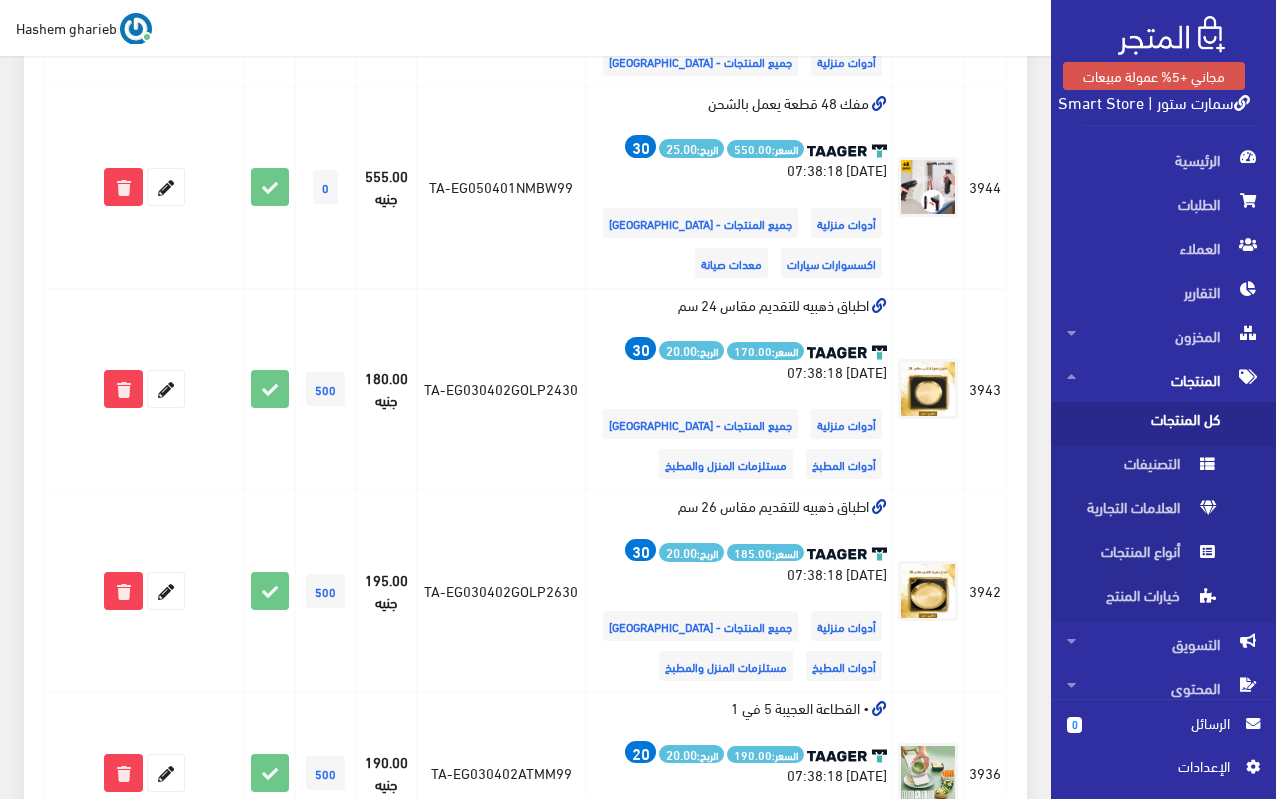 scroll, scrollTop: 1600, scrollLeft: 0, axis: vertical 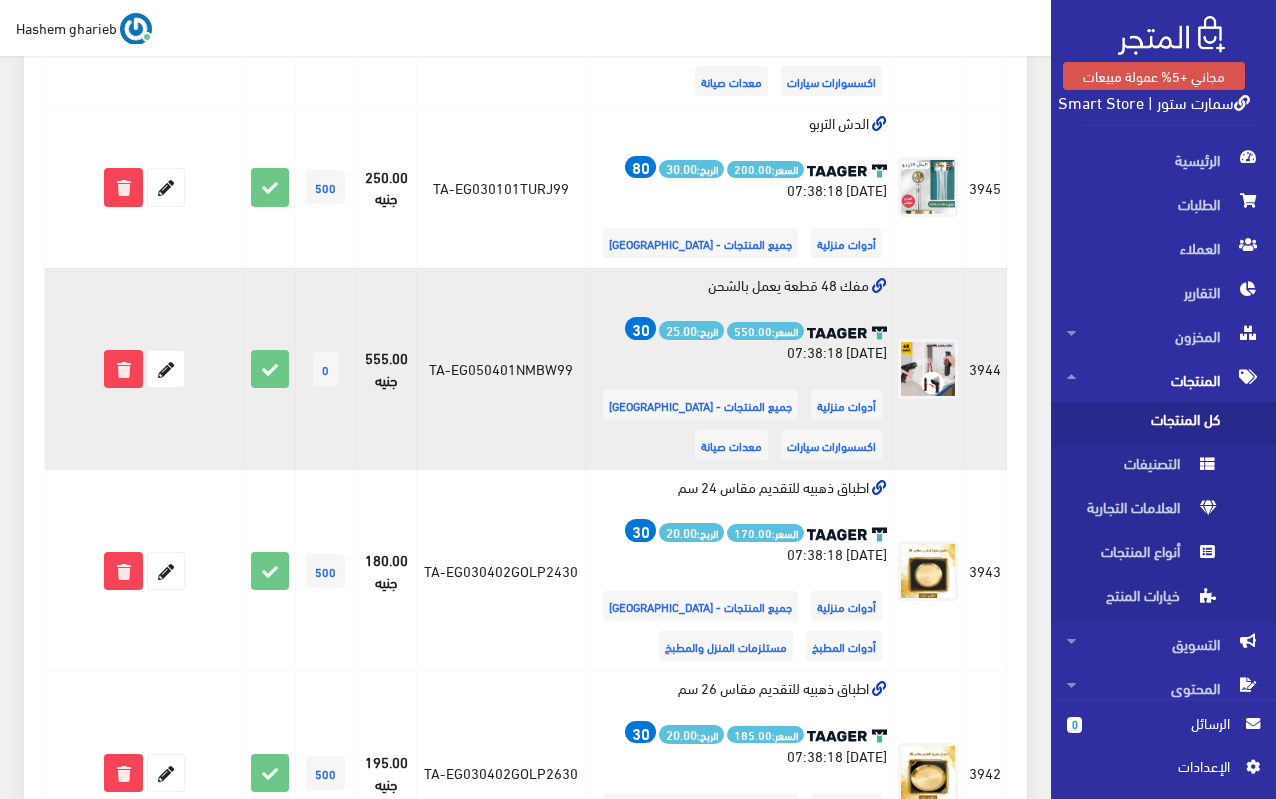 click on "مفك 48 قطعة يعمل بالشحن
السعر:  550.00
الربح:  25.00
30
2025-04-28 07:38:18
أدوات منزلية" at bounding box center (739, 369) 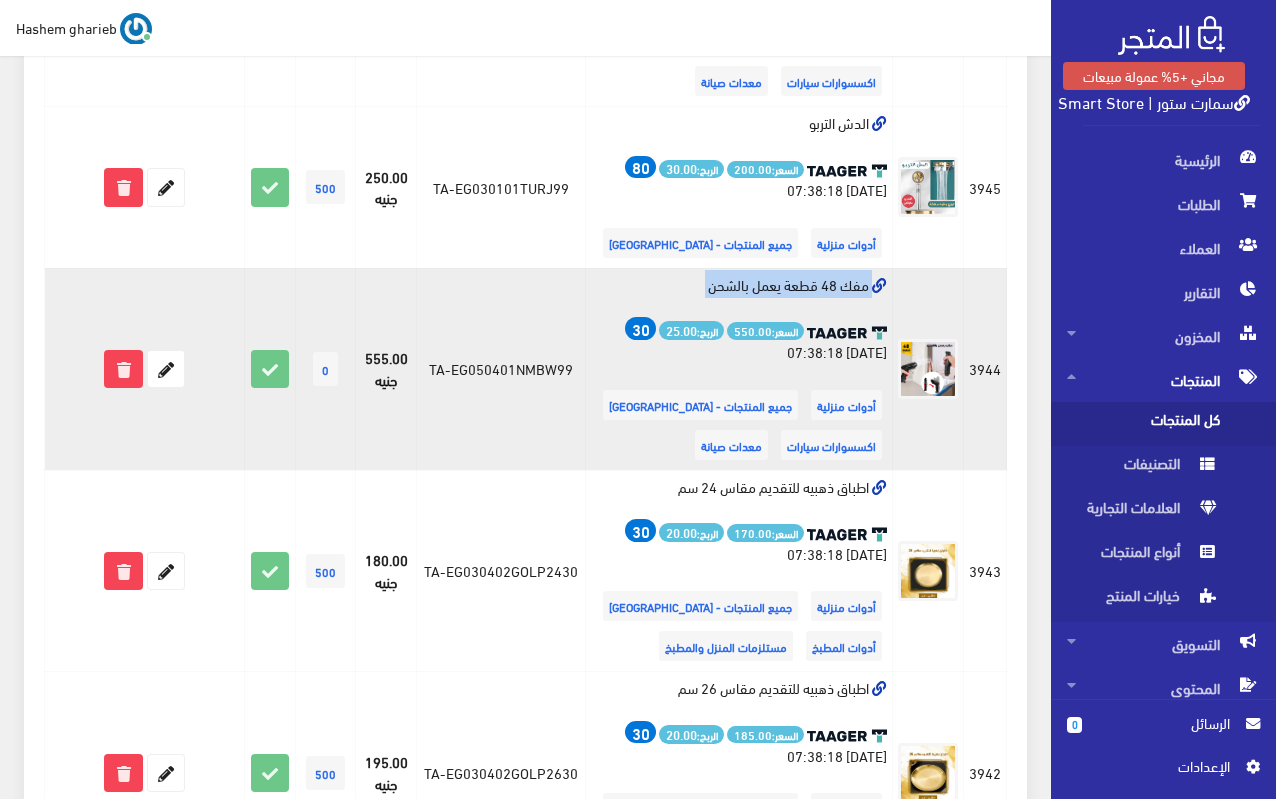 click on "مفك 48 قطعة يعمل بالشحن
السعر:  550.00
الربح:  25.00
30
2025-04-28 07:38:18
أدوات منزلية" at bounding box center (739, 369) 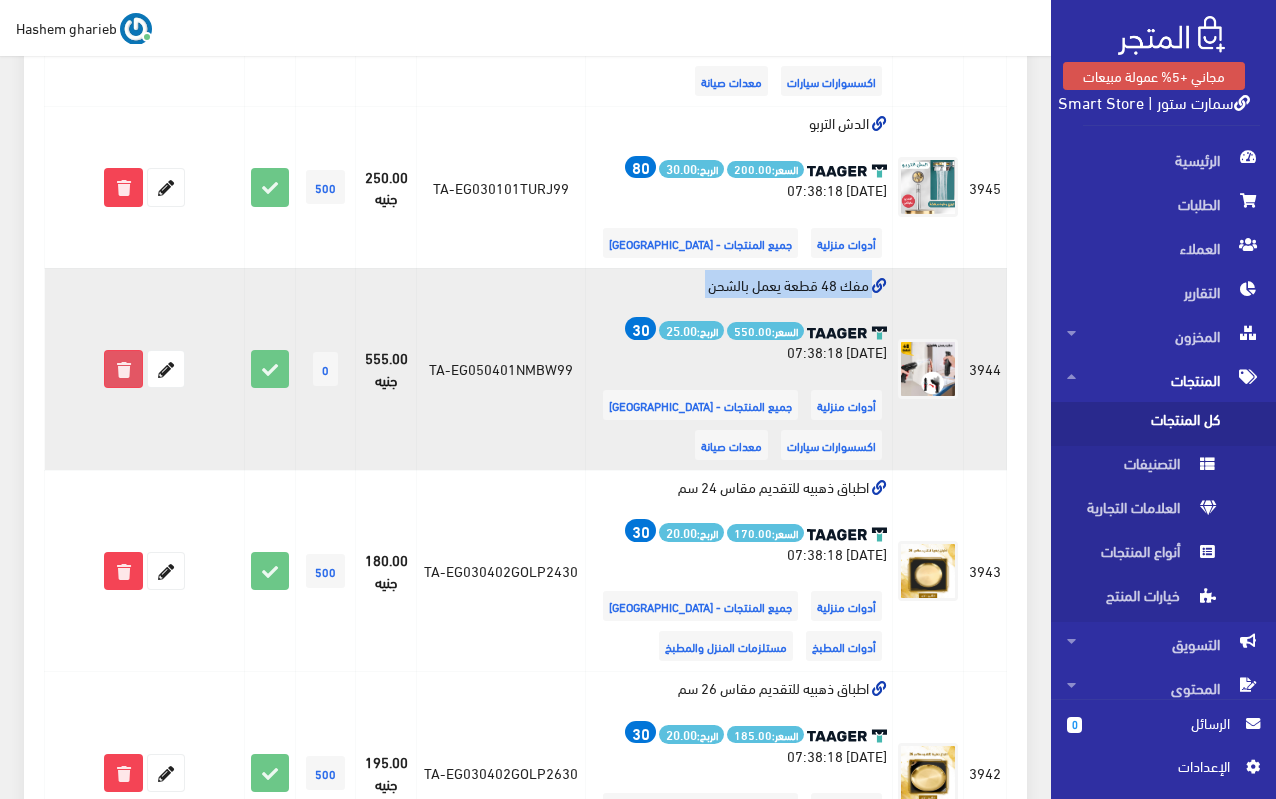 click at bounding box center (123, 369) 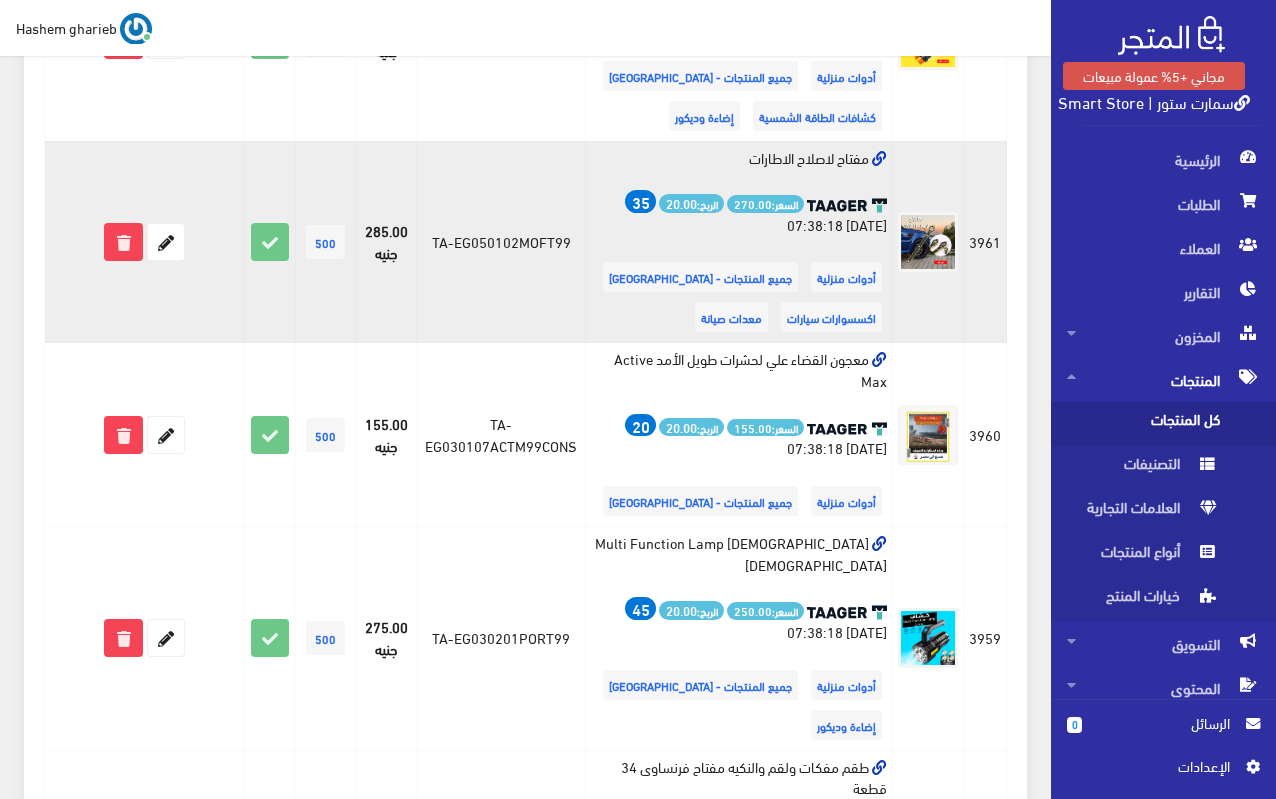 scroll, scrollTop: 800, scrollLeft: 0, axis: vertical 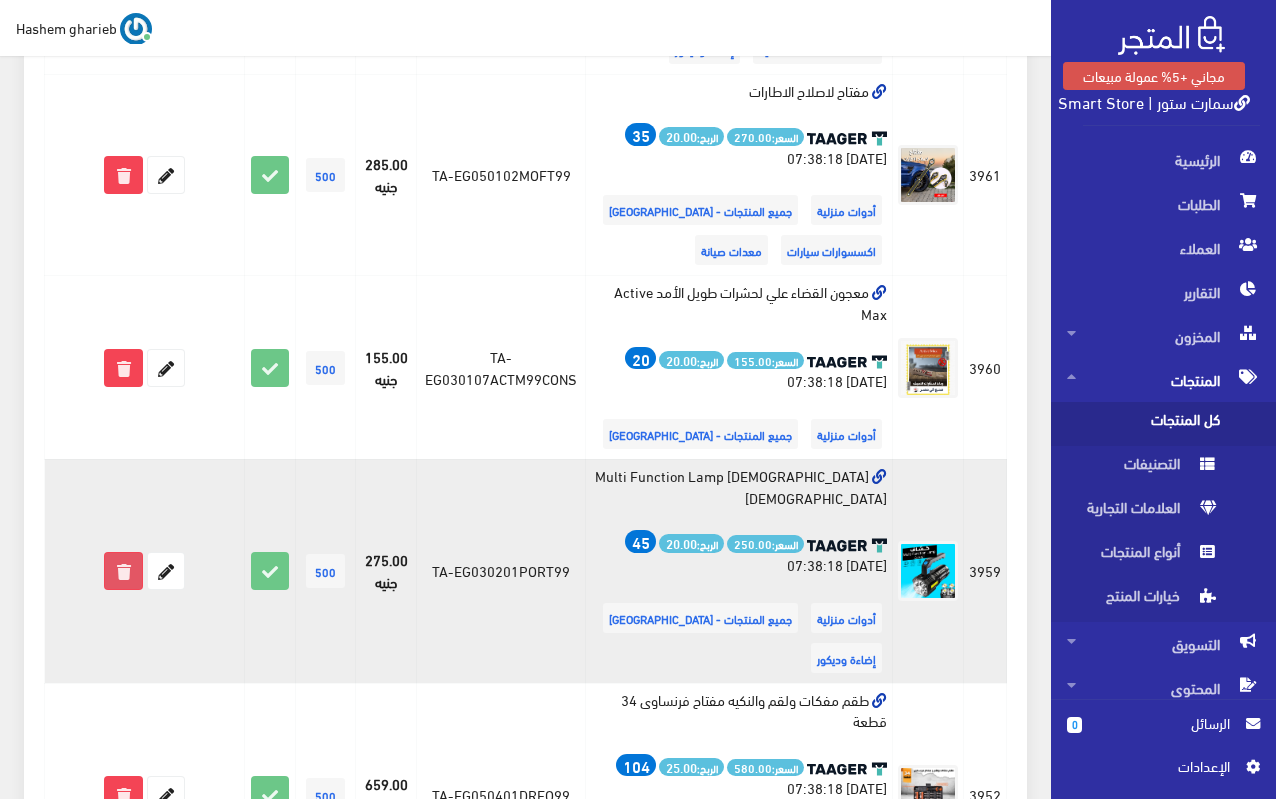click at bounding box center [123, 571] 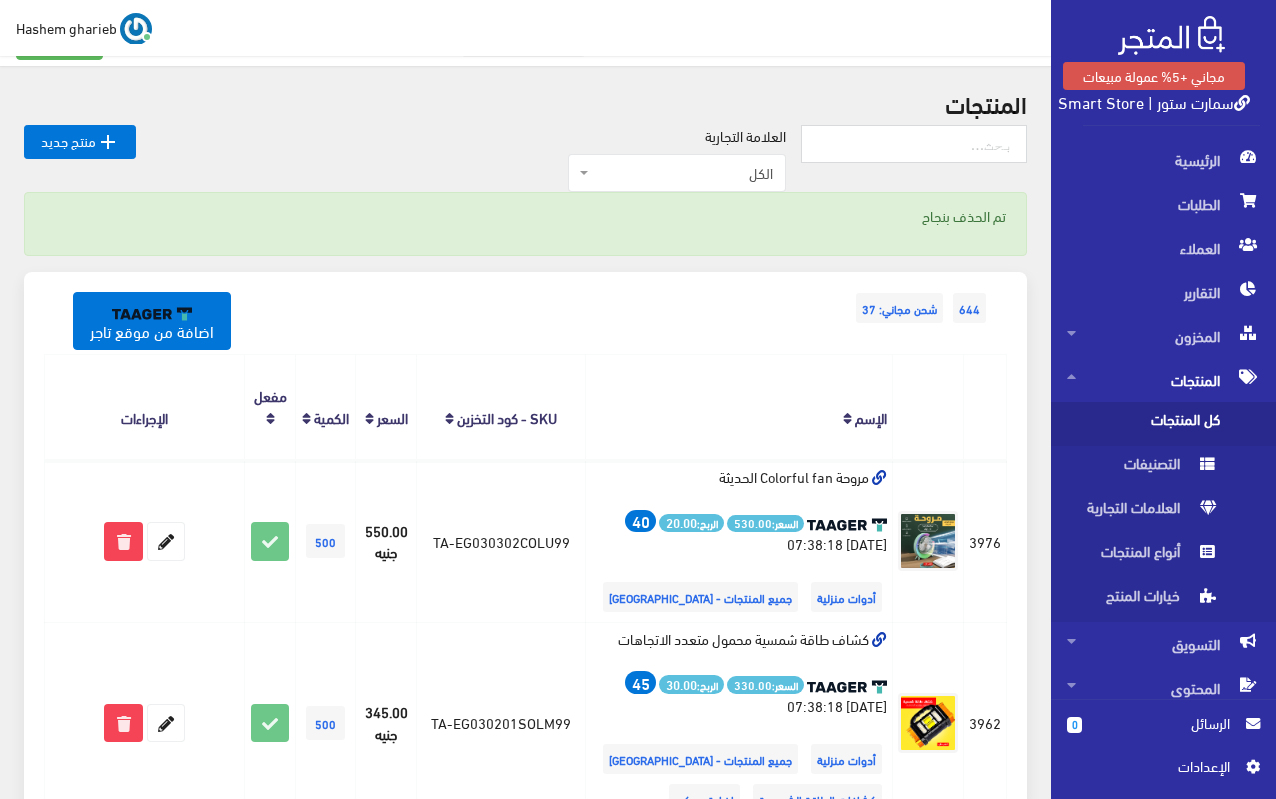 scroll, scrollTop: 500, scrollLeft: 0, axis: vertical 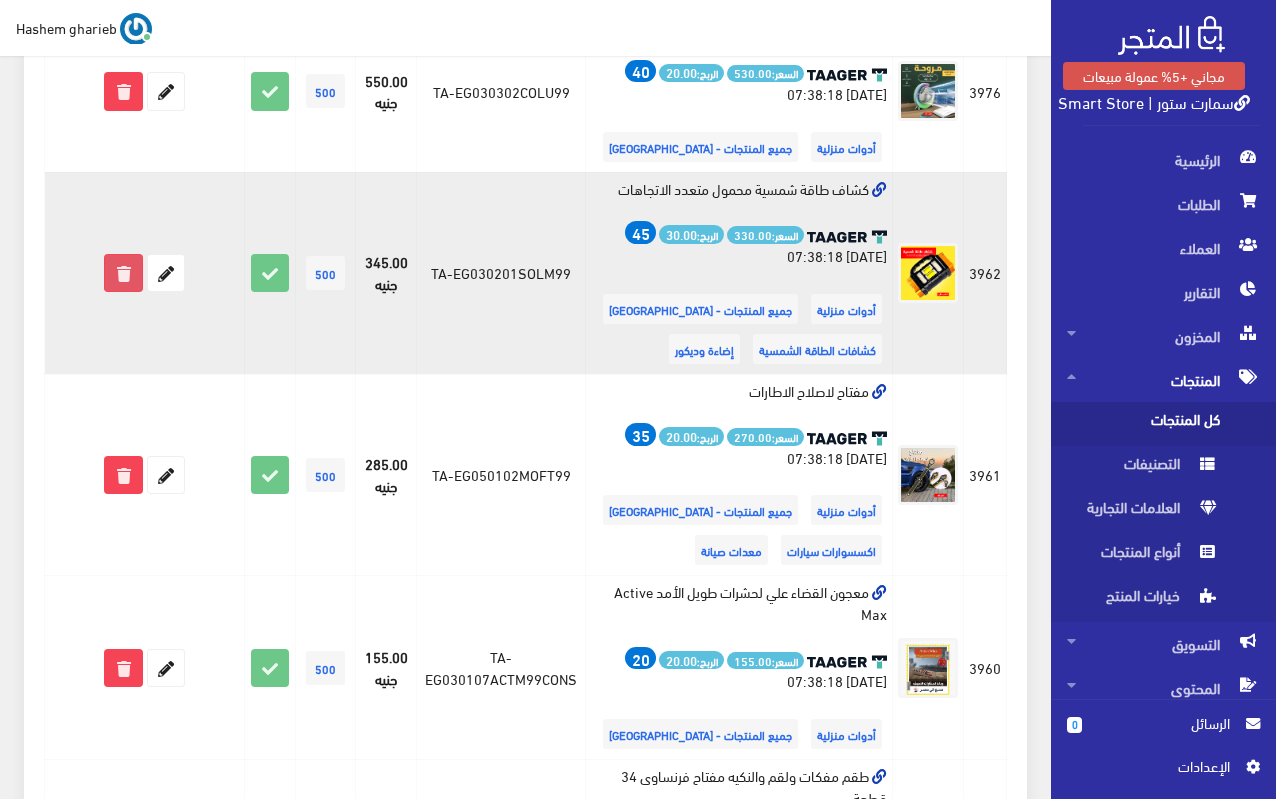 click at bounding box center [123, 273] 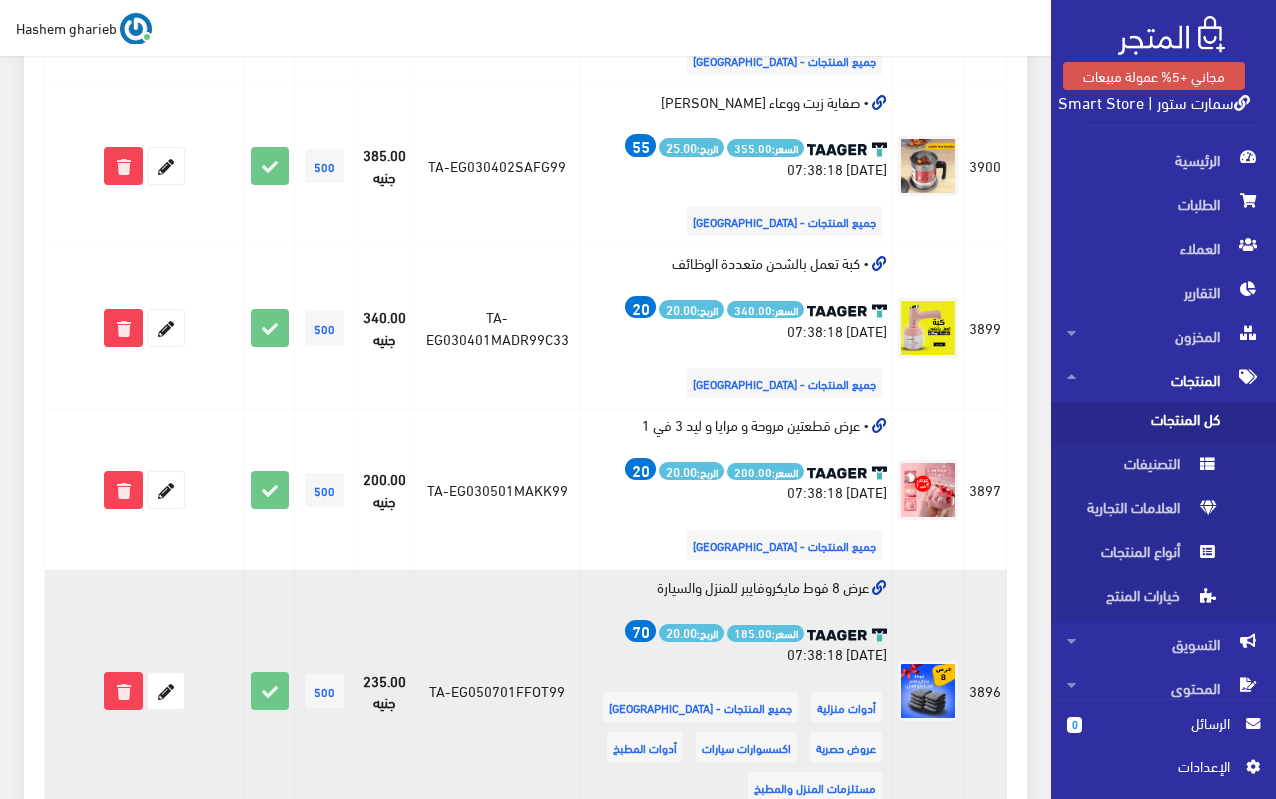 scroll, scrollTop: 3199, scrollLeft: 0, axis: vertical 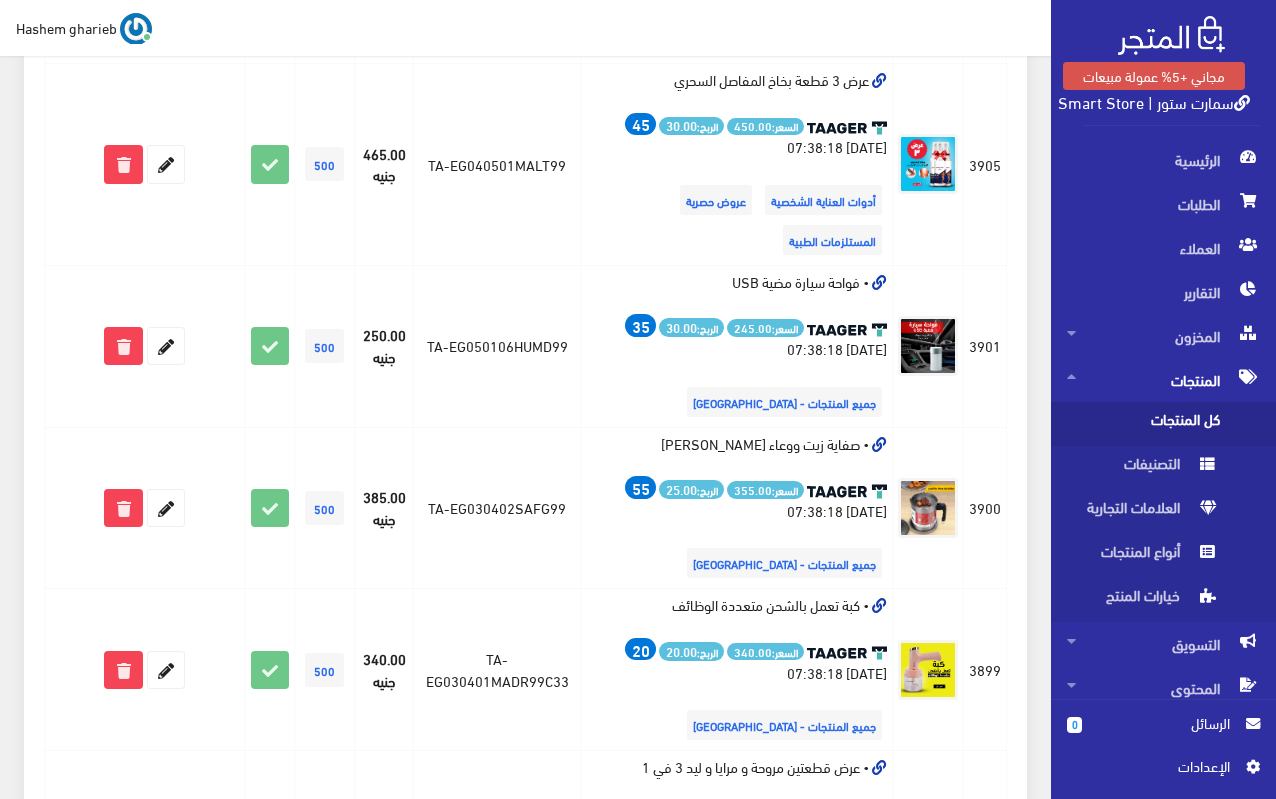 click on "سمارت ستور | Smart Store" at bounding box center (1154, 101) 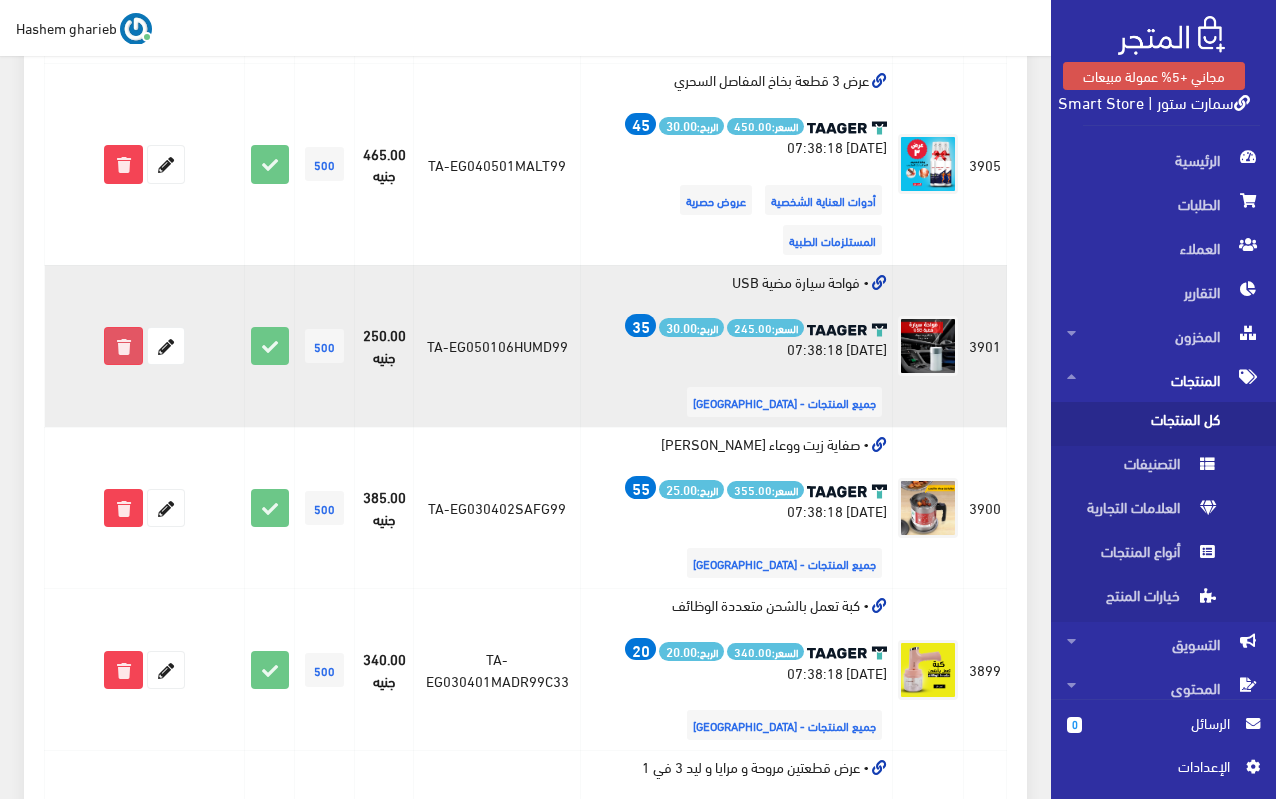 click at bounding box center (123, 346) 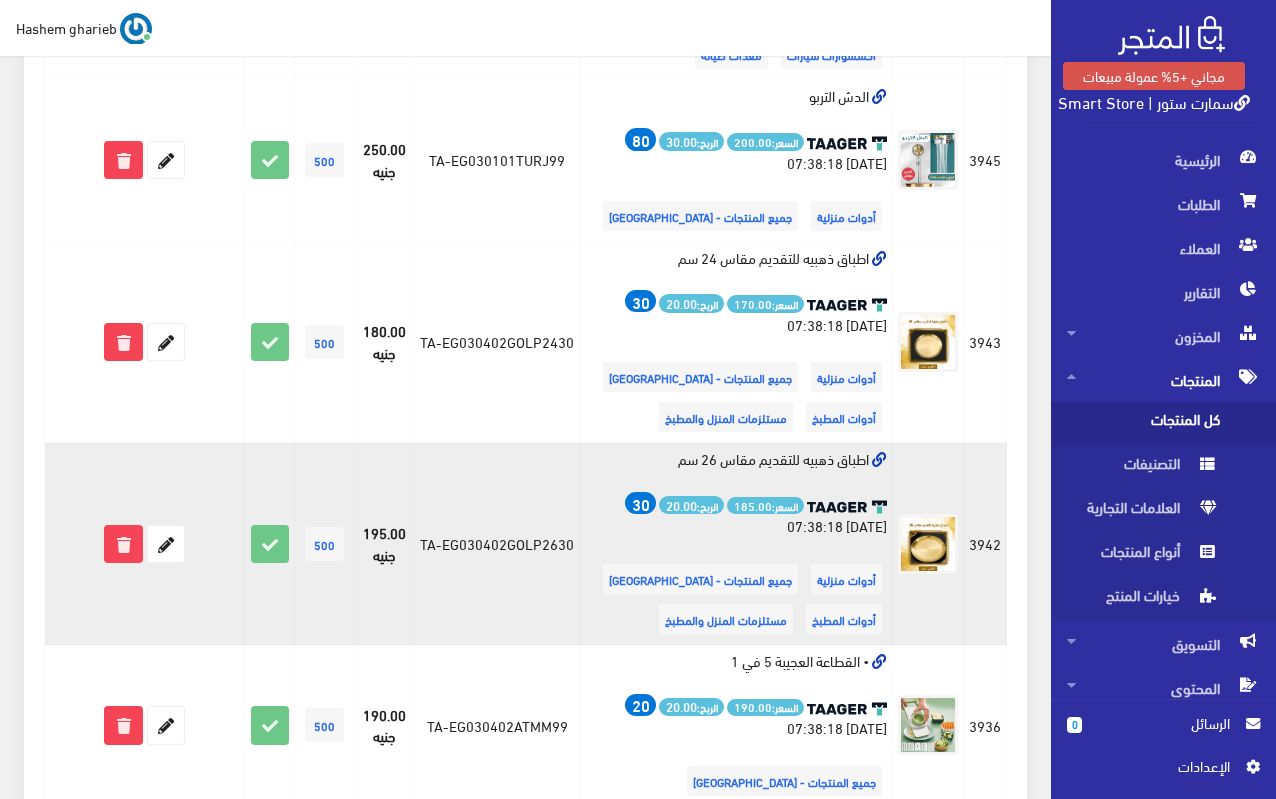 scroll, scrollTop: 1200, scrollLeft: 0, axis: vertical 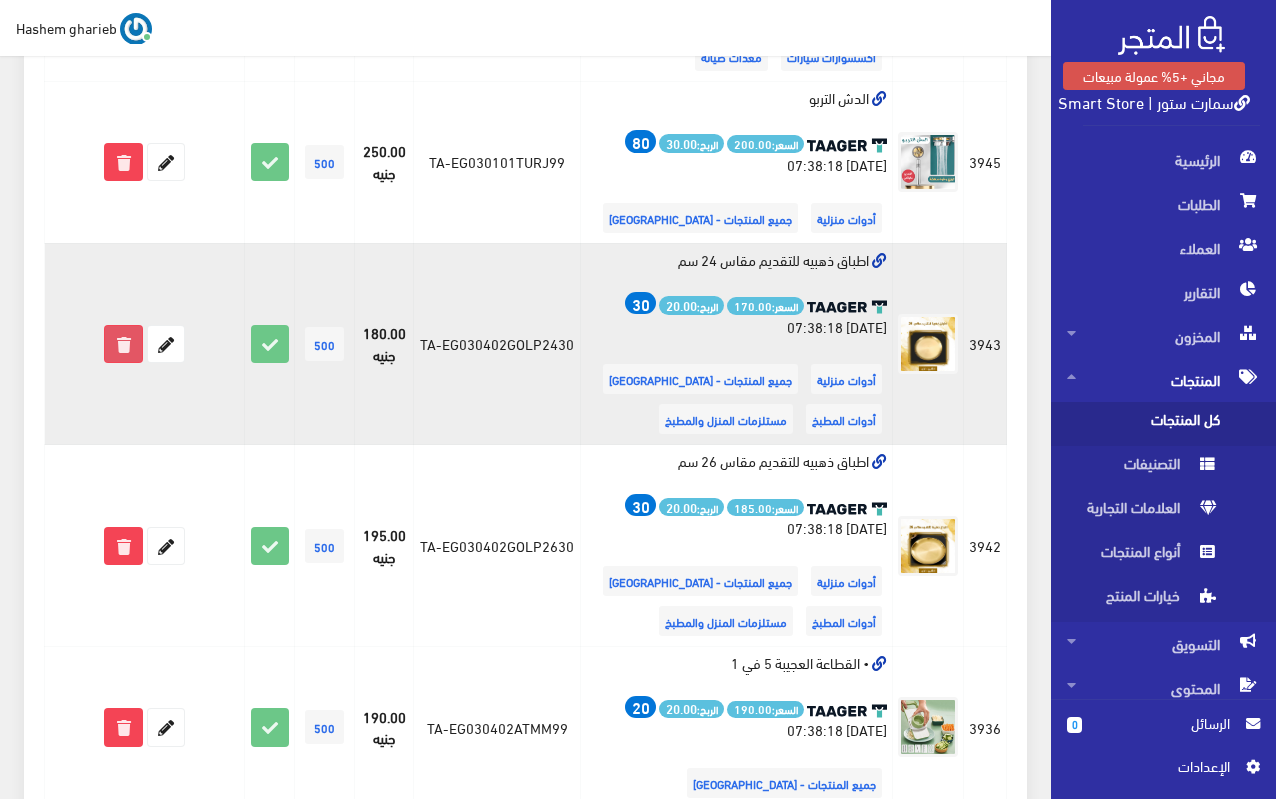 click at bounding box center [123, 344] 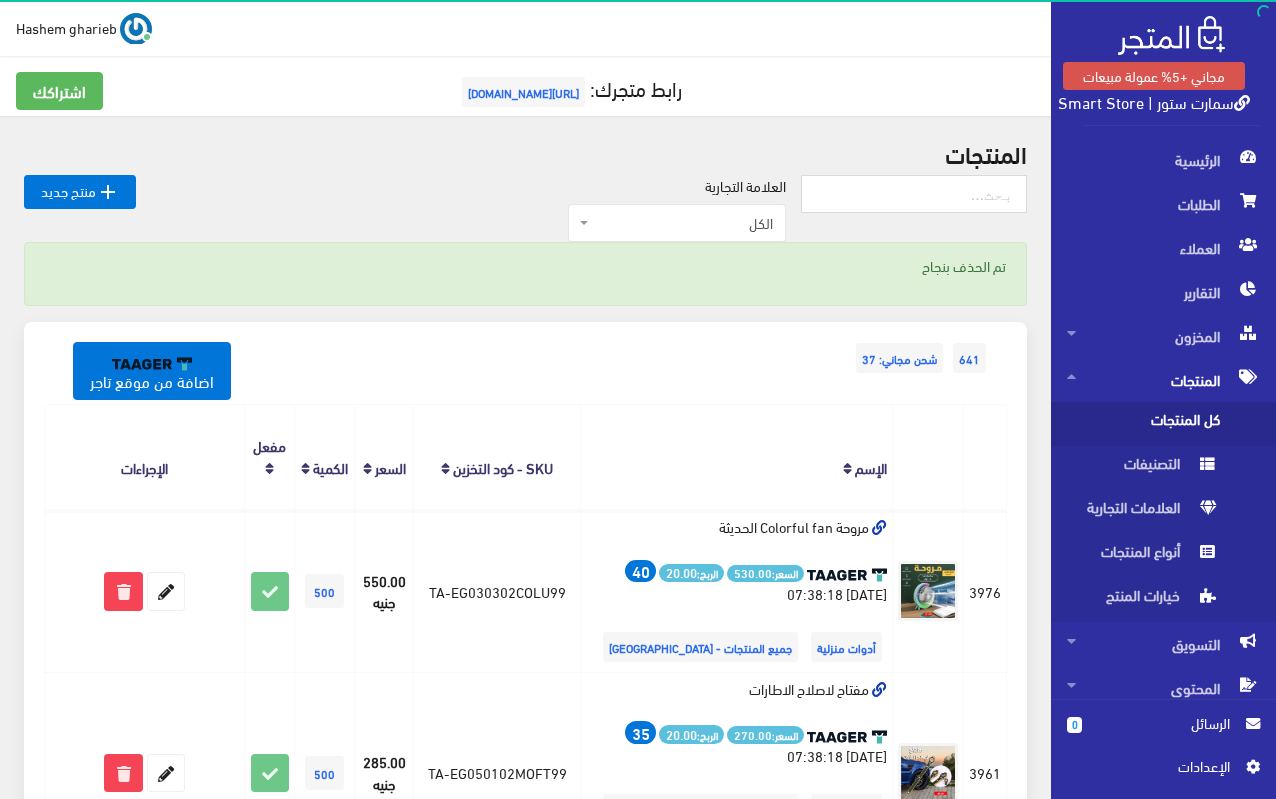 scroll, scrollTop: 700, scrollLeft: 0, axis: vertical 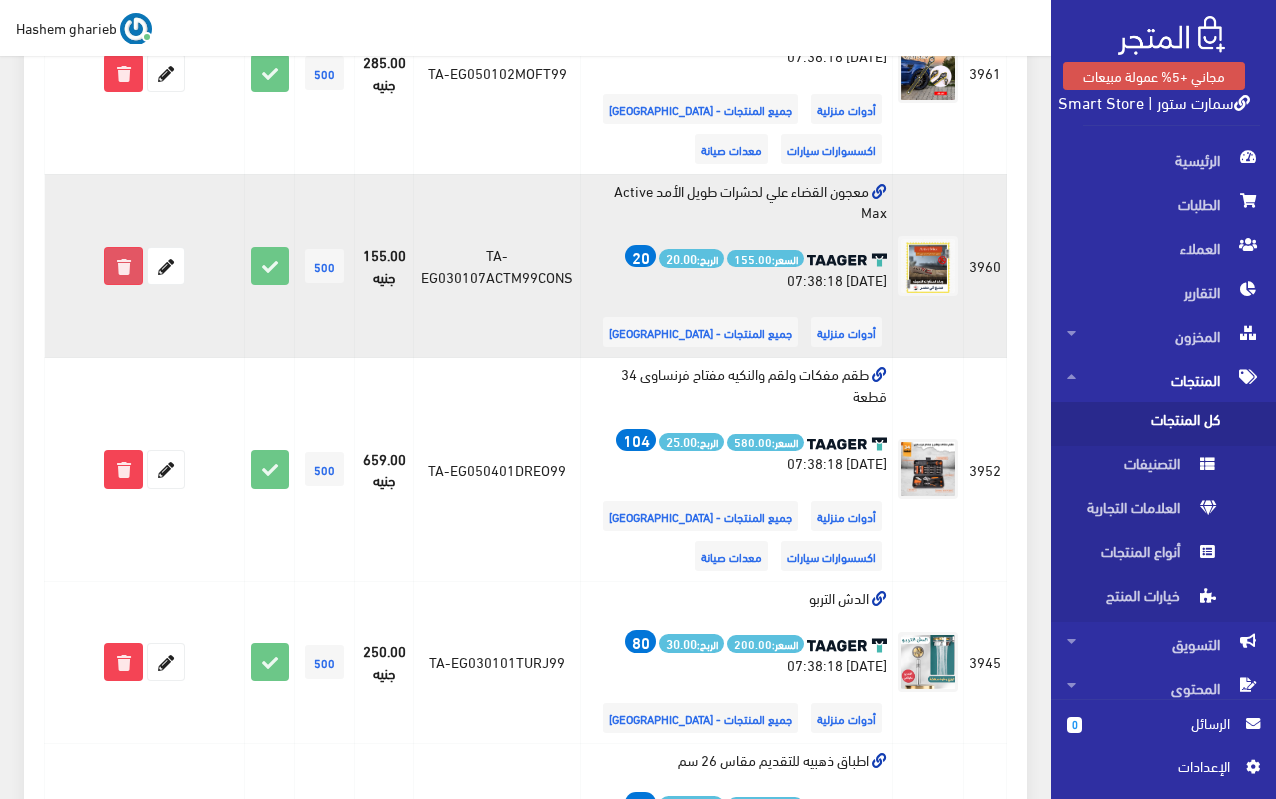 click at bounding box center (123, 266) 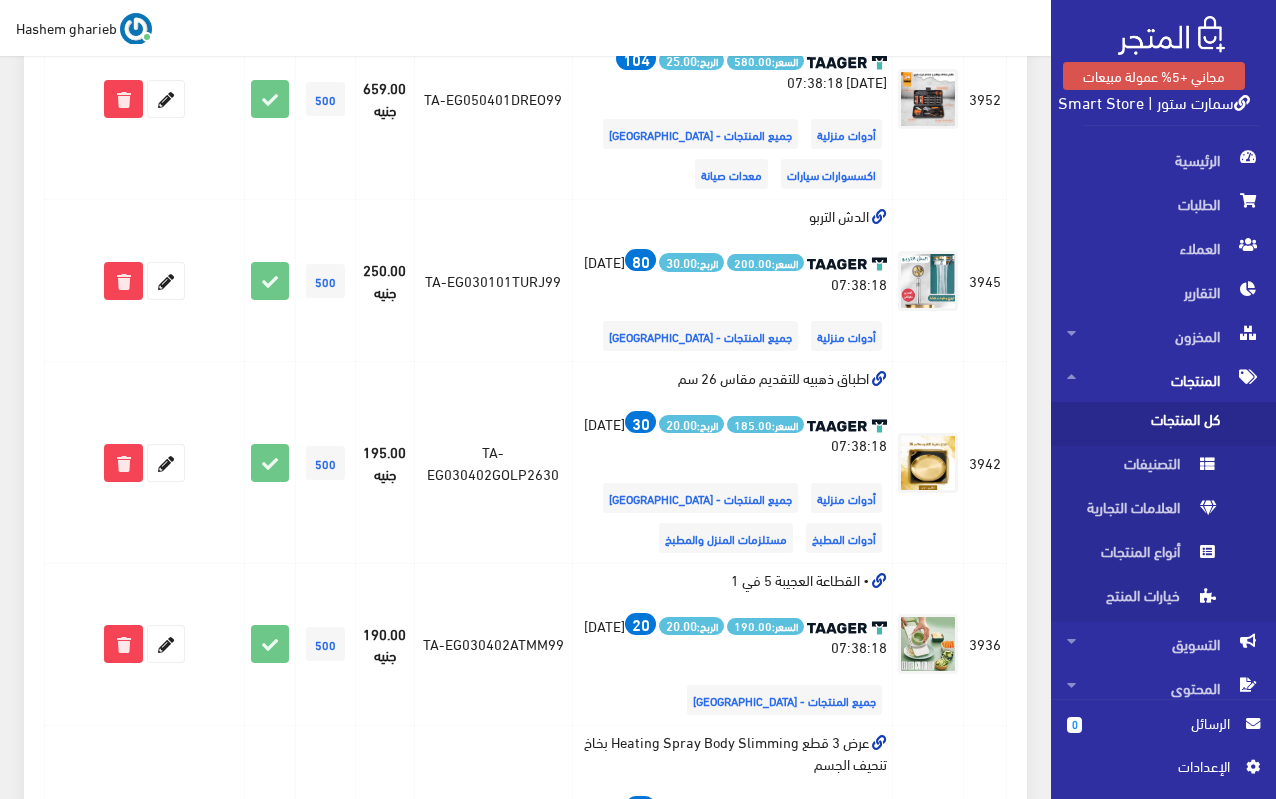 scroll, scrollTop: 1500, scrollLeft: 0, axis: vertical 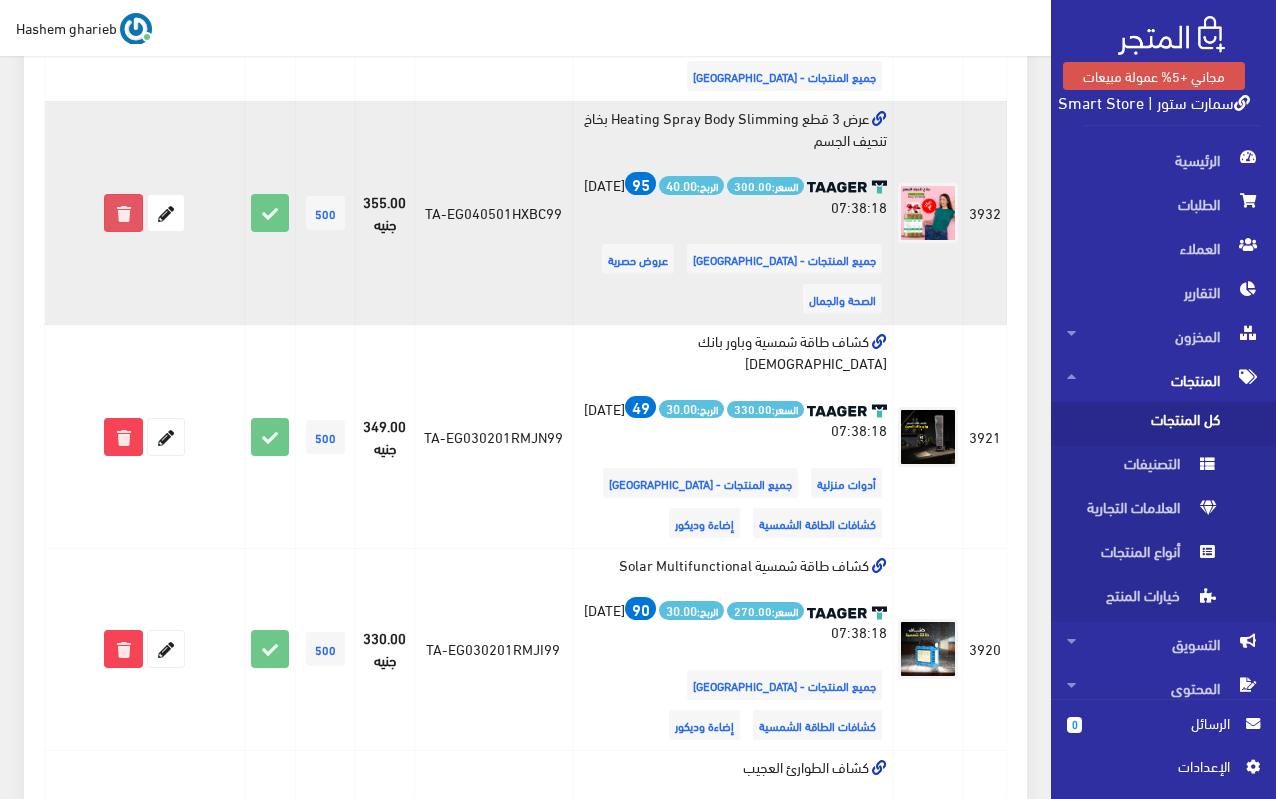 click at bounding box center (123, 213) 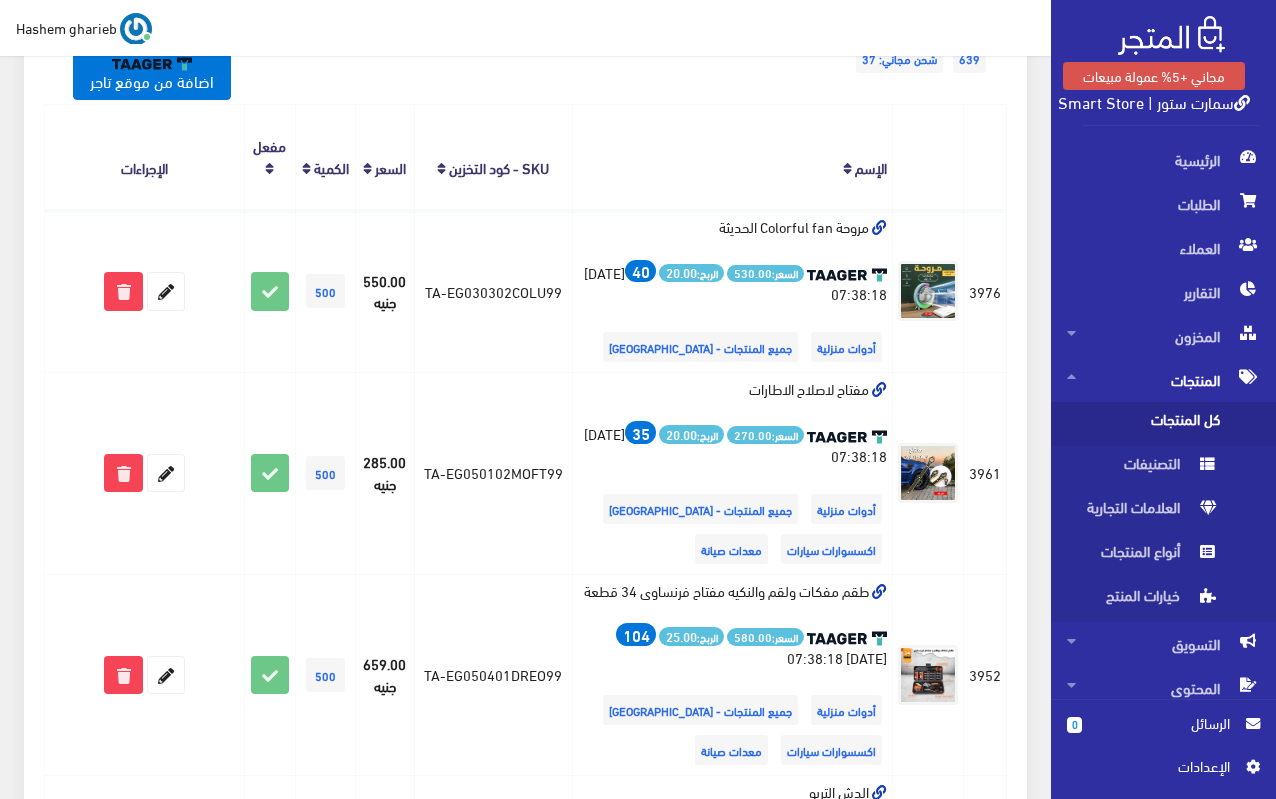 scroll, scrollTop: 500, scrollLeft: 0, axis: vertical 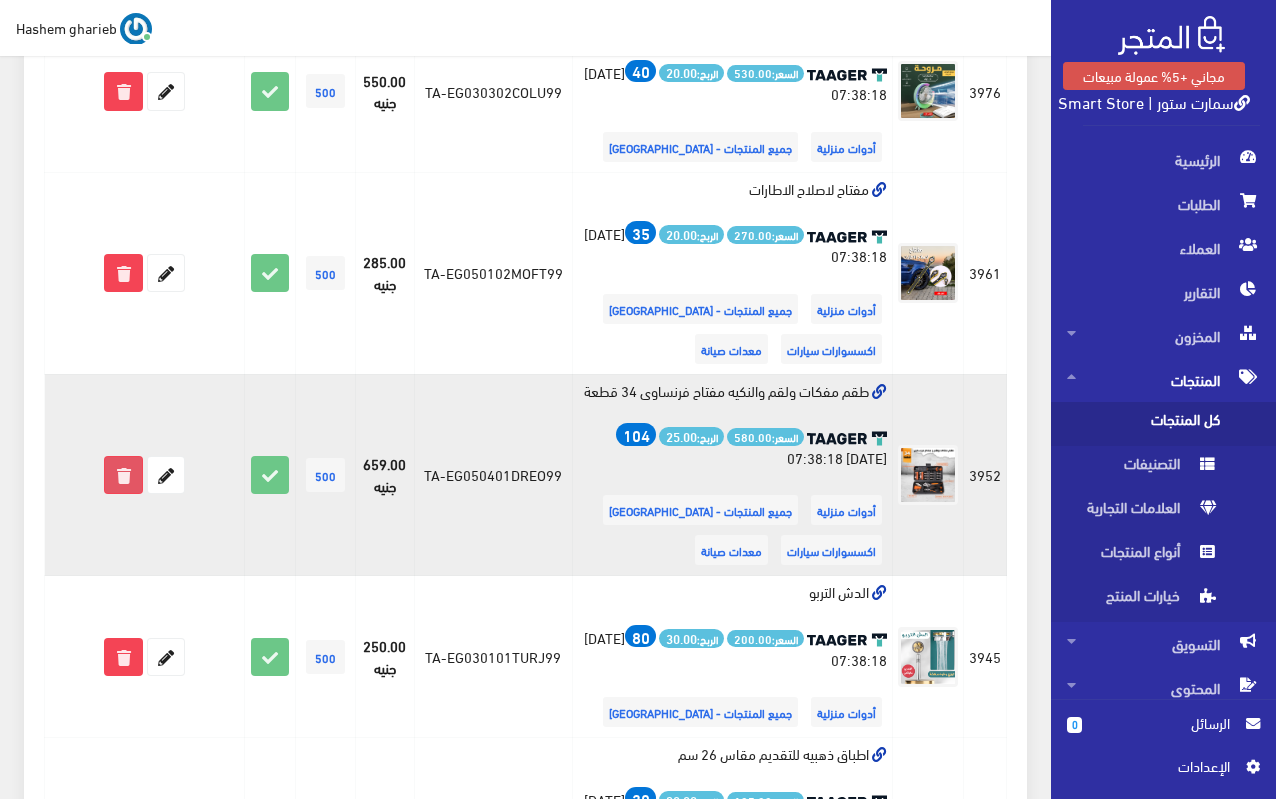 click at bounding box center (123, 475) 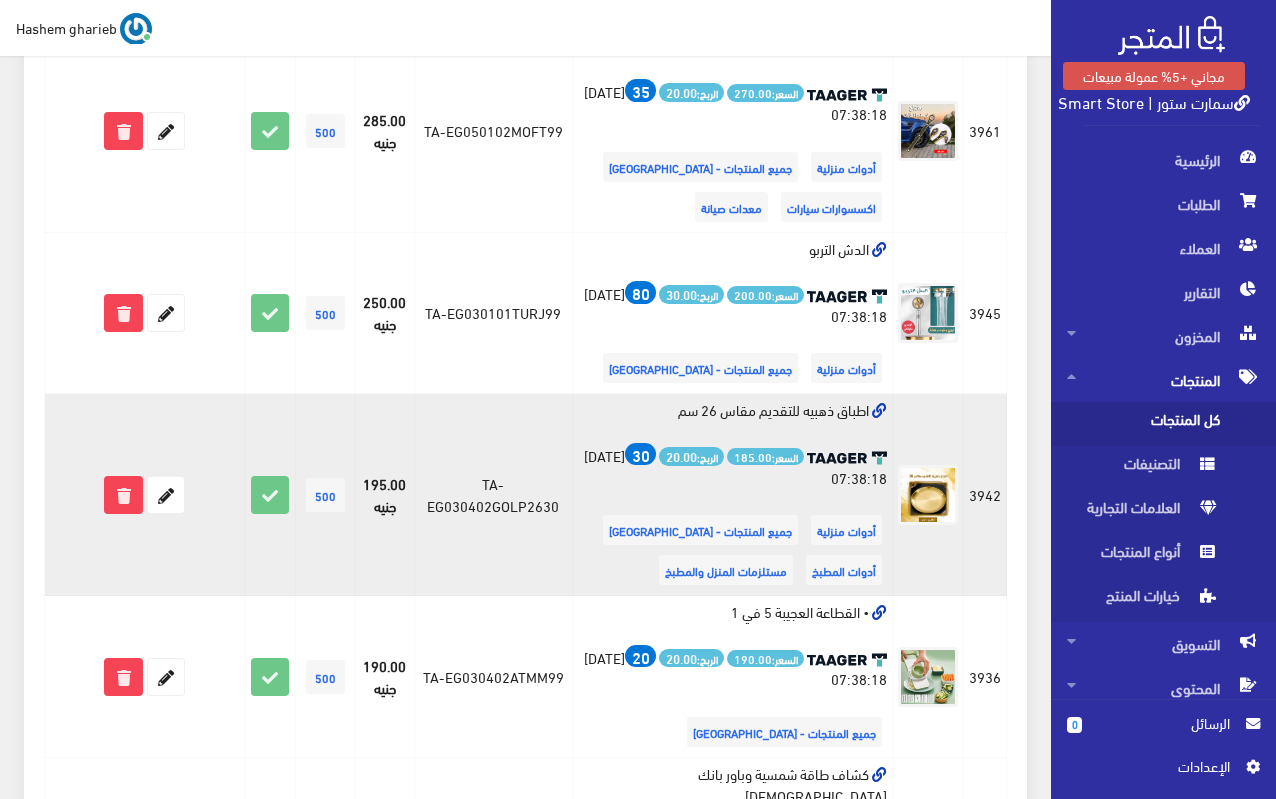 scroll, scrollTop: 900, scrollLeft: 0, axis: vertical 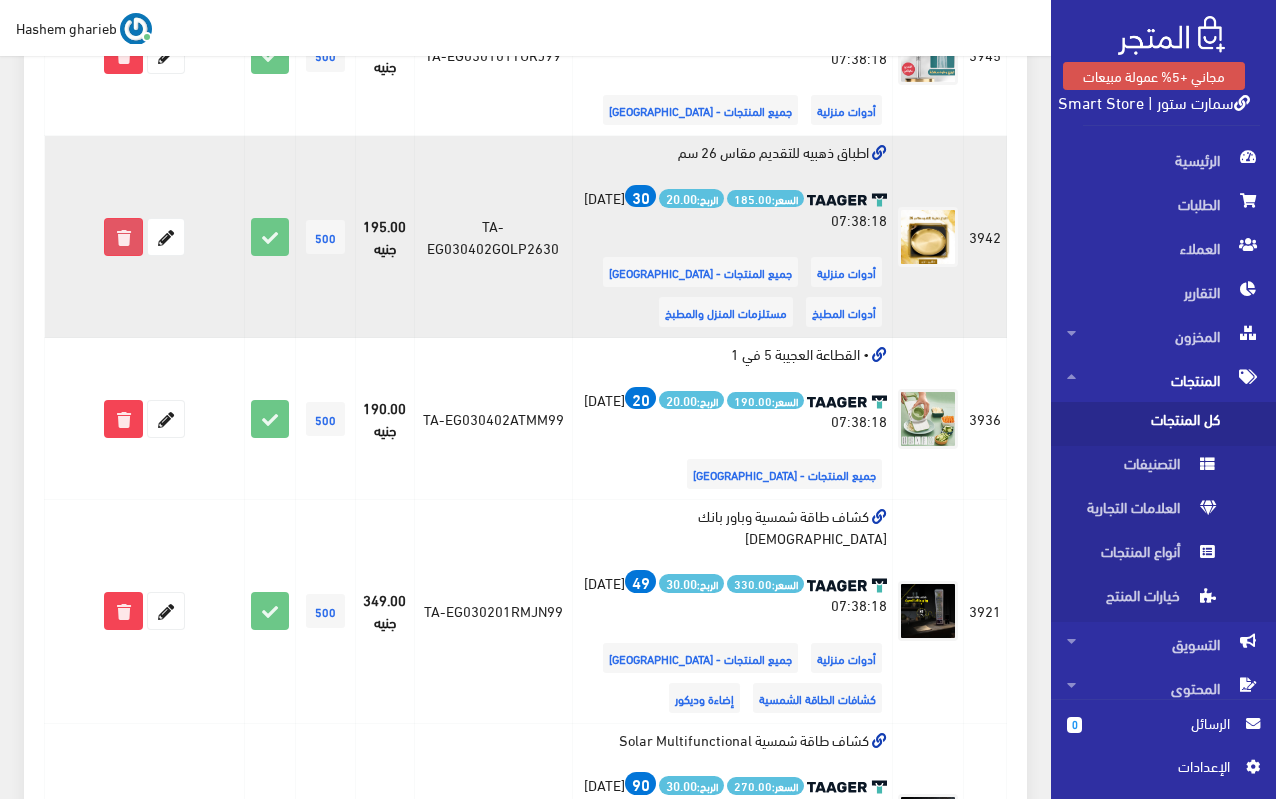 click at bounding box center (123, 237) 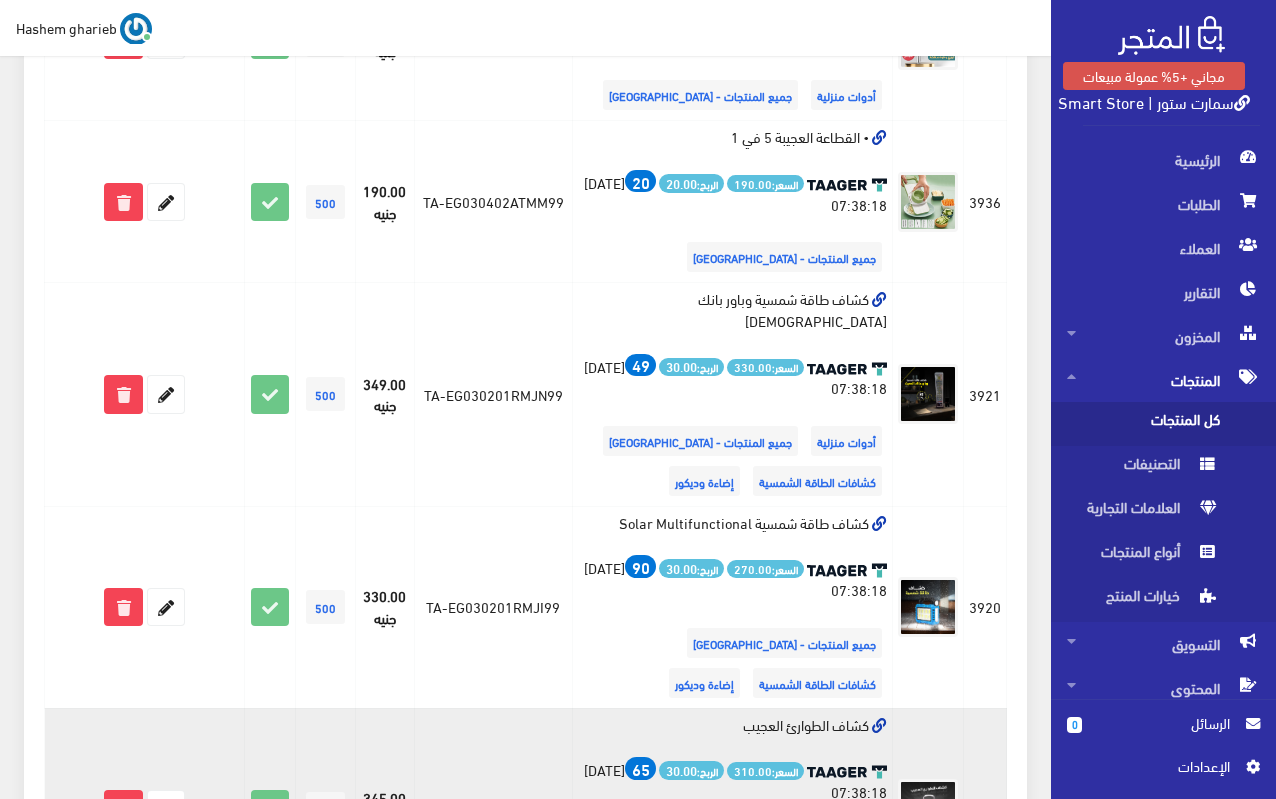 scroll, scrollTop: 1300, scrollLeft: 0, axis: vertical 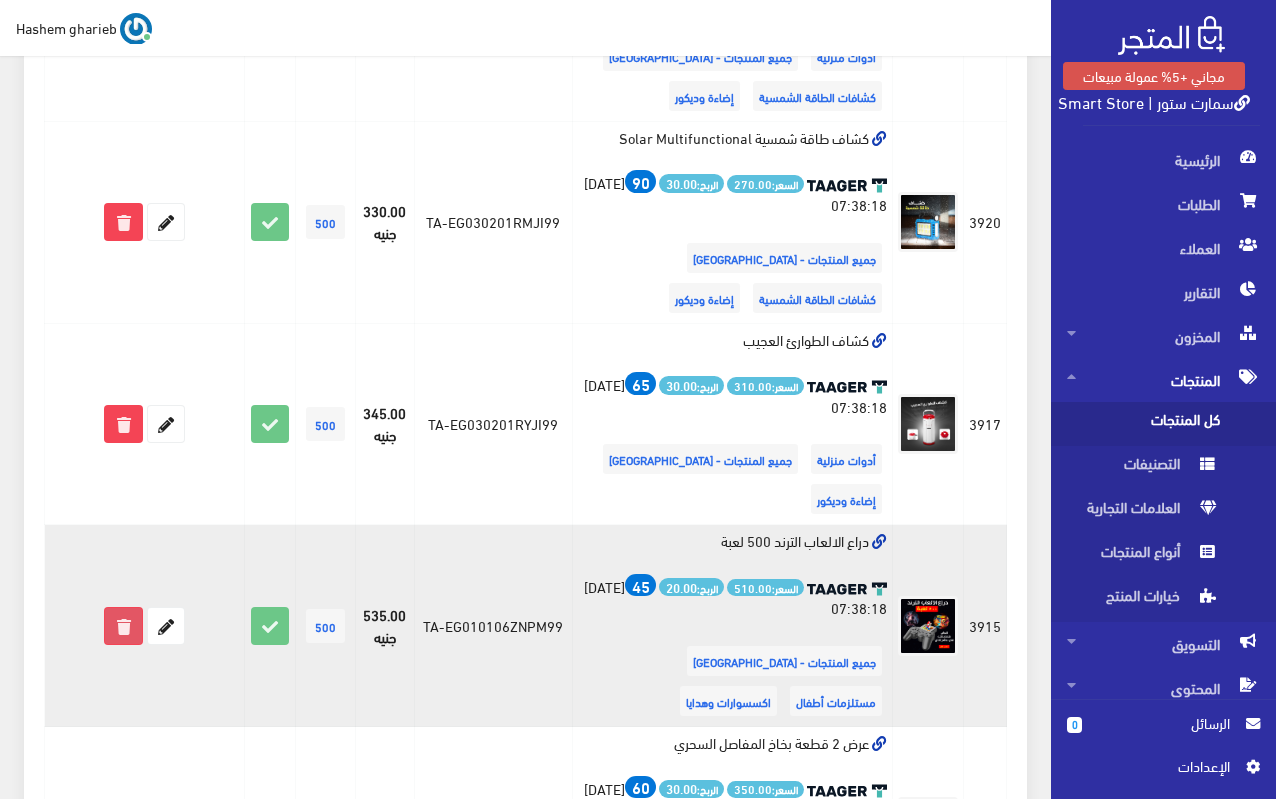 click at bounding box center (123, 626) 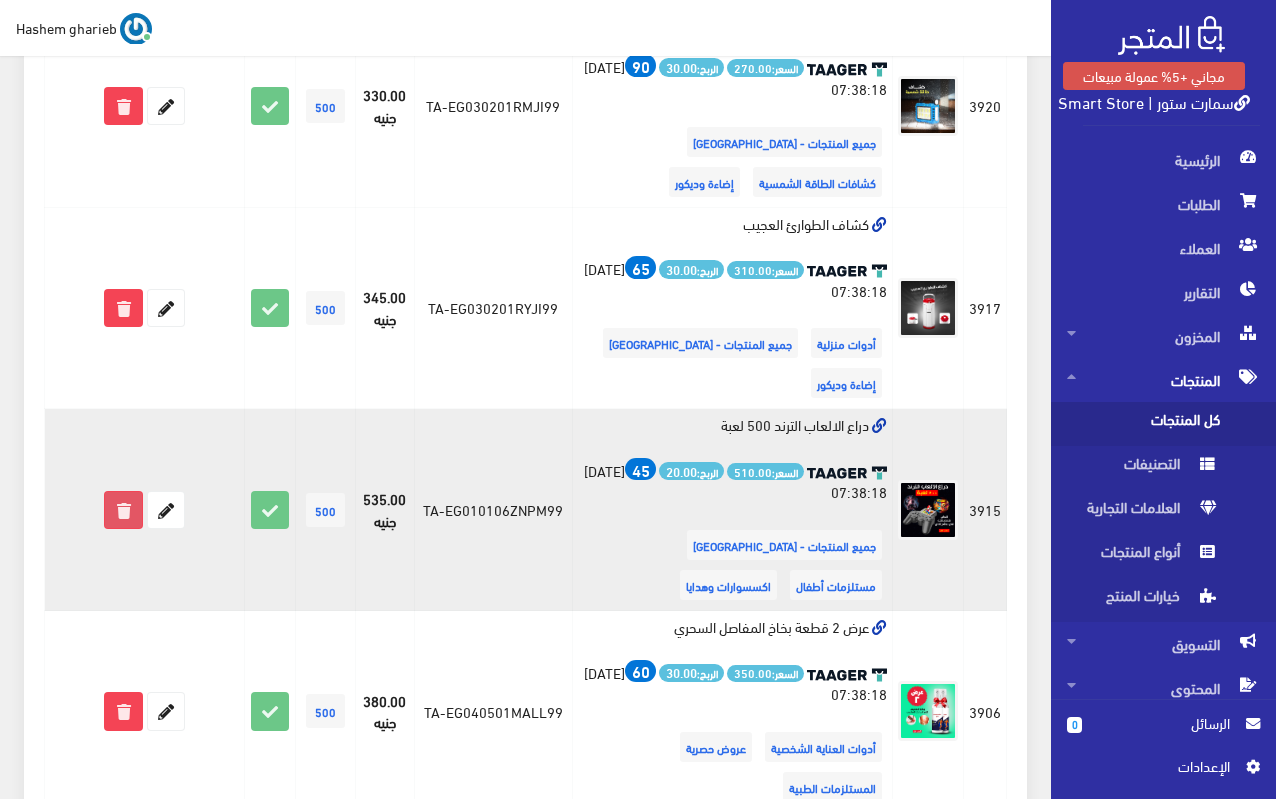scroll, scrollTop: 1600, scrollLeft: 0, axis: vertical 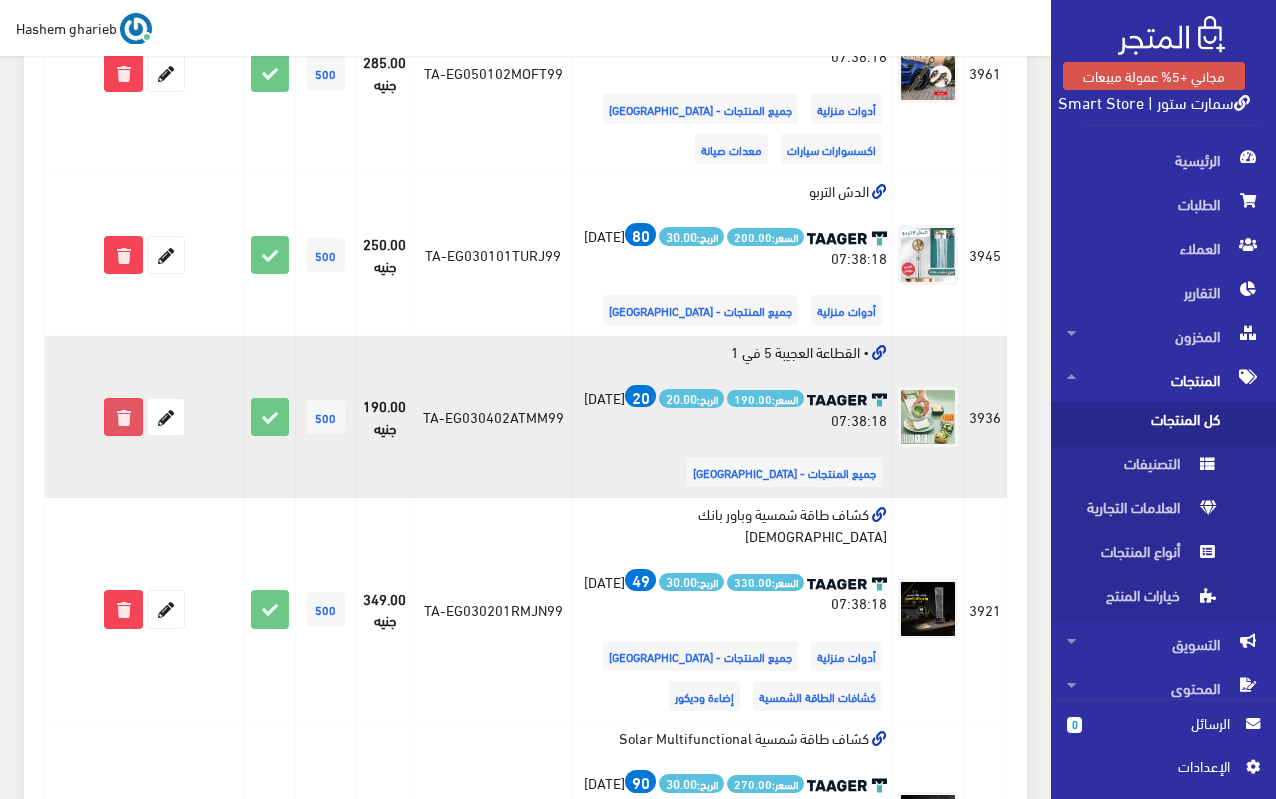 click at bounding box center (123, 417) 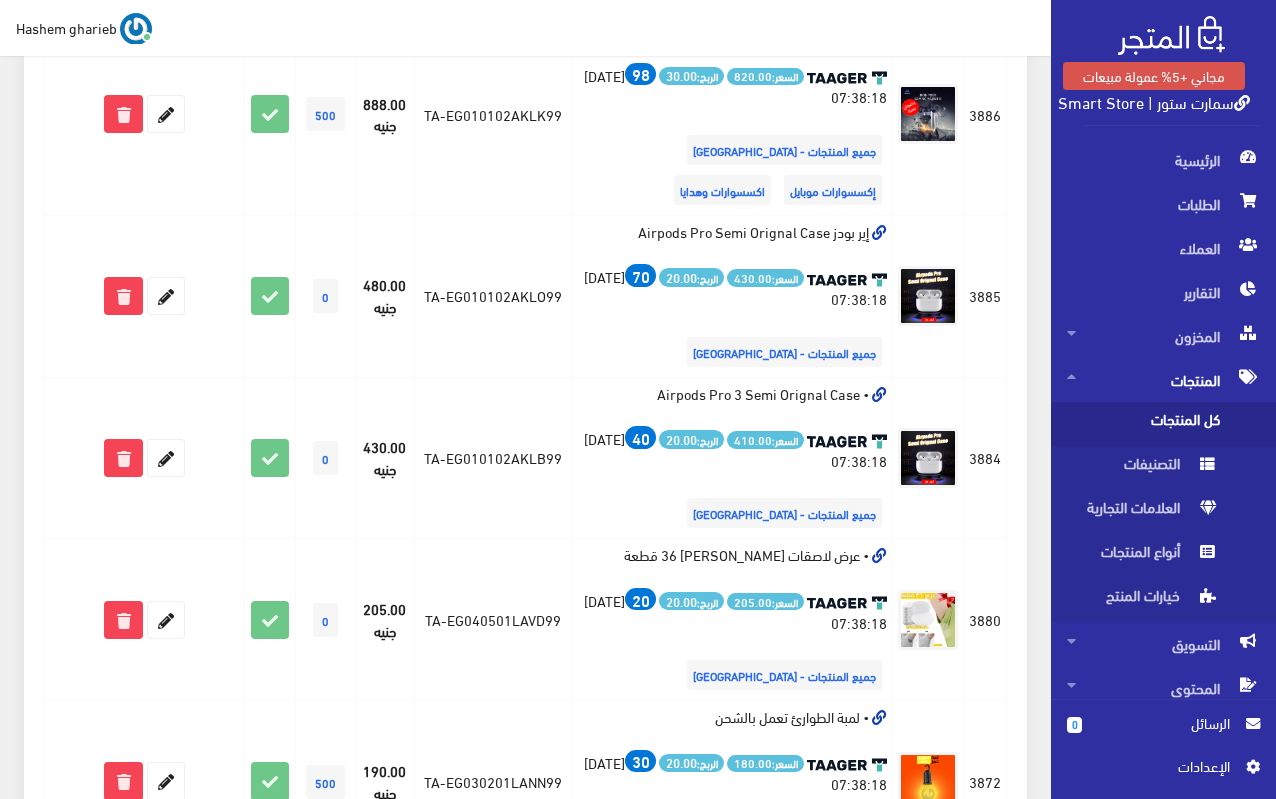 scroll, scrollTop: 3300, scrollLeft: 0, axis: vertical 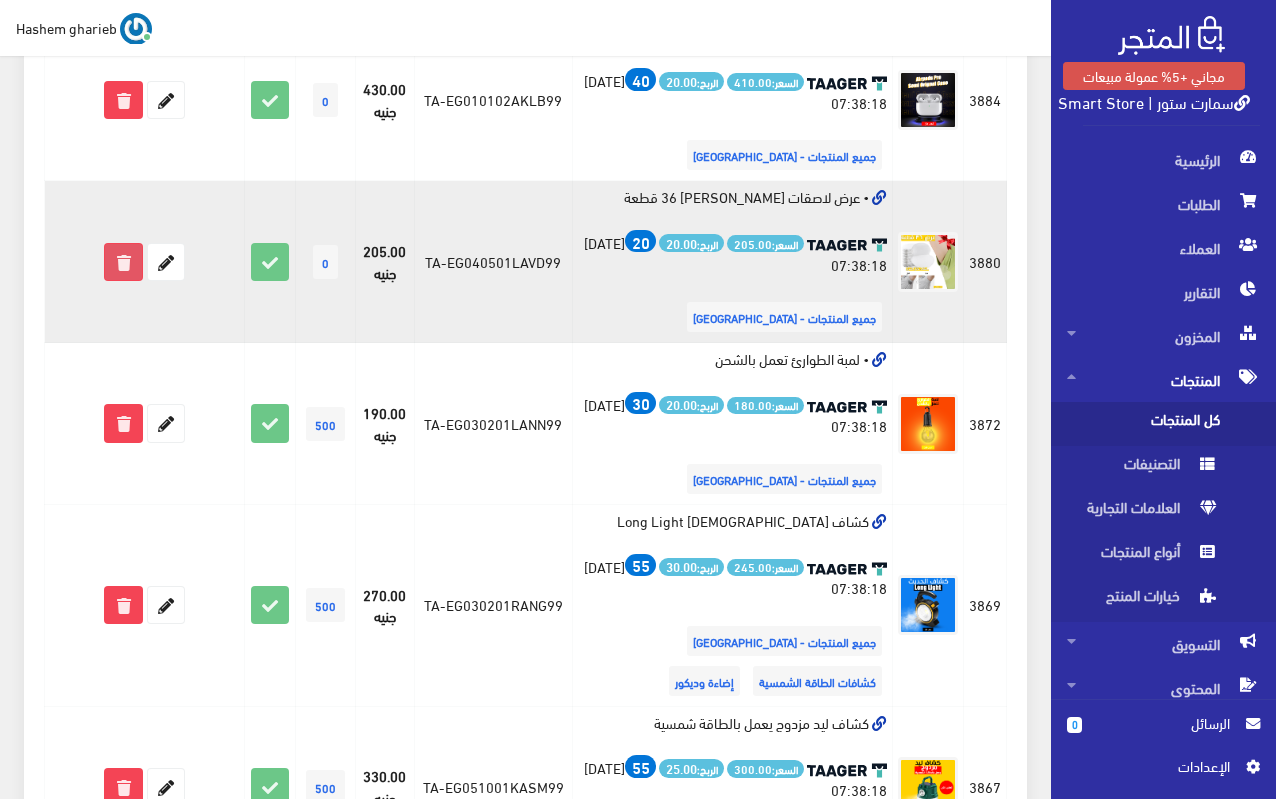 click at bounding box center [123, 262] 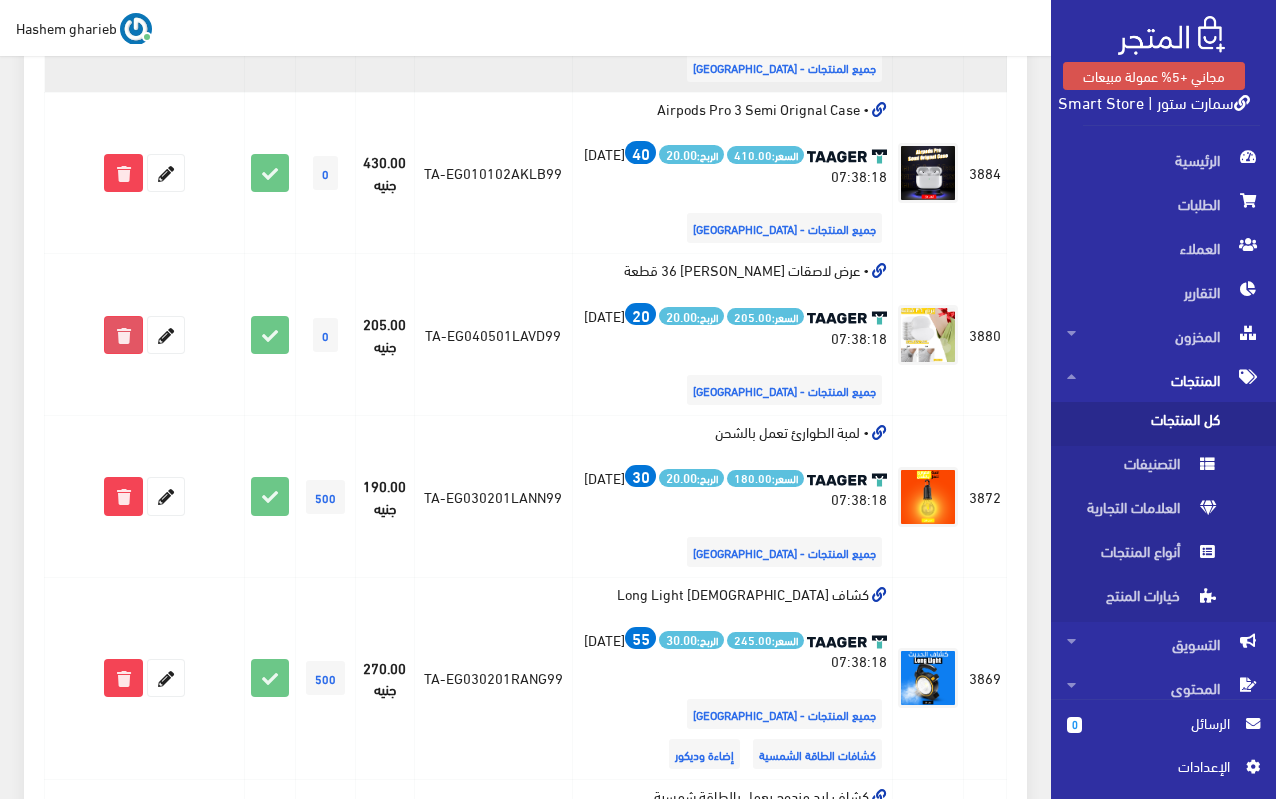 scroll, scrollTop: 2700, scrollLeft: 0, axis: vertical 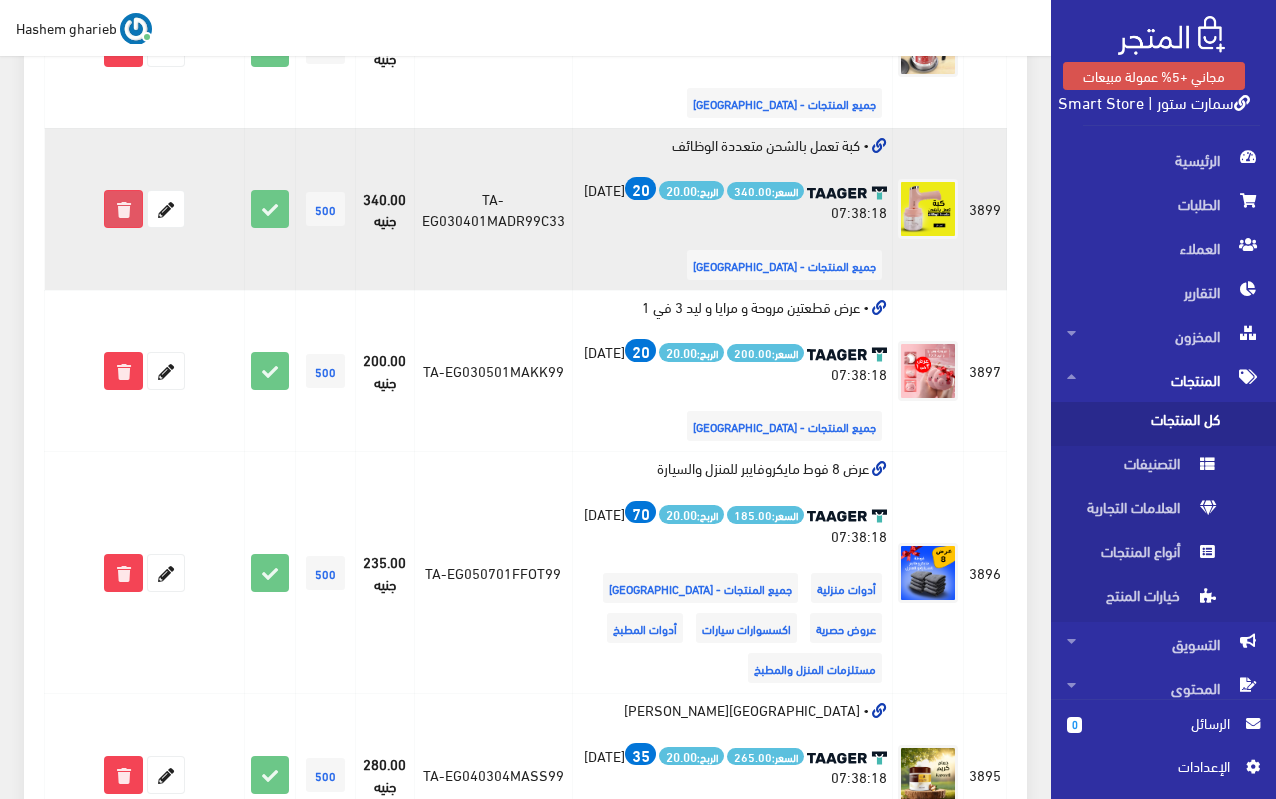 click at bounding box center [123, 209] 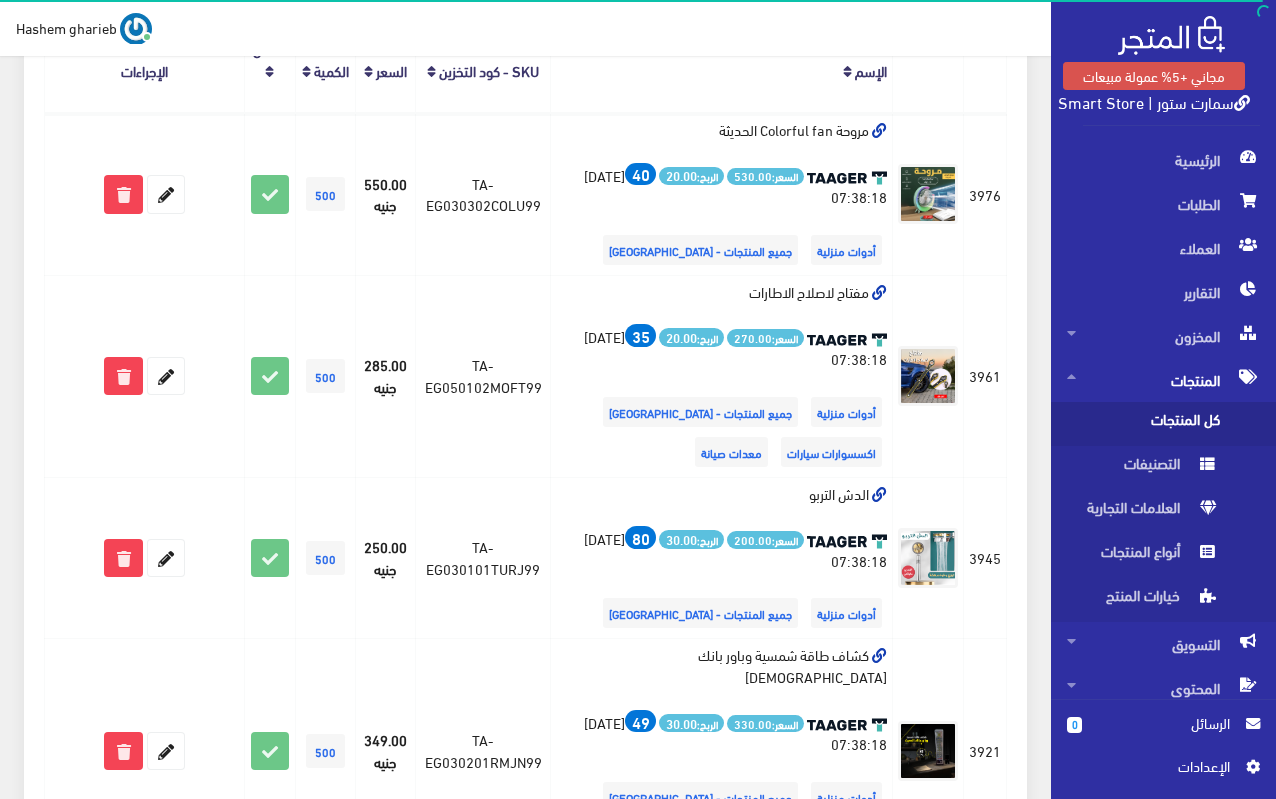 scroll, scrollTop: 300, scrollLeft: 0, axis: vertical 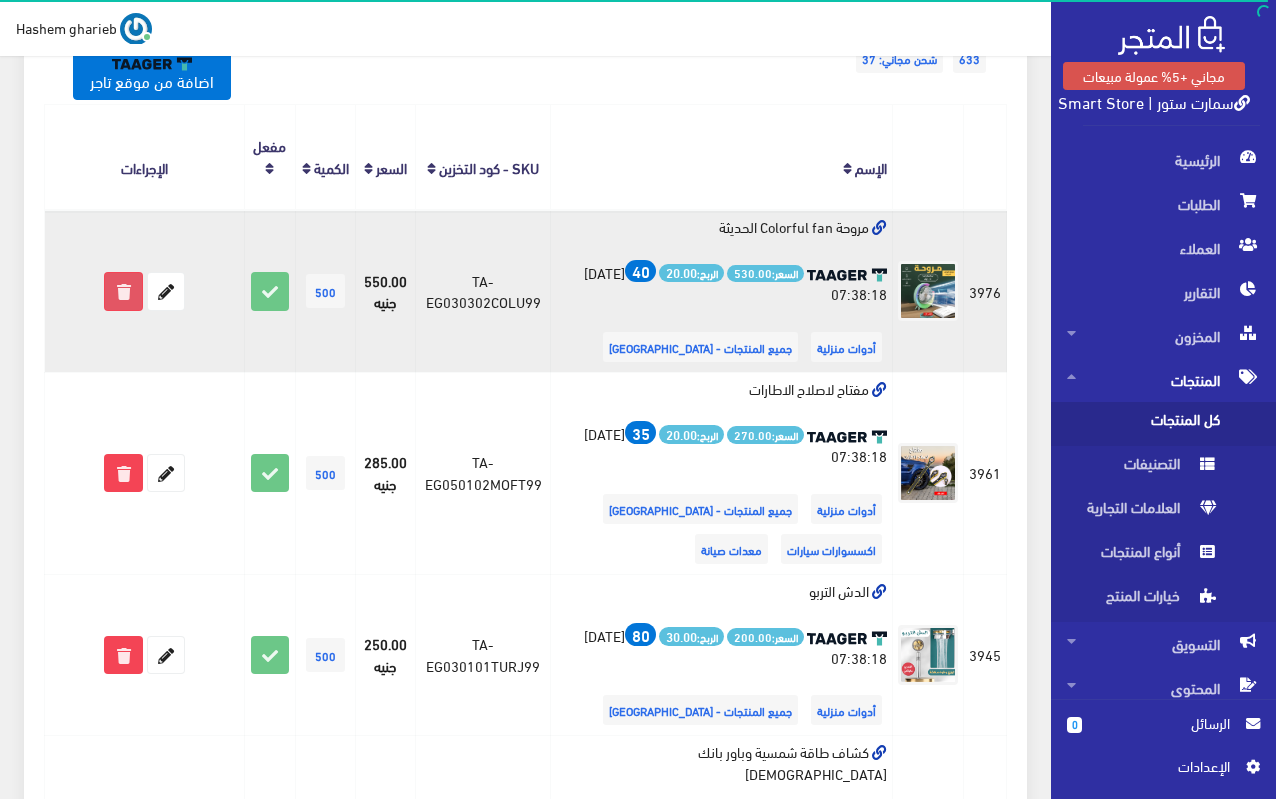 click at bounding box center [123, 291] 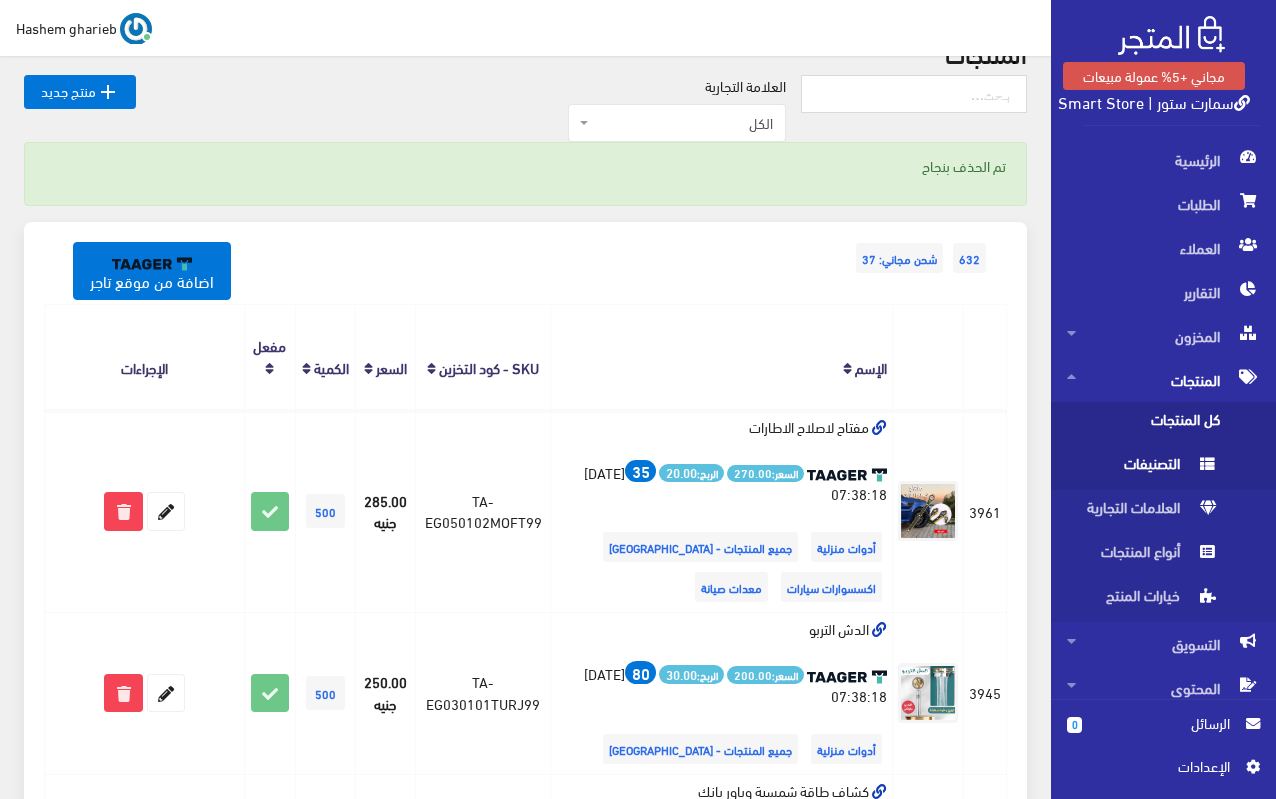 scroll, scrollTop: 700, scrollLeft: 0, axis: vertical 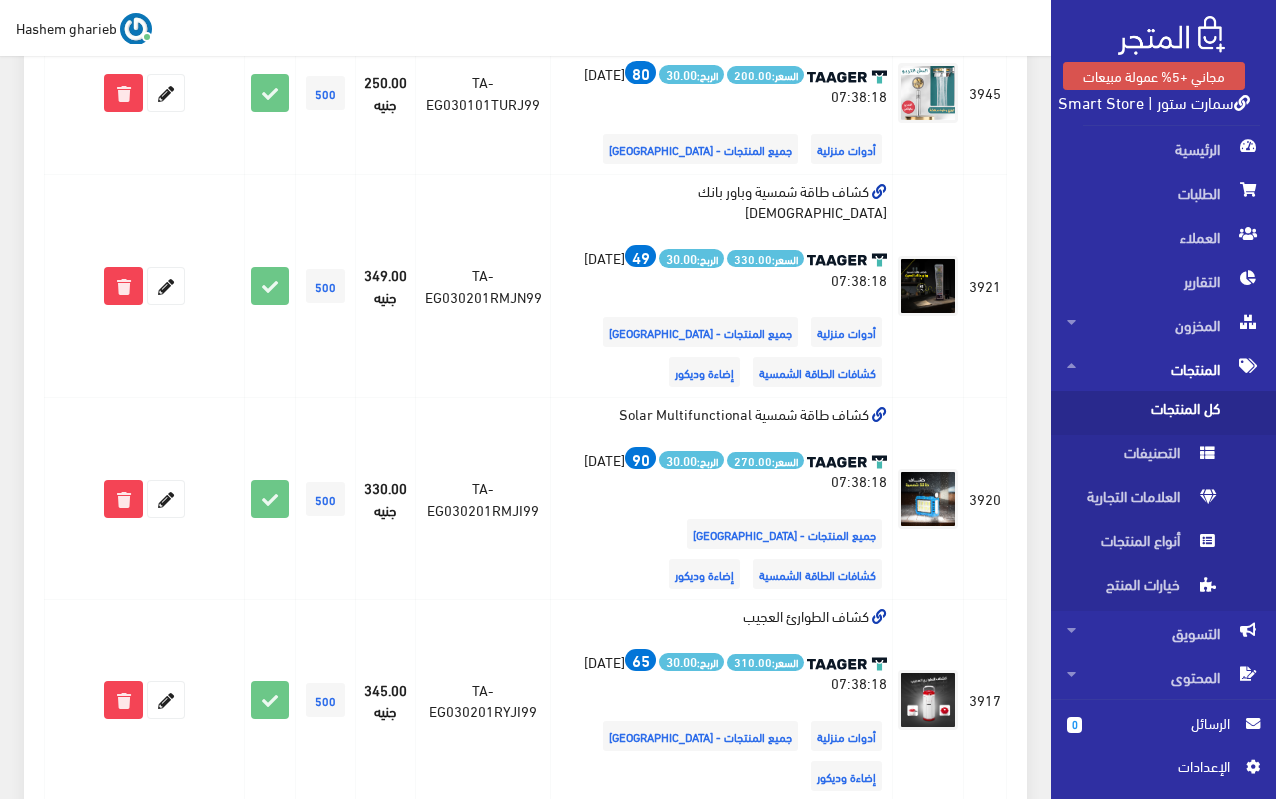 click on "اﻹعدادات" at bounding box center [1156, 766] 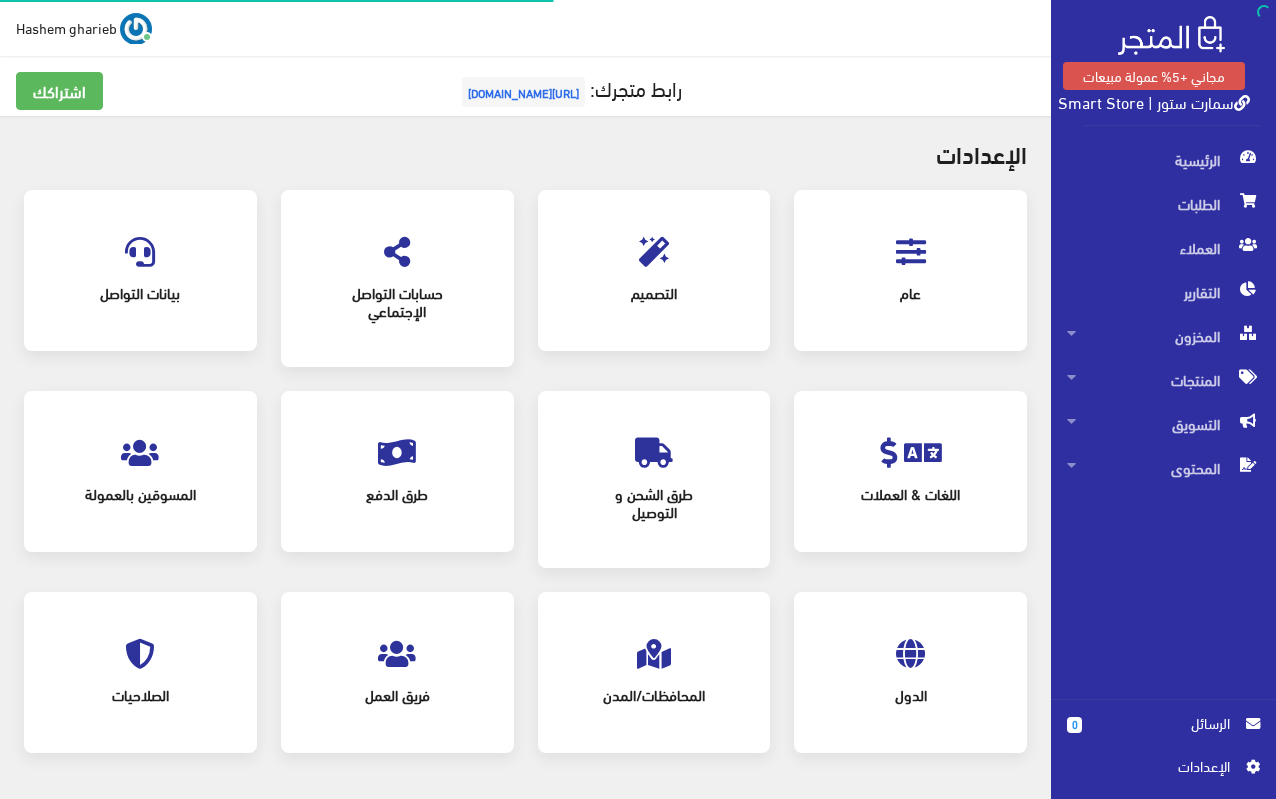 scroll, scrollTop: 0, scrollLeft: 0, axis: both 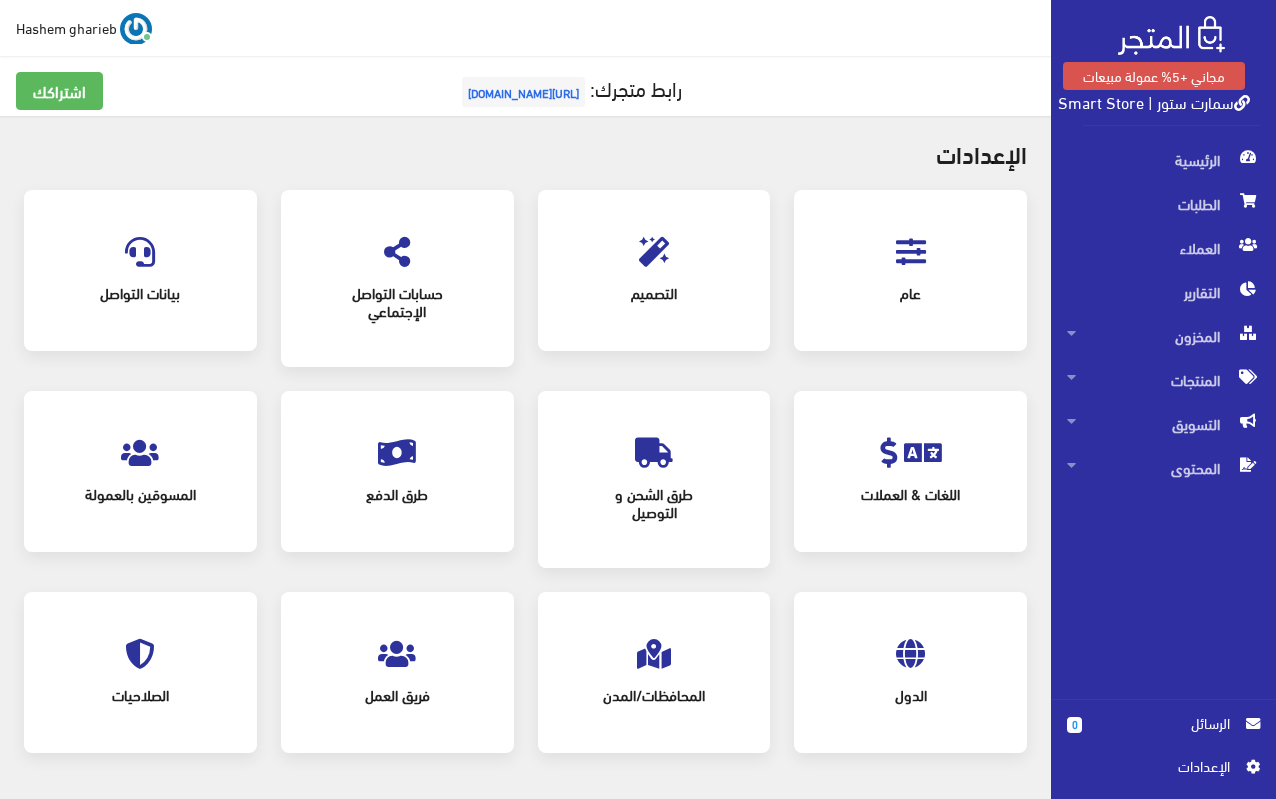click at bounding box center [911, 252] 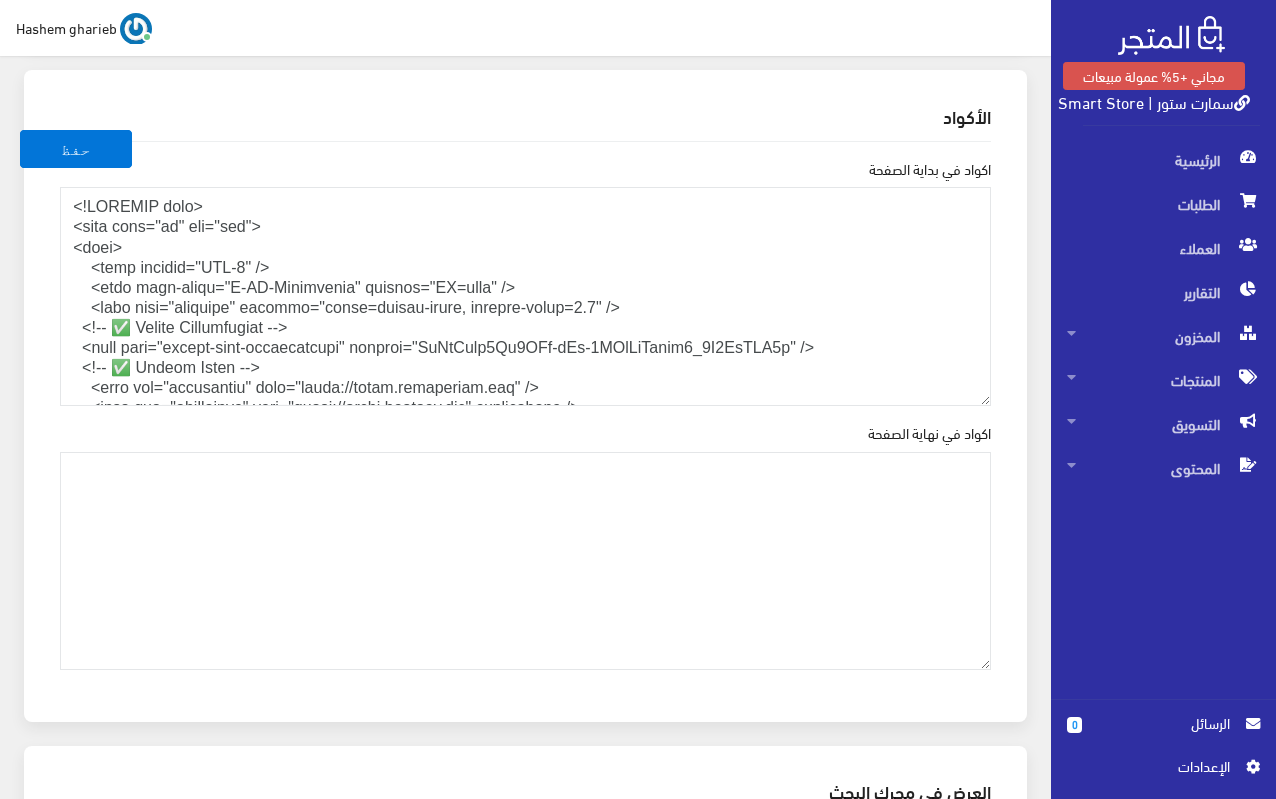 scroll, scrollTop: 2700, scrollLeft: 0, axis: vertical 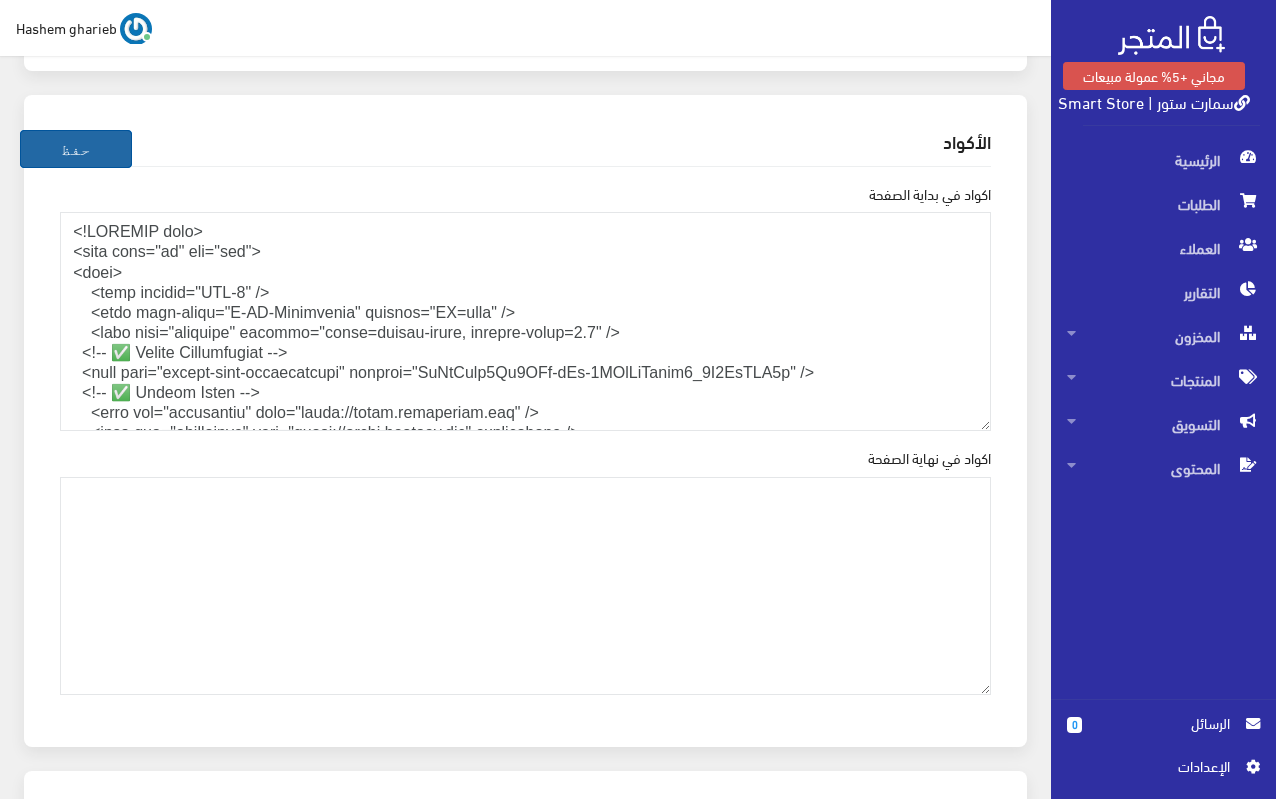 click on "حفظ" at bounding box center (76, 149) 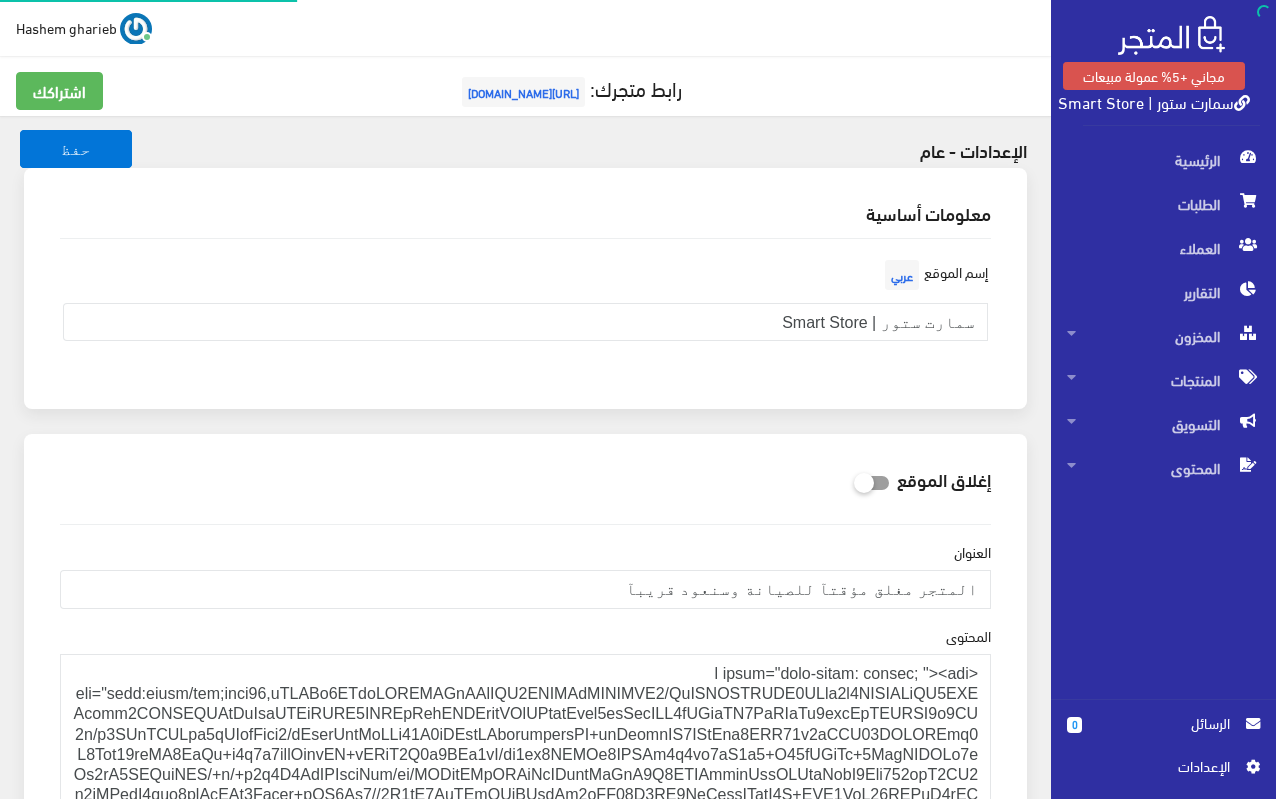 scroll, scrollTop: 0, scrollLeft: 0, axis: both 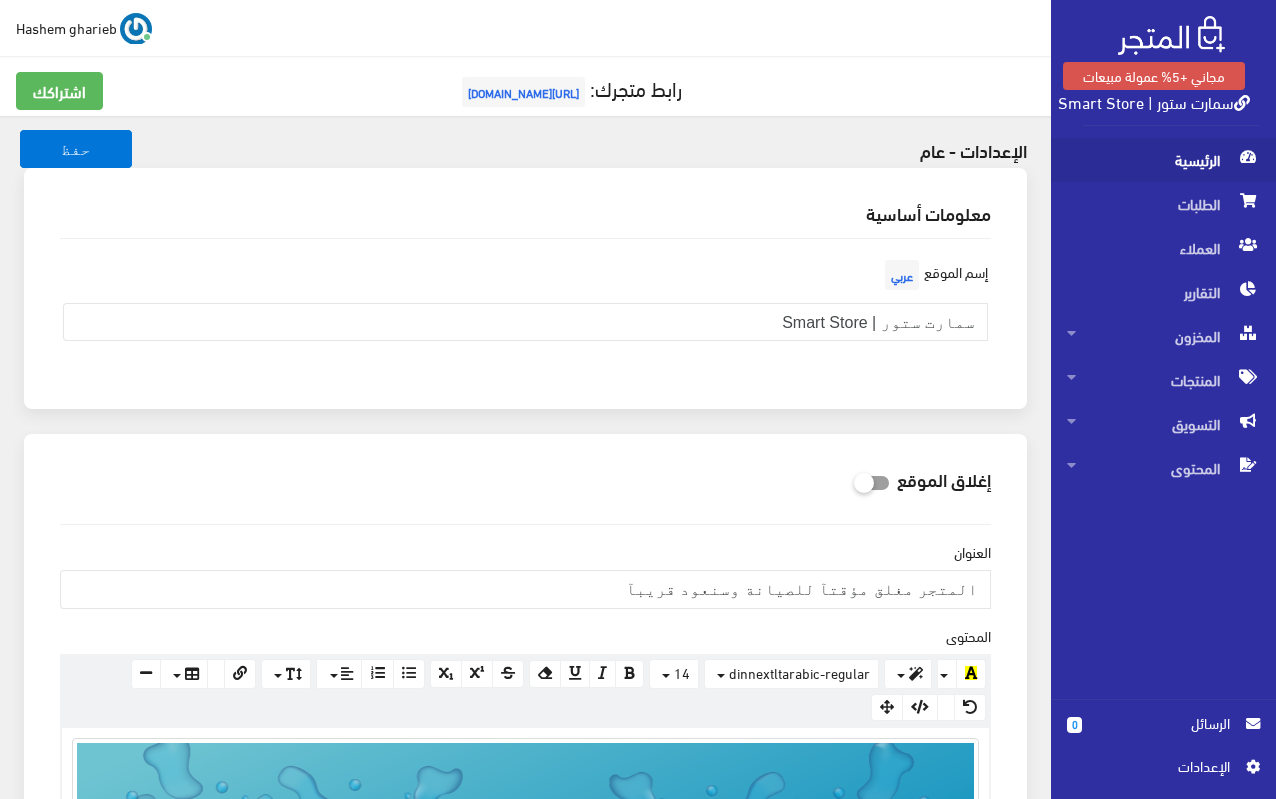 click on "الرئيسية" at bounding box center [1163, 160] 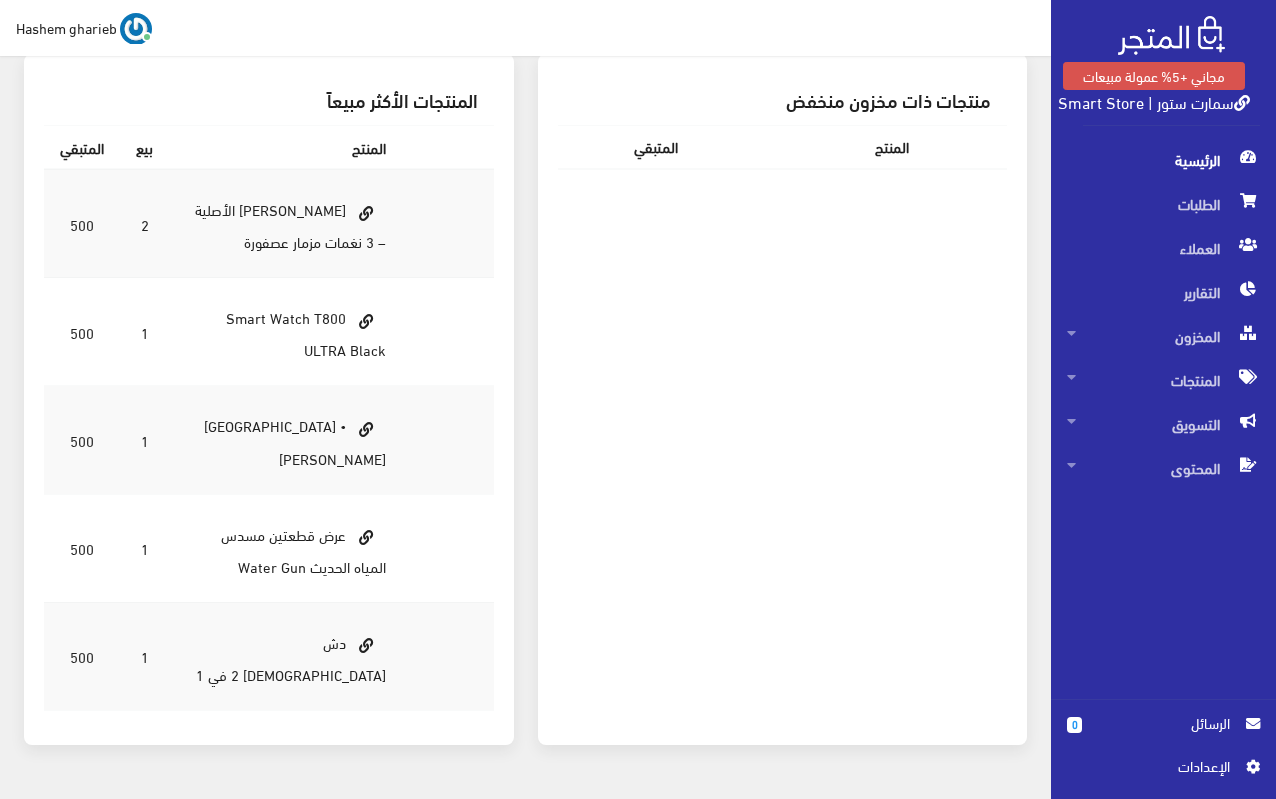 scroll, scrollTop: 682, scrollLeft: 0, axis: vertical 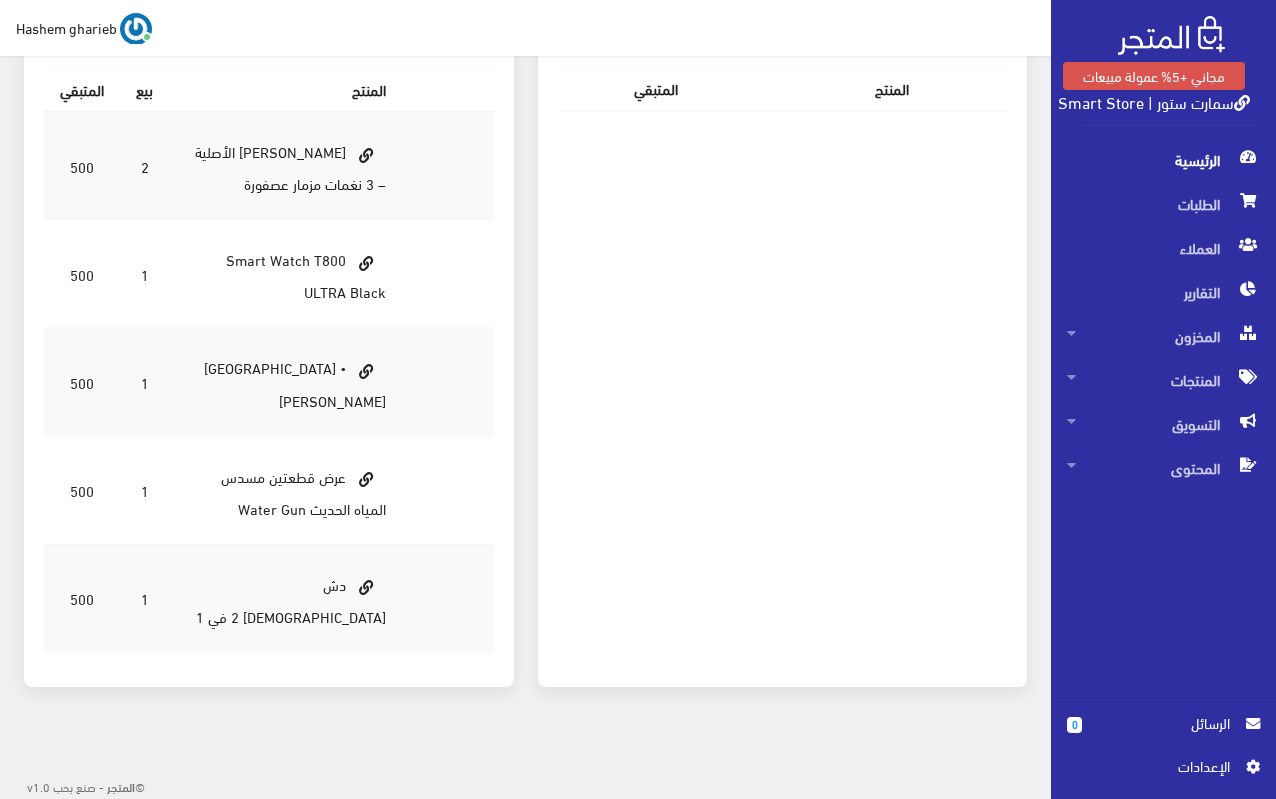 click on "اﻹعدادات" at bounding box center (1156, 766) 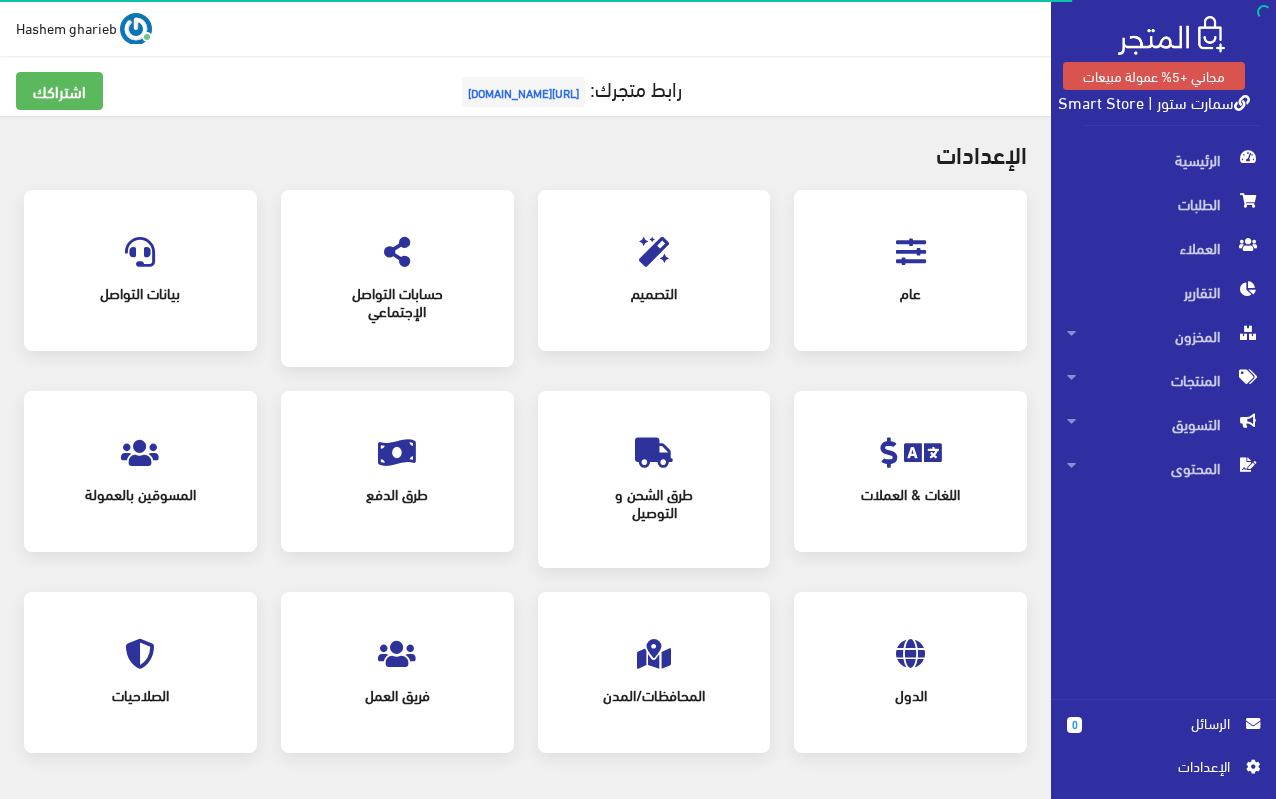 scroll, scrollTop: 0, scrollLeft: 0, axis: both 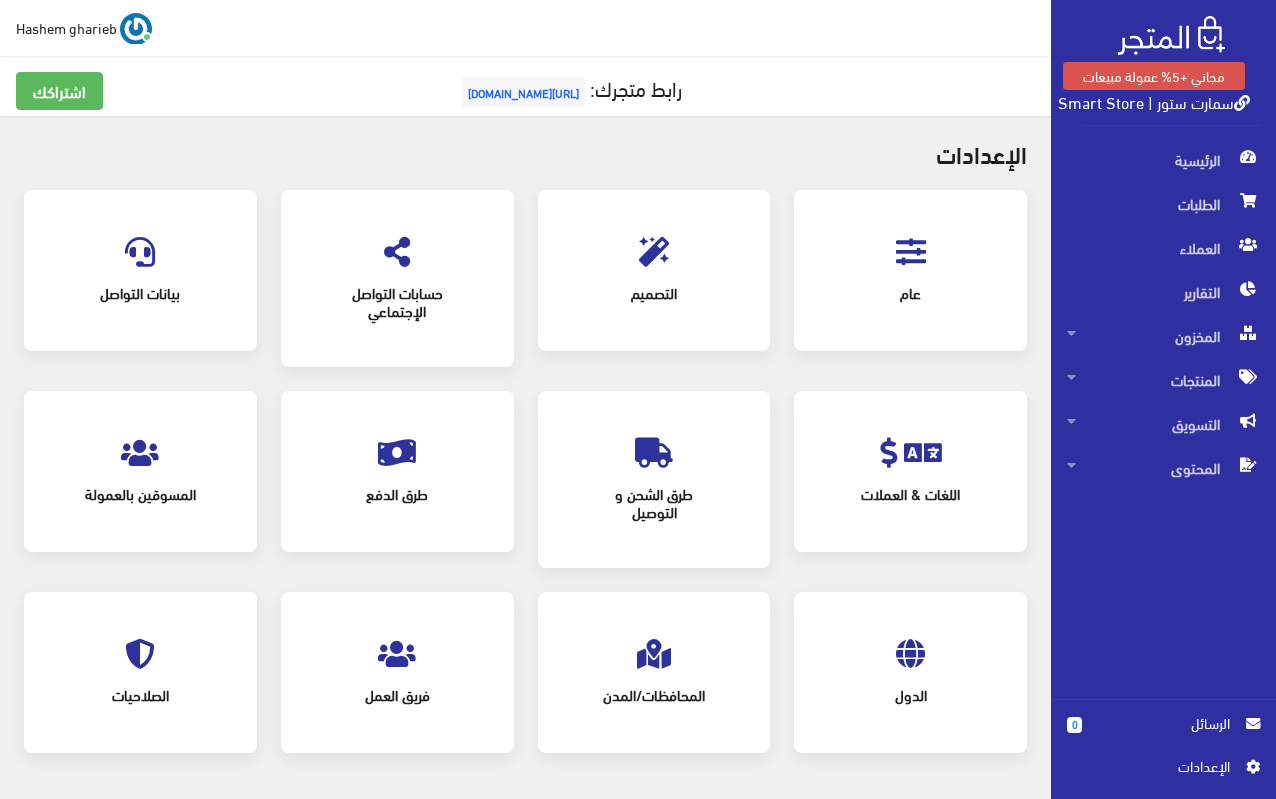 click at bounding box center (911, 252) 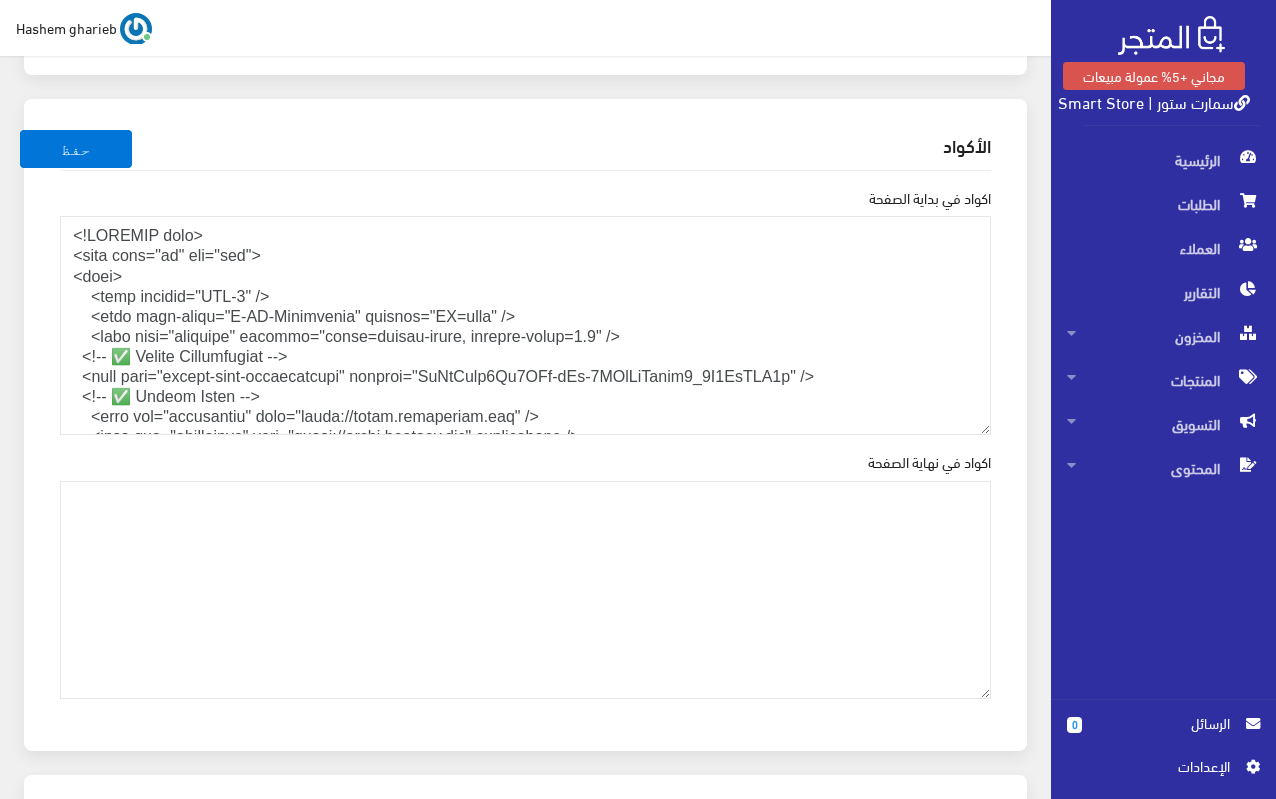 scroll, scrollTop: 2797, scrollLeft: 0, axis: vertical 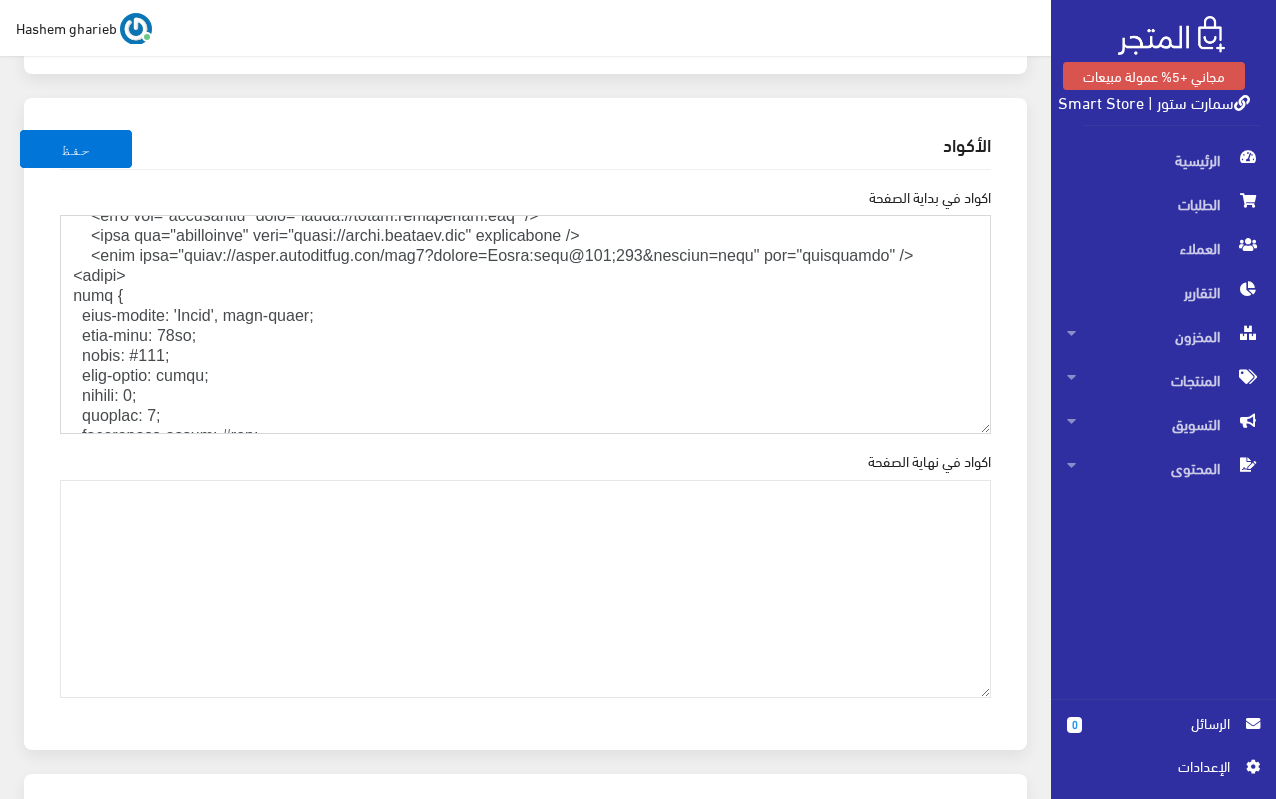 click on "اكواد في بداية الصفحة" at bounding box center [525, 324] 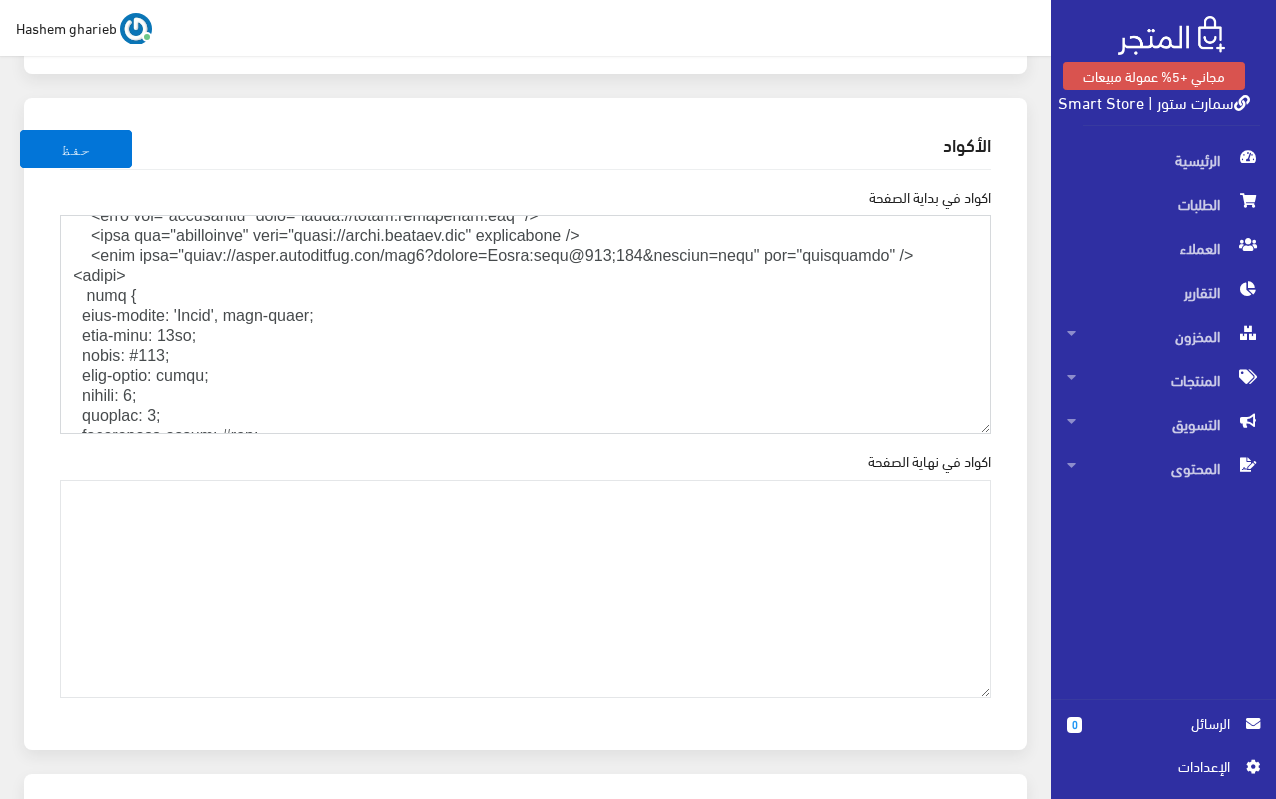 click on "اكواد في بداية الصفحة" at bounding box center [525, 324] 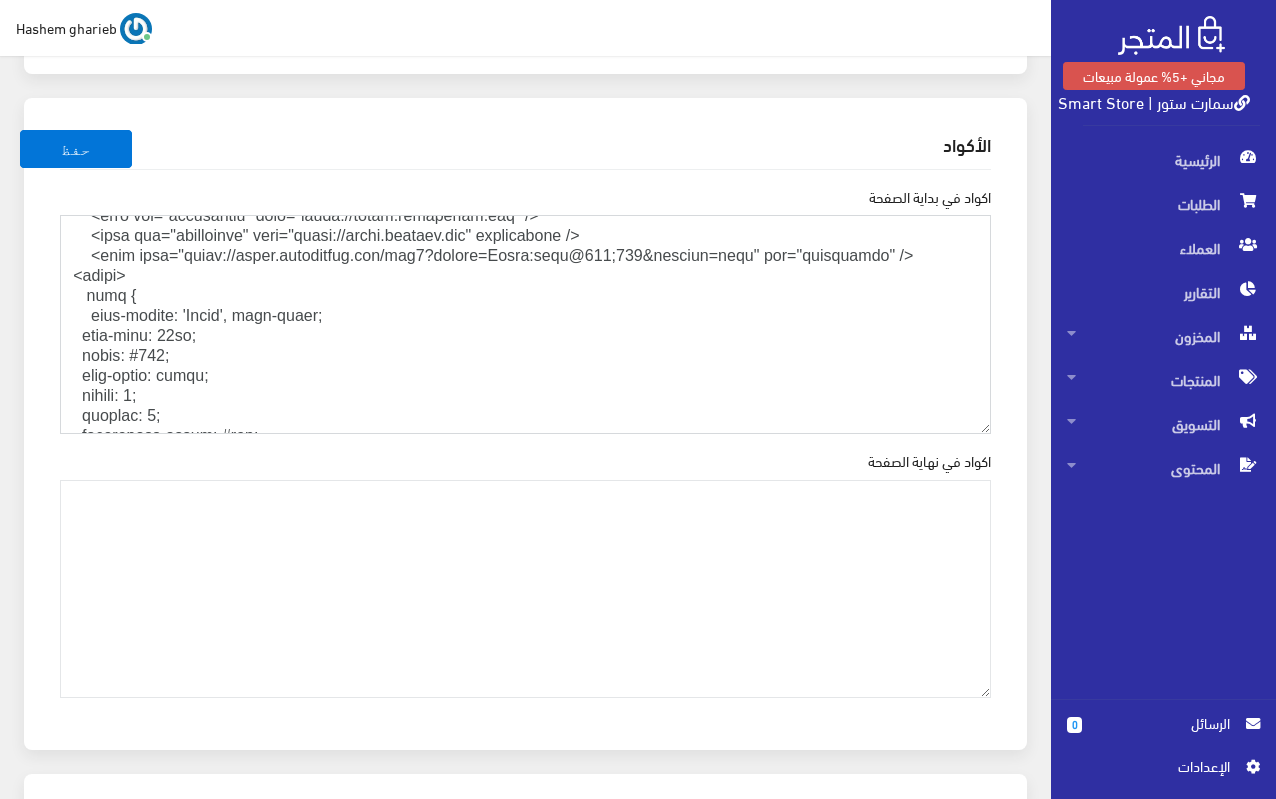 click on "اكواد في بداية الصفحة" at bounding box center [525, 324] 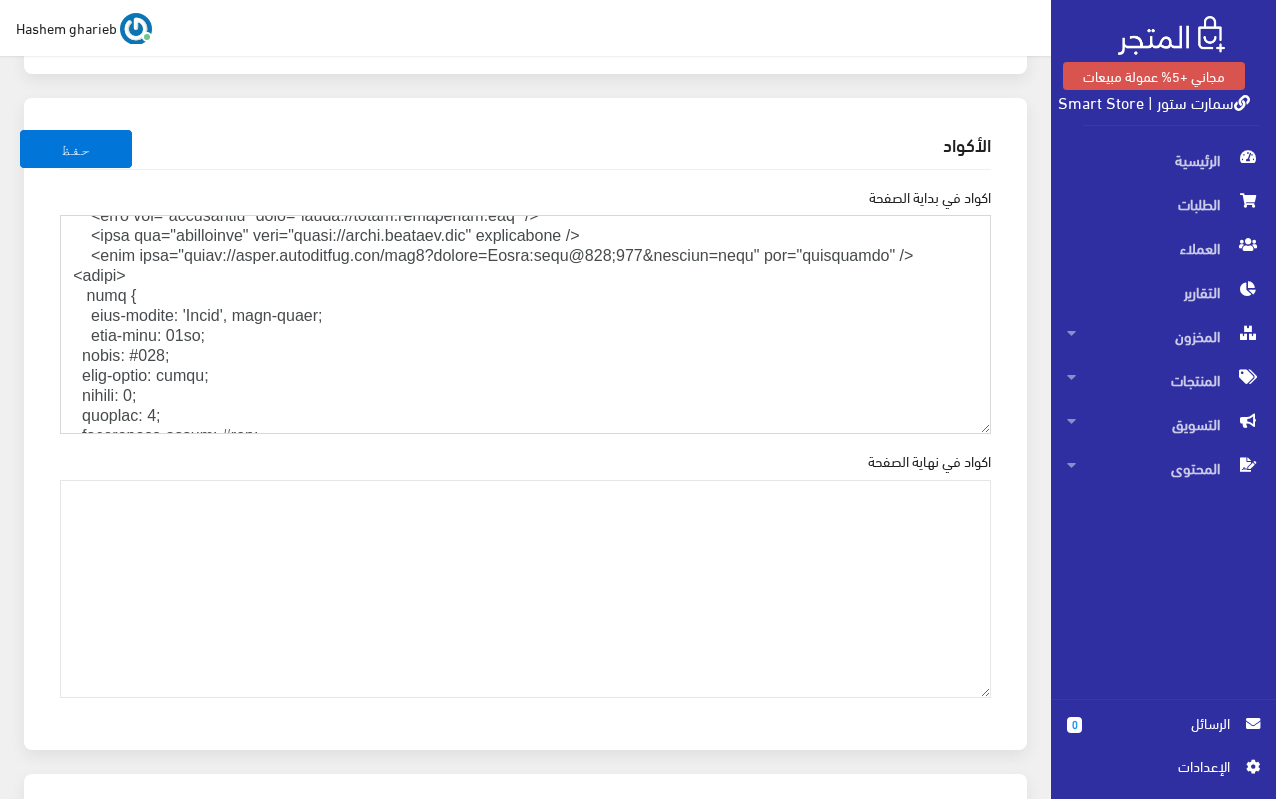 click on "اكواد في بداية الصفحة" at bounding box center [525, 324] 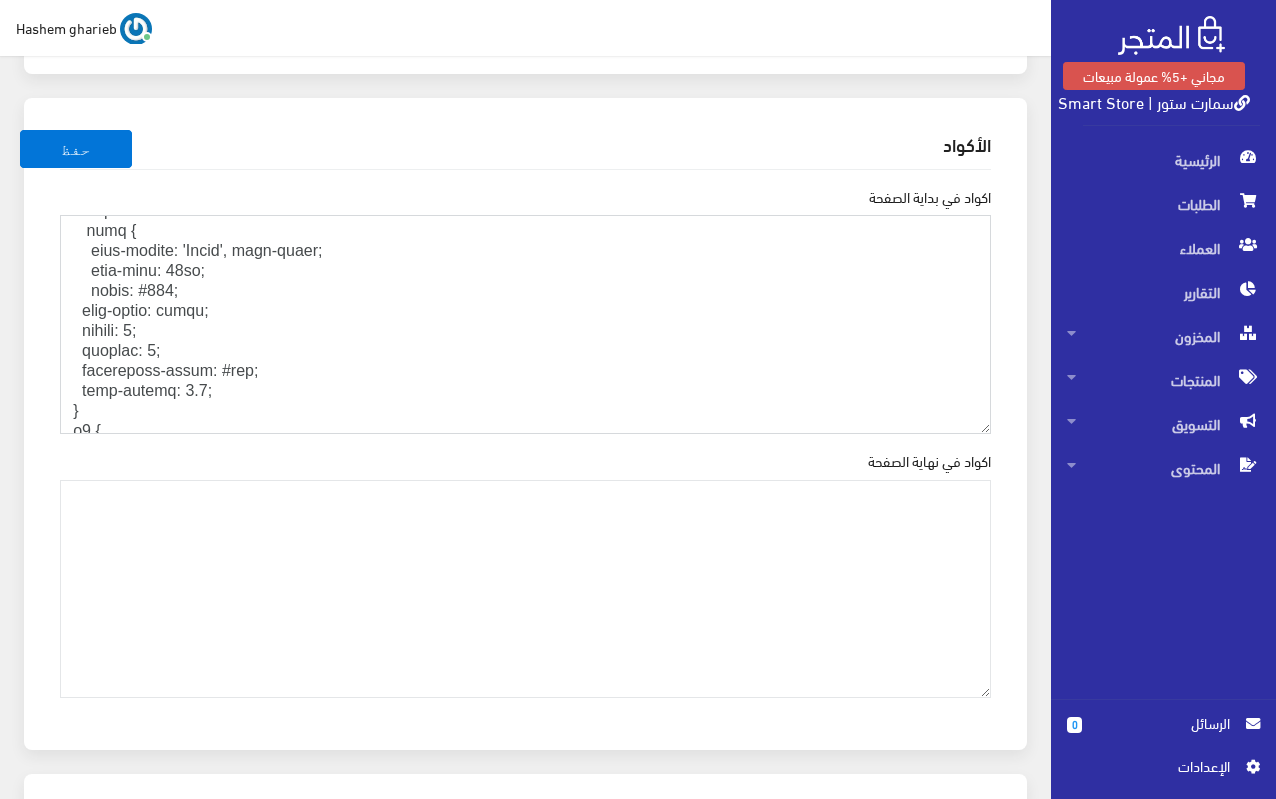 scroll, scrollTop: 300, scrollLeft: 0, axis: vertical 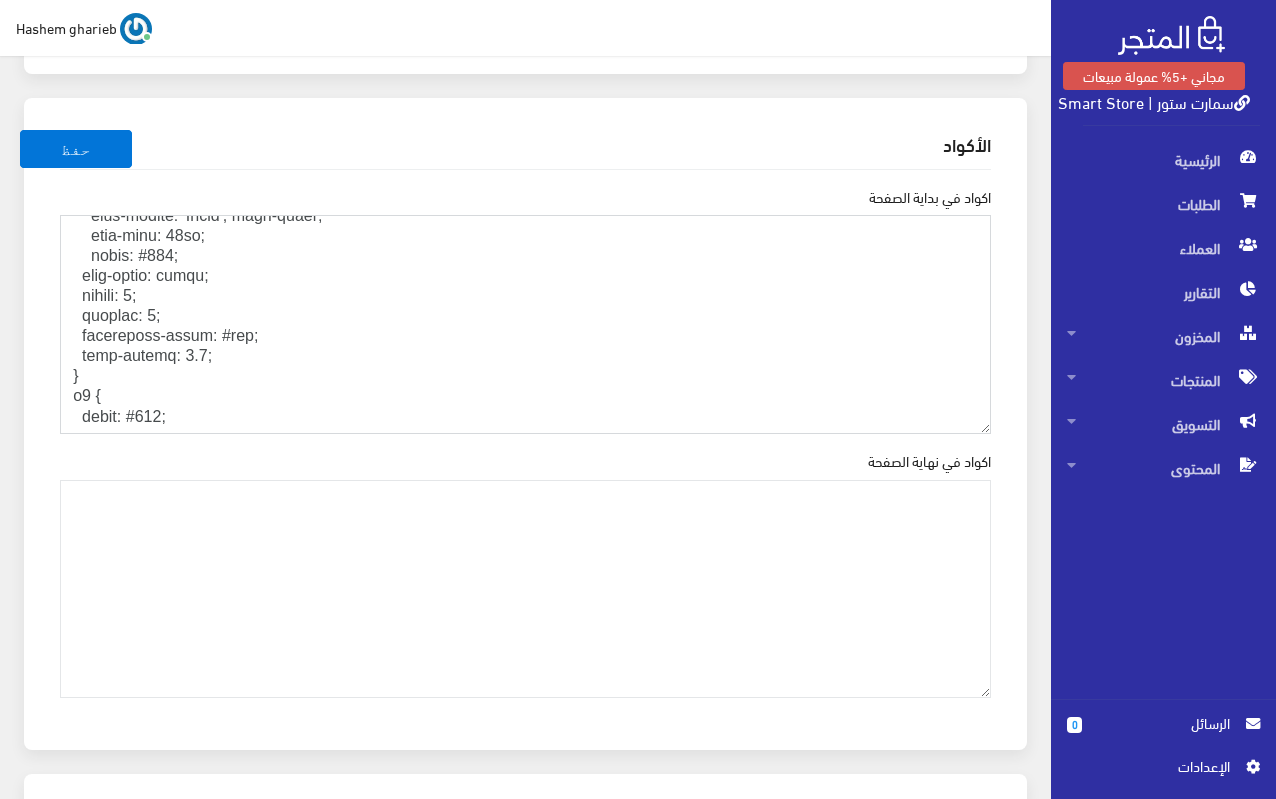 click on "اكواد في بداية الصفحة" at bounding box center [525, 324] 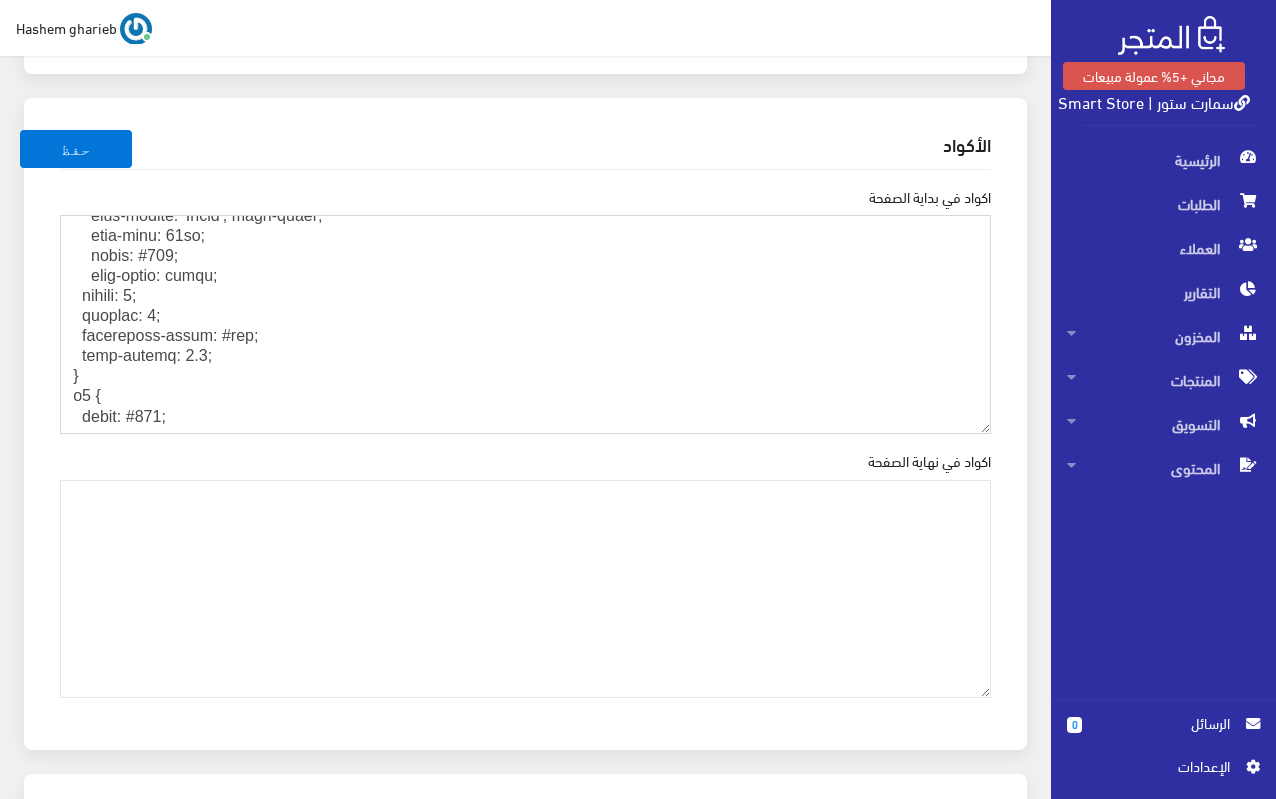 click on "اكواد في بداية الصفحة" at bounding box center (525, 324) 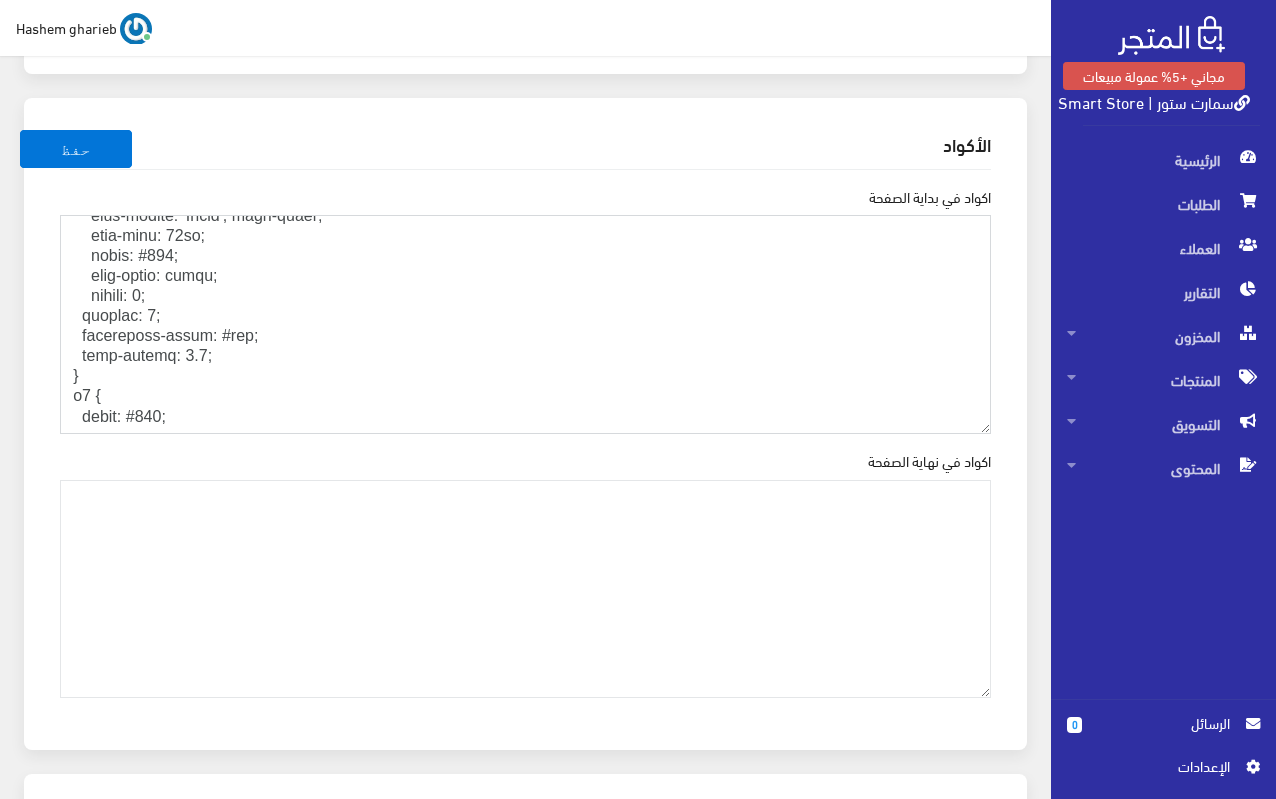 click on "اكواد في بداية الصفحة" at bounding box center (525, 324) 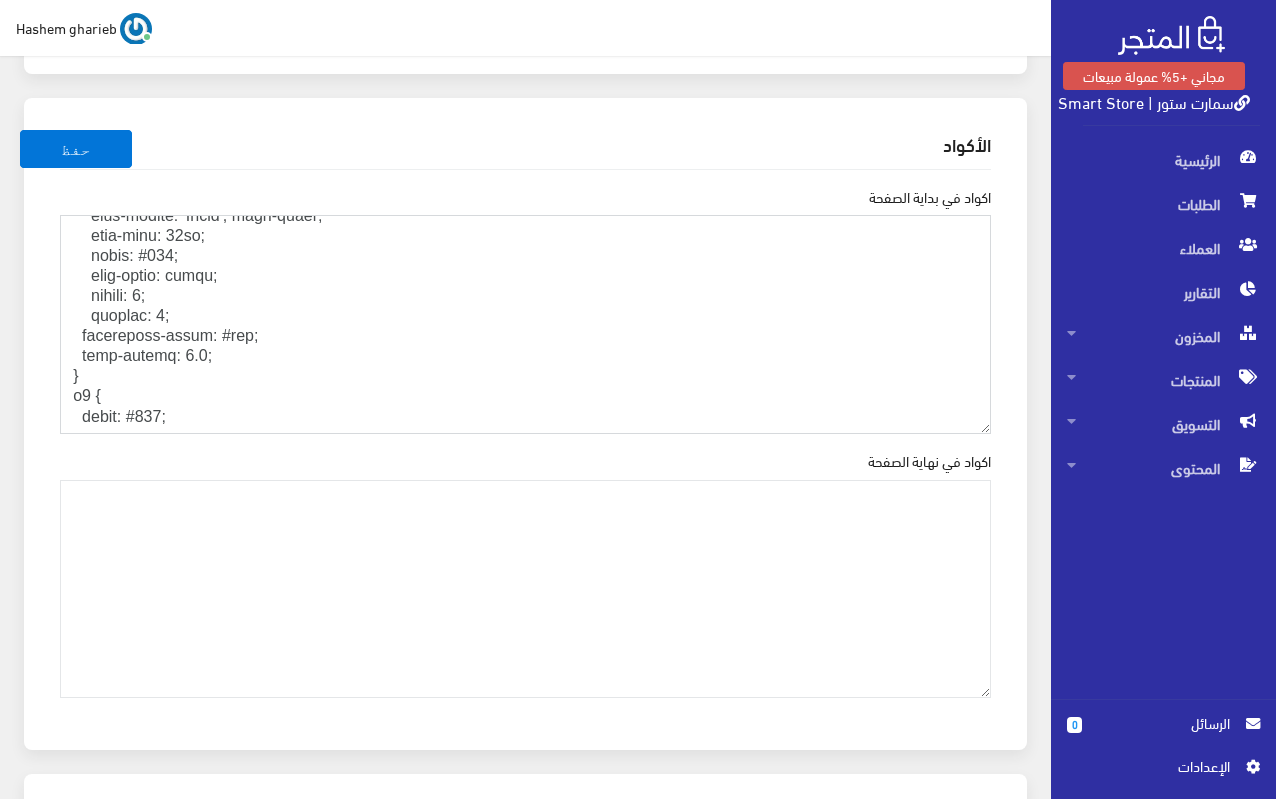 click on "اكواد في بداية الصفحة" at bounding box center [525, 324] 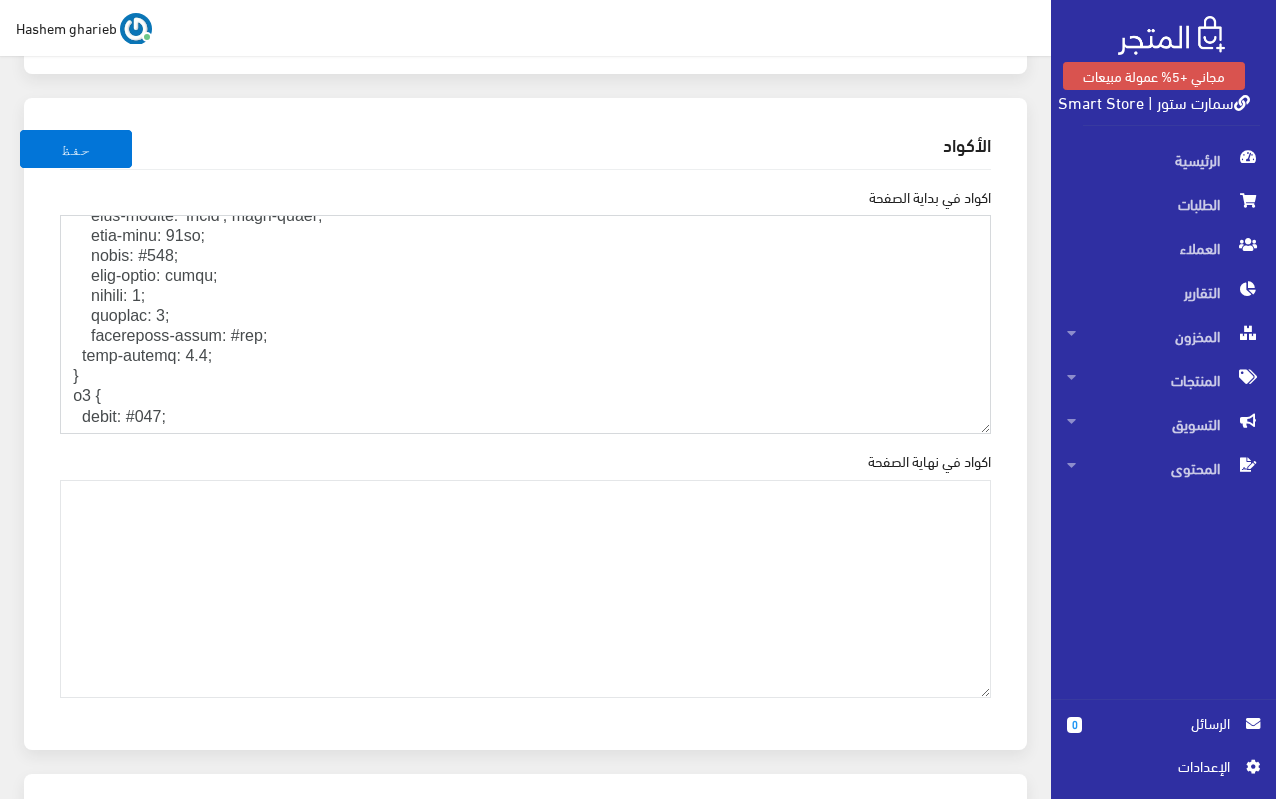 click on "اكواد في بداية الصفحة" at bounding box center [525, 324] 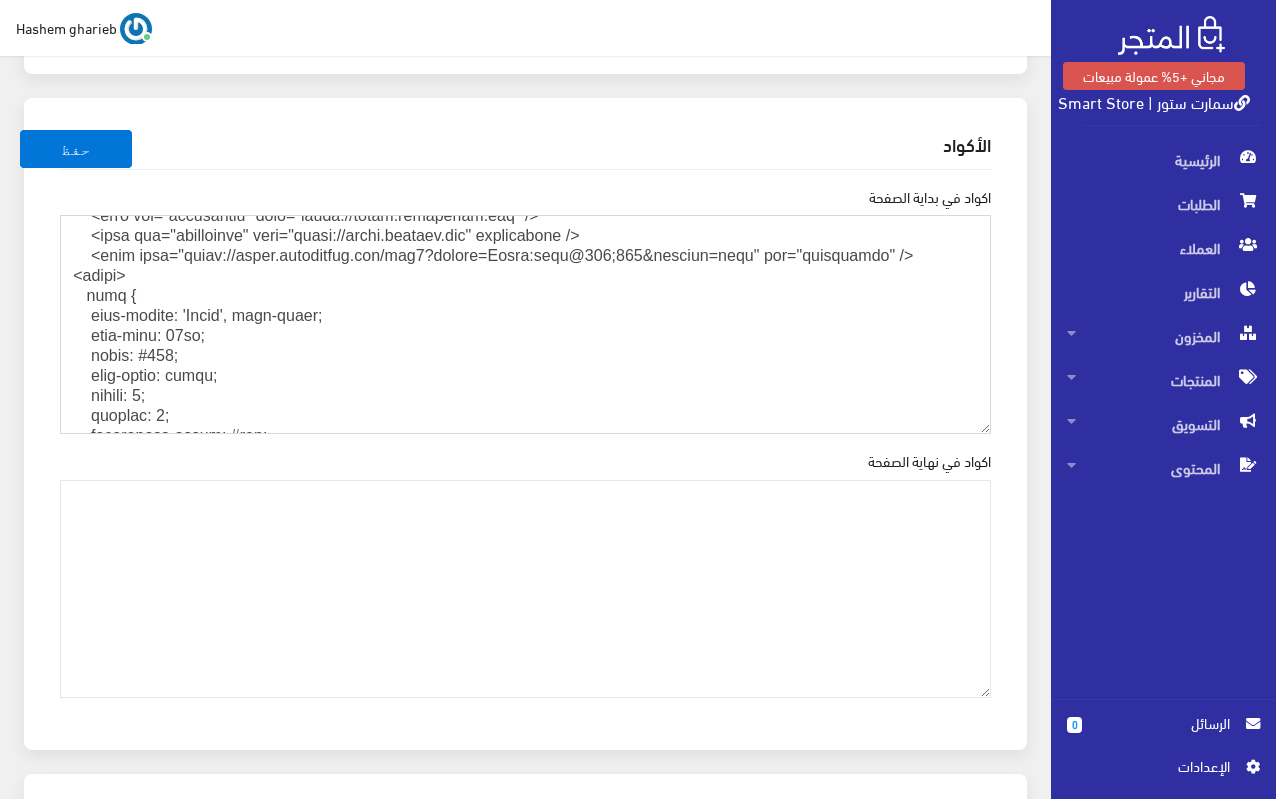 scroll, scrollTop: 300, scrollLeft: 0, axis: vertical 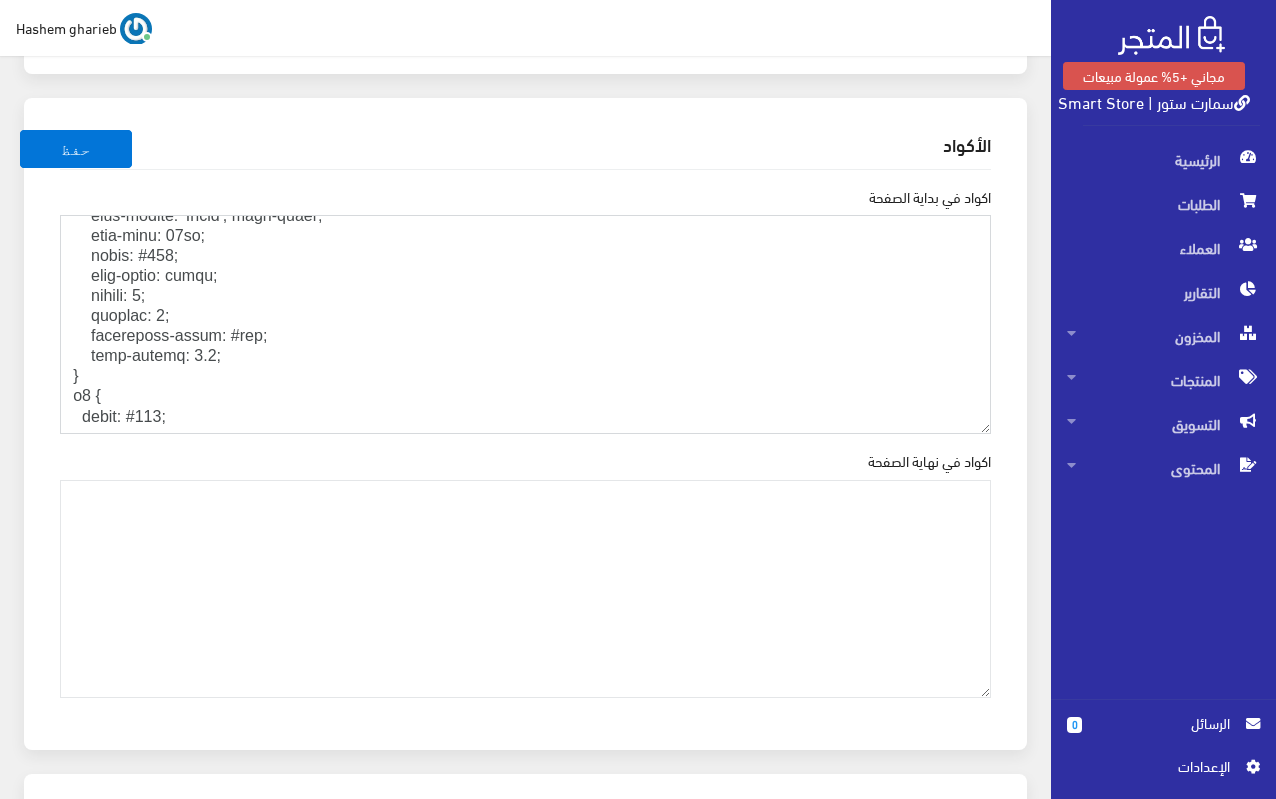 click on "اكواد في بداية الصفحة" at bounding box center [525, 324] 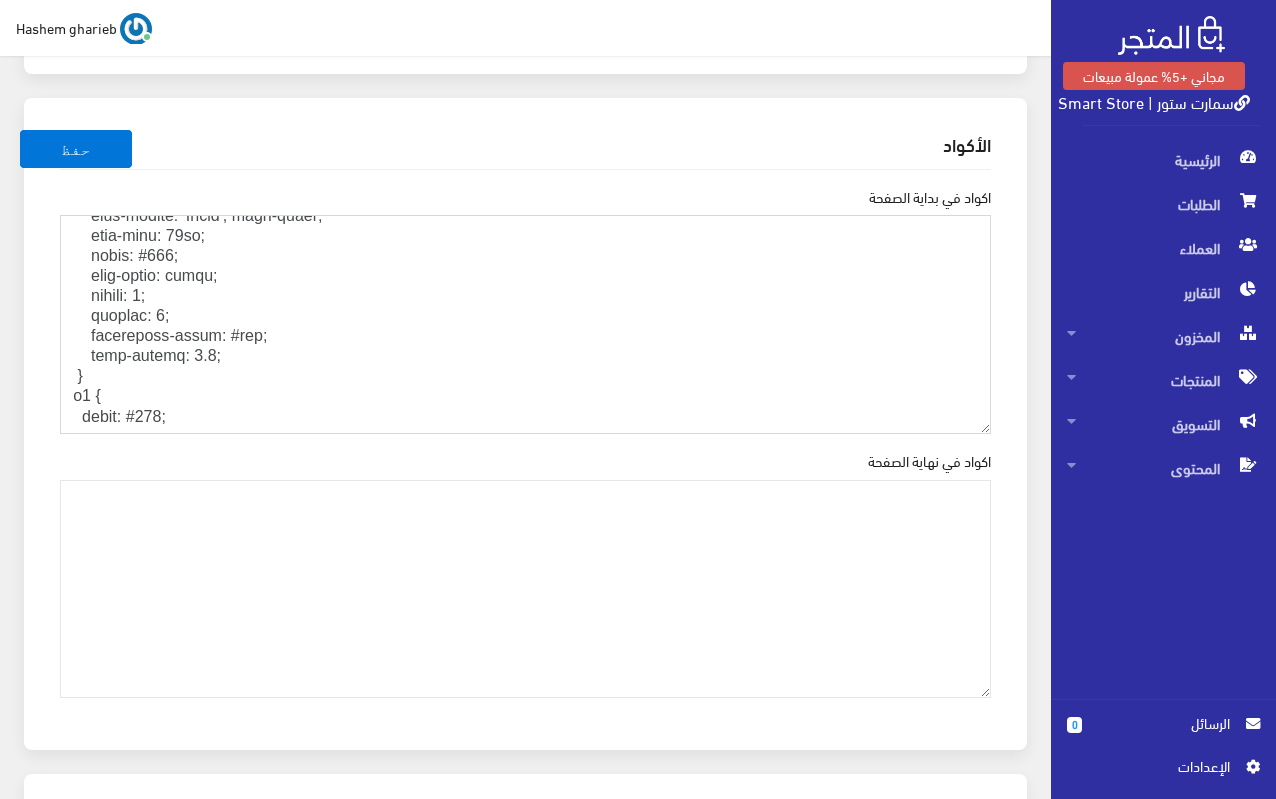click on "اكواد في بداية الصفحة" at bounding box center [525, 324] 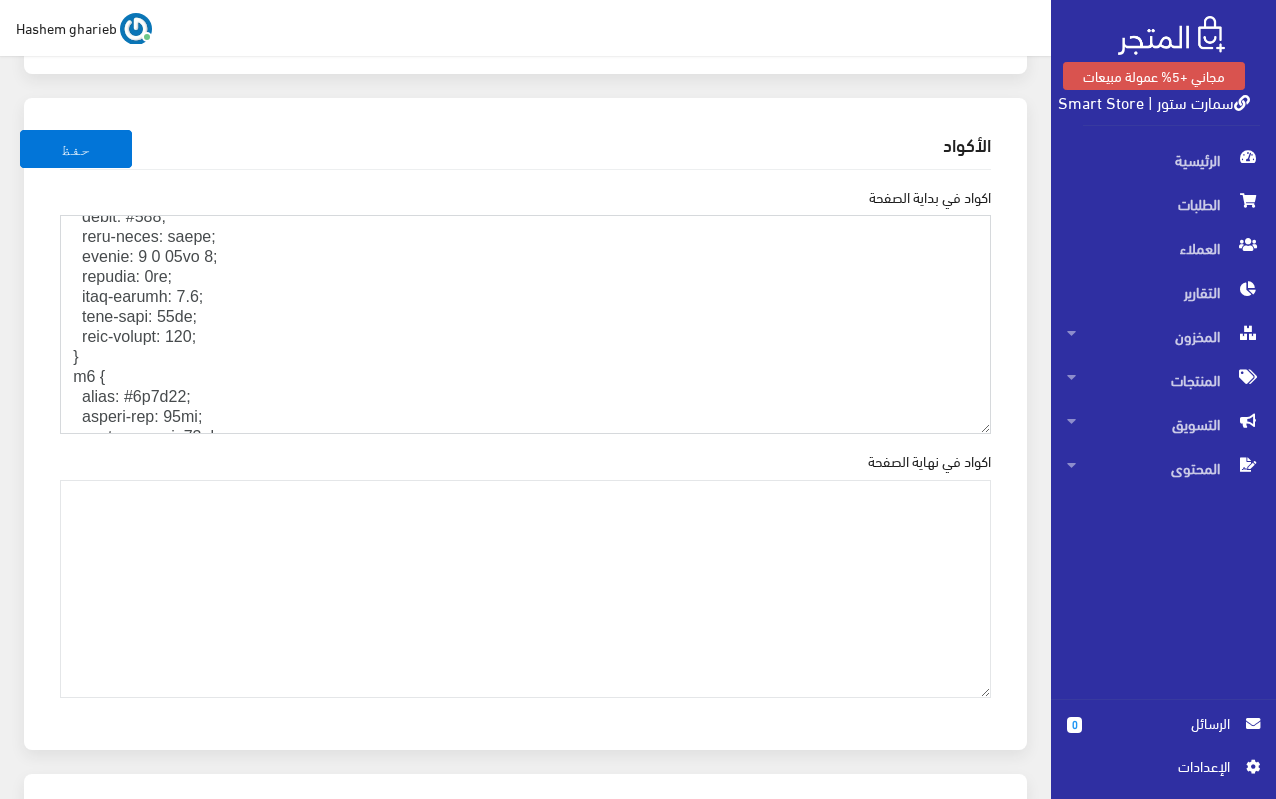 scroll, scrollTop: 400, scrollLeft: 0, axis: vertical 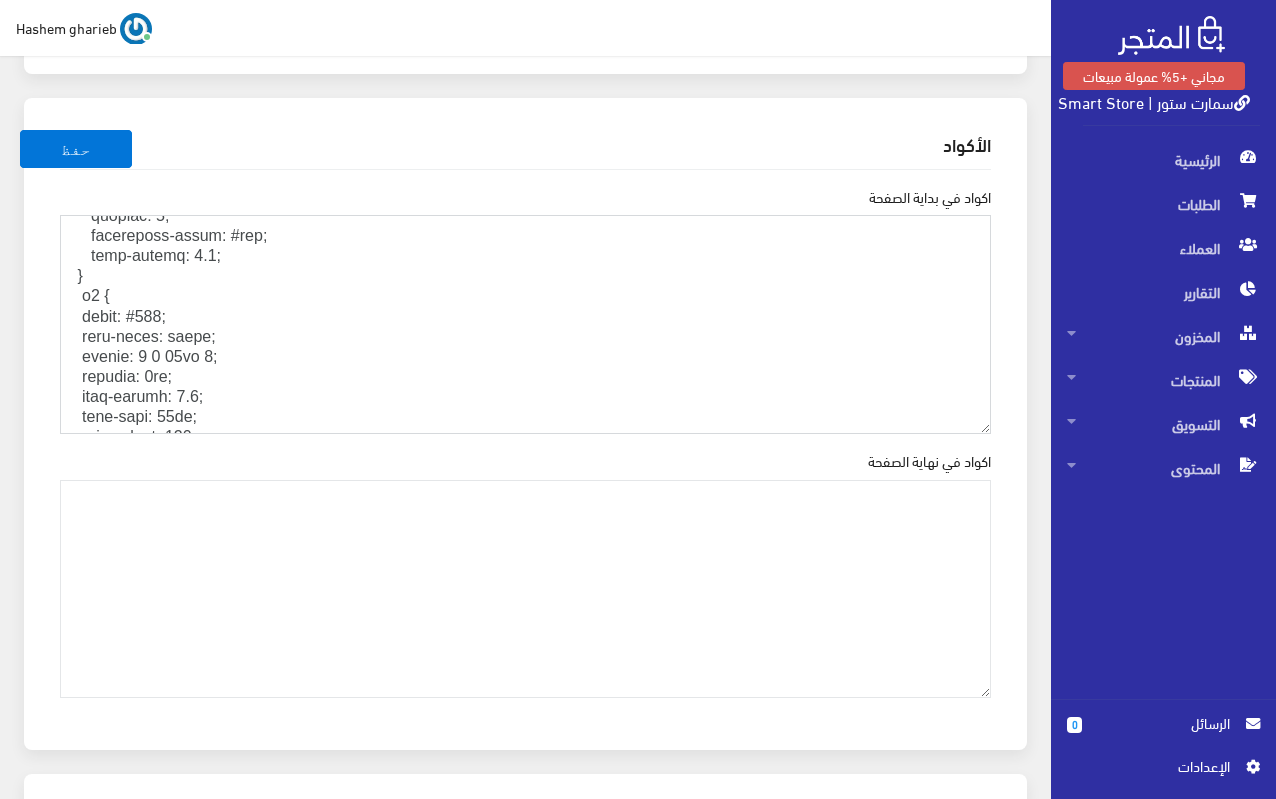 click on "اكواد في بداية الصفحة" at bounding box center (525, 324) 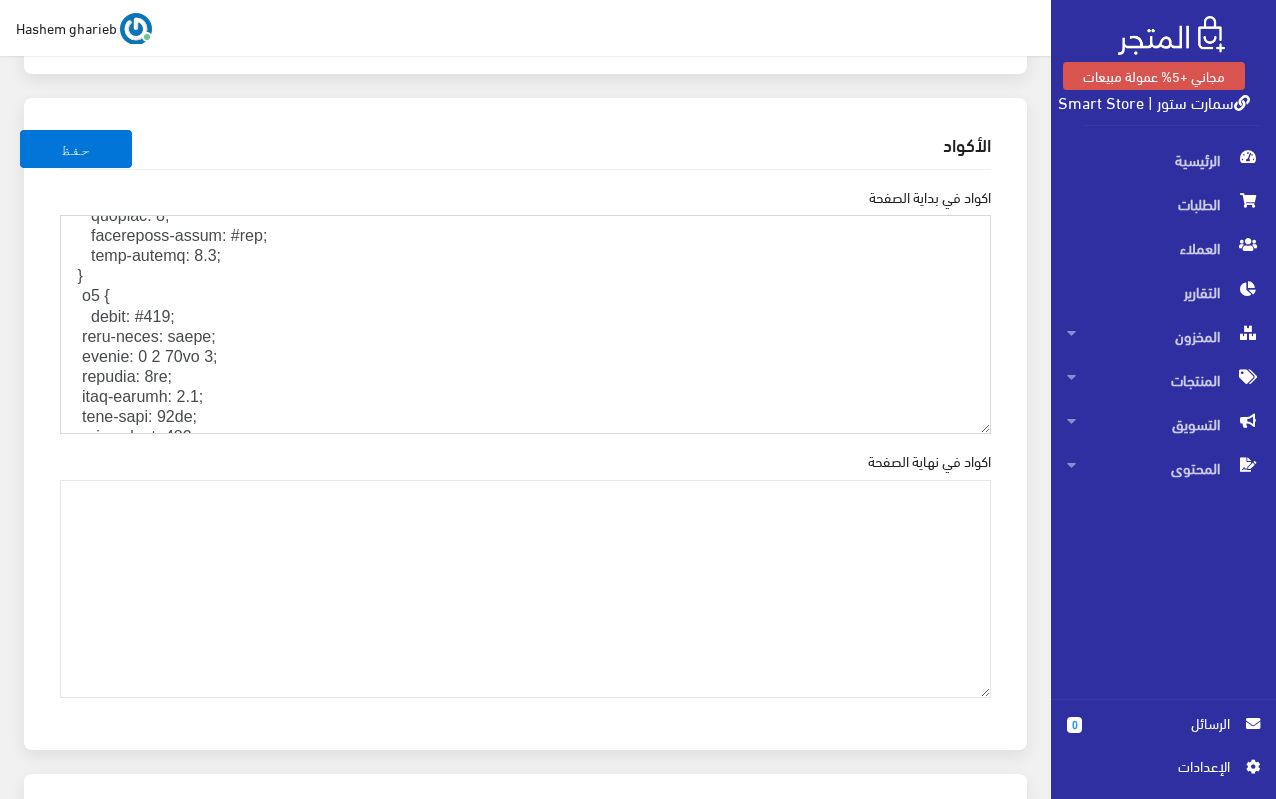 click on "اكواد في بداية الصفحة" at bounding box center [525, 324] 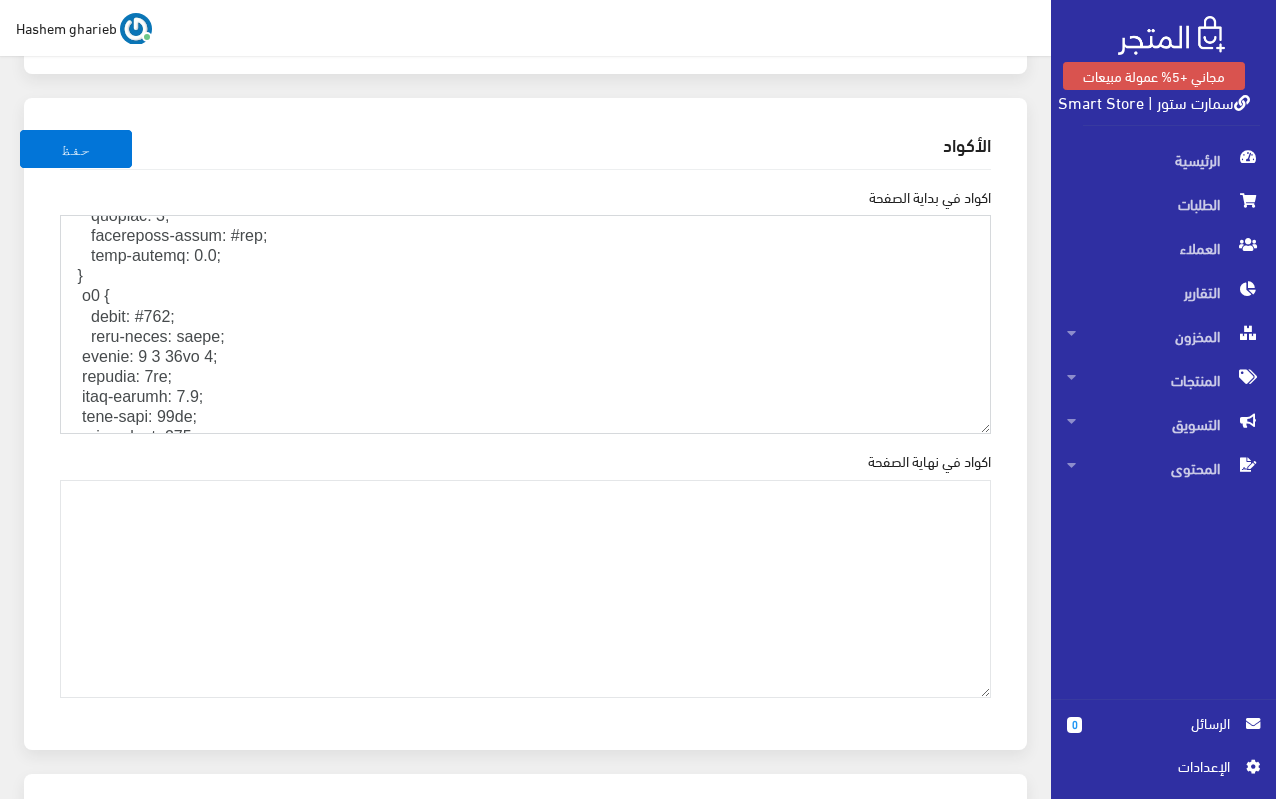 click on "اكواد في بداية الصفحة" at bounding box center (525, 324) 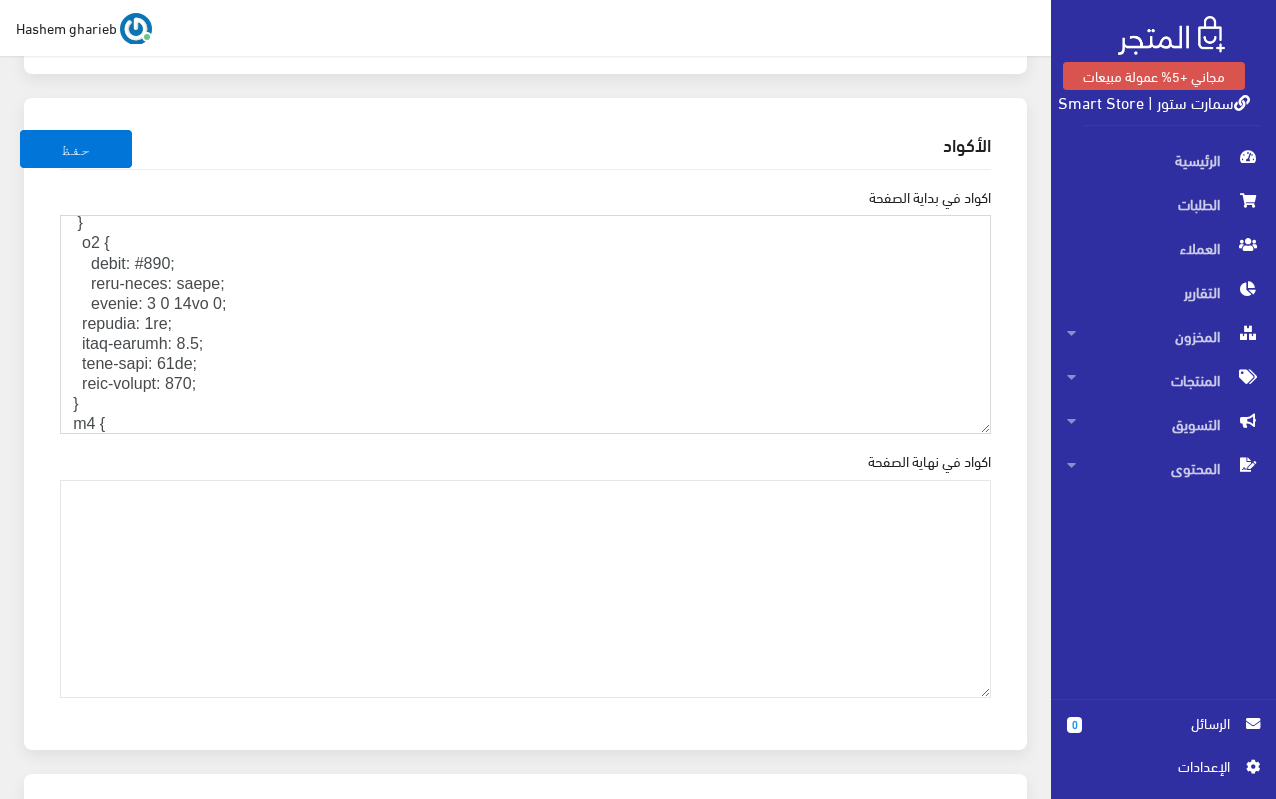 scroll, scrollTop: 500, scrollLeft: 0, axis: vertical 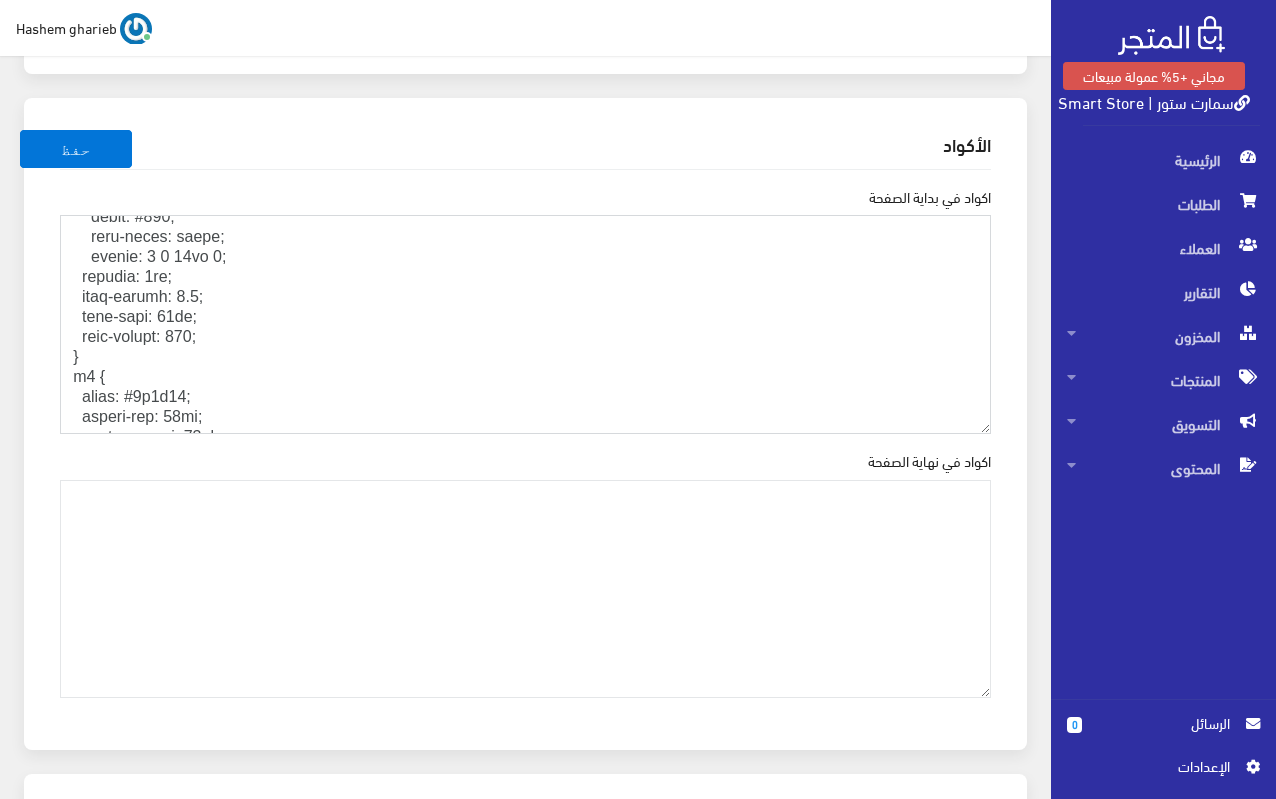 click on "اكواد في بداية الصفحة" at bounding box center [525, 324] 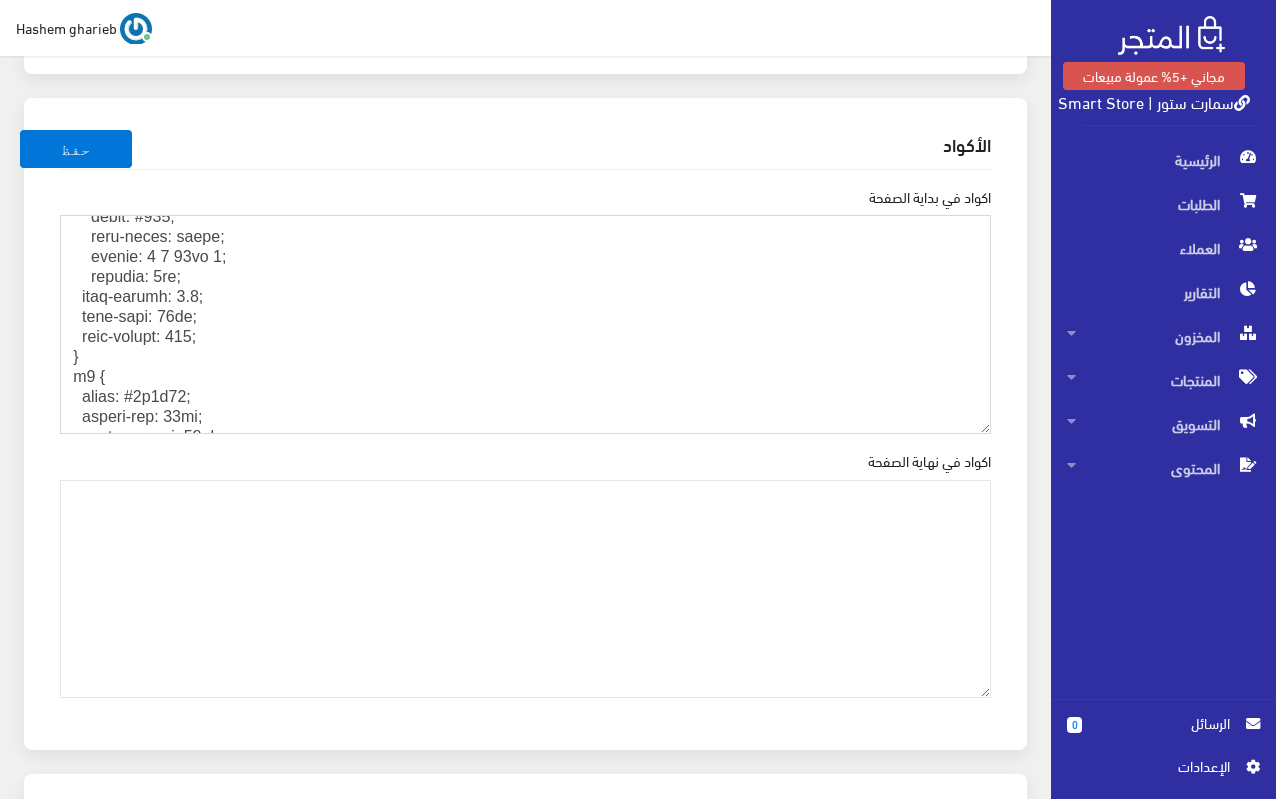 click on "اكواد في بداية الصفحة" at bounding box center (525, 324) 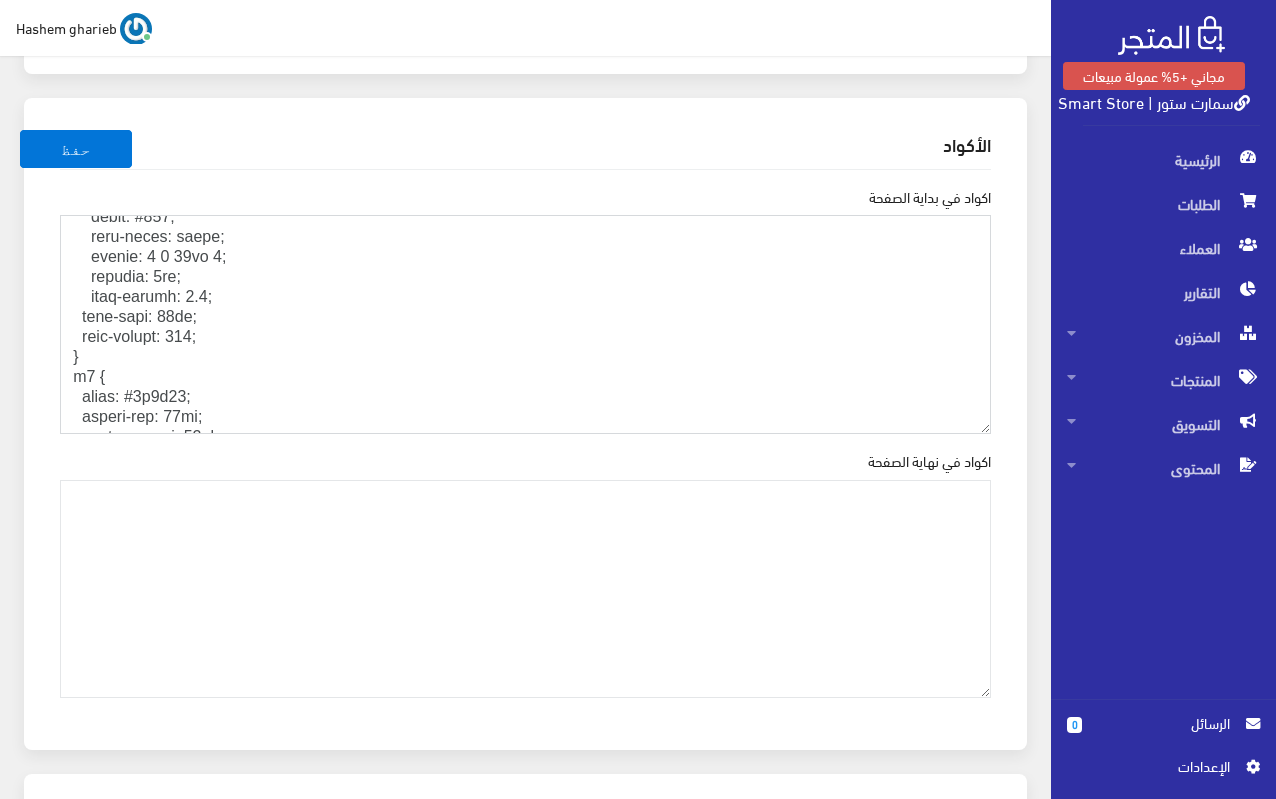 click on "اكواد في بداية الصفحة" at bounding box center (525, 324) 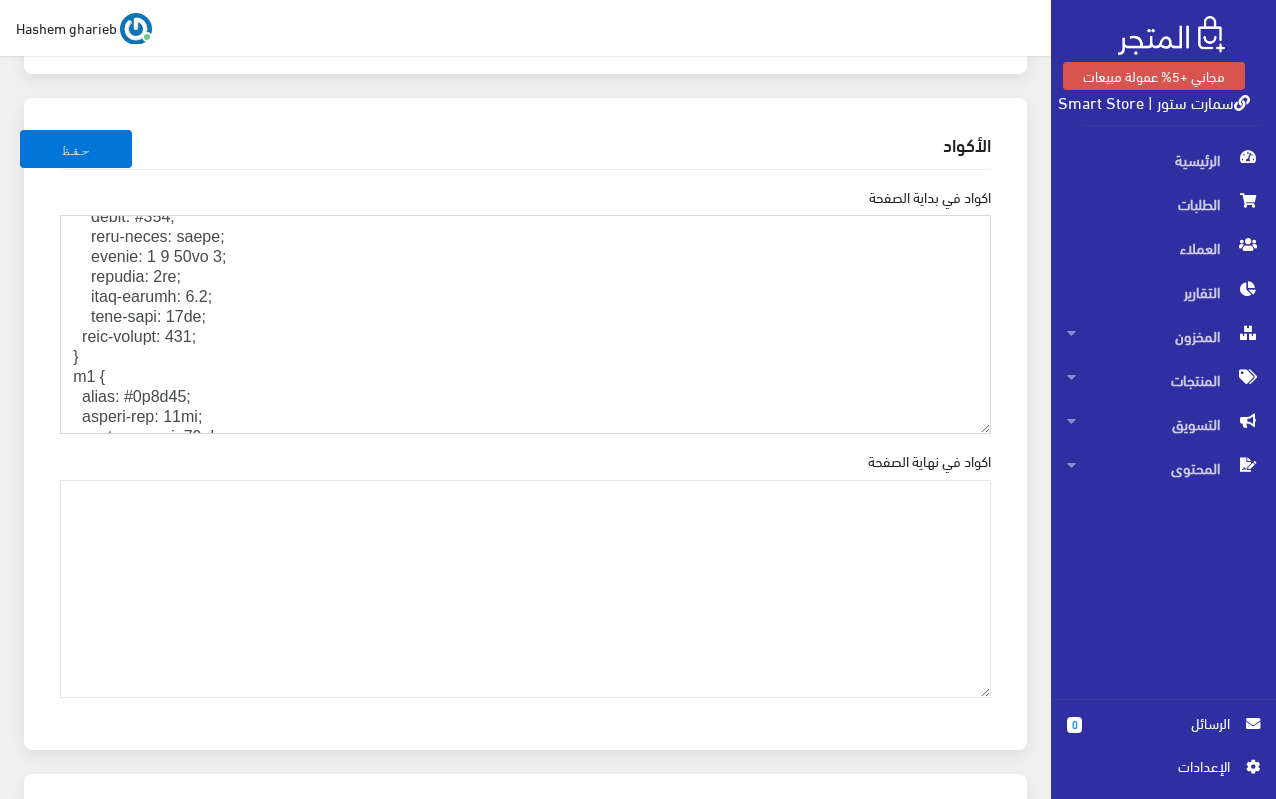 click on "اكواد في بداية الصفحة" at bounding box center (525, 324) 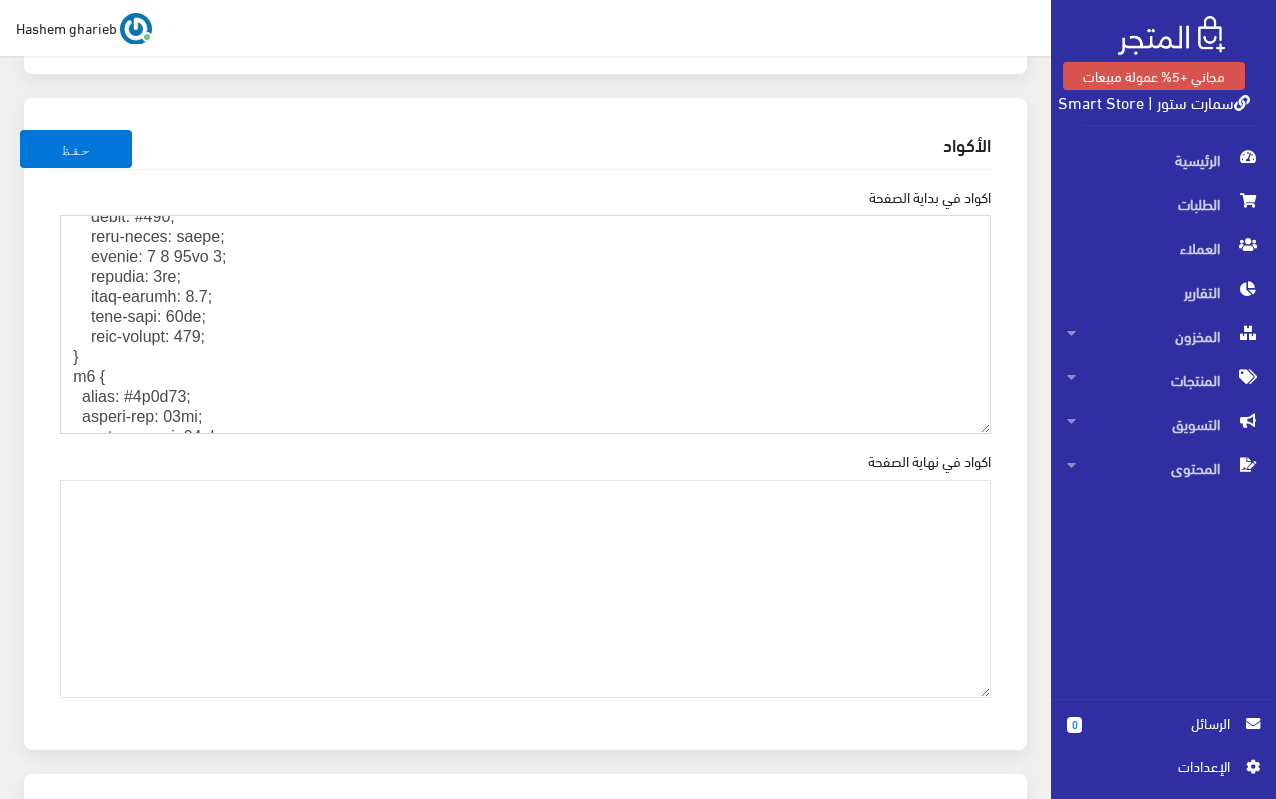 click on "اكواد في بداية الصفحة" at bounding box center [525, 324] 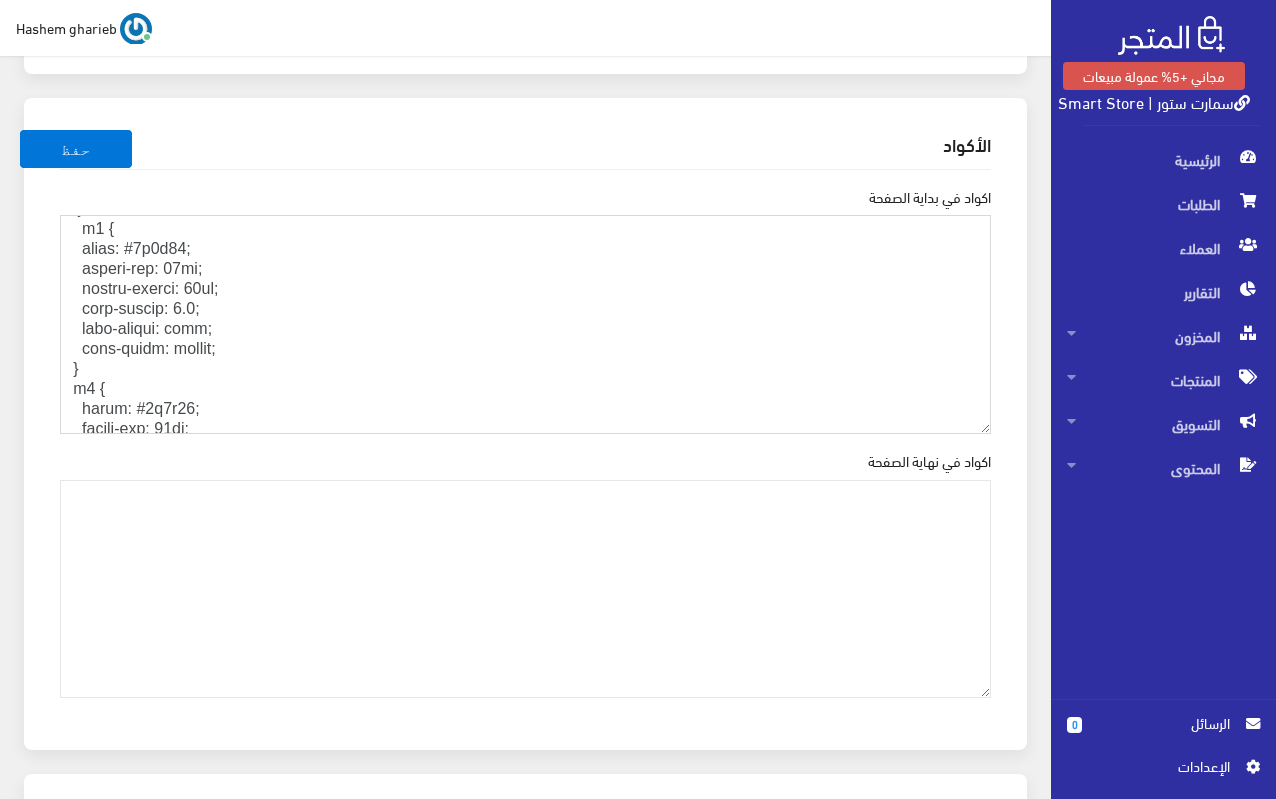 scroll, scrollTop: 548, scrollLeft: 0, axis: vertical 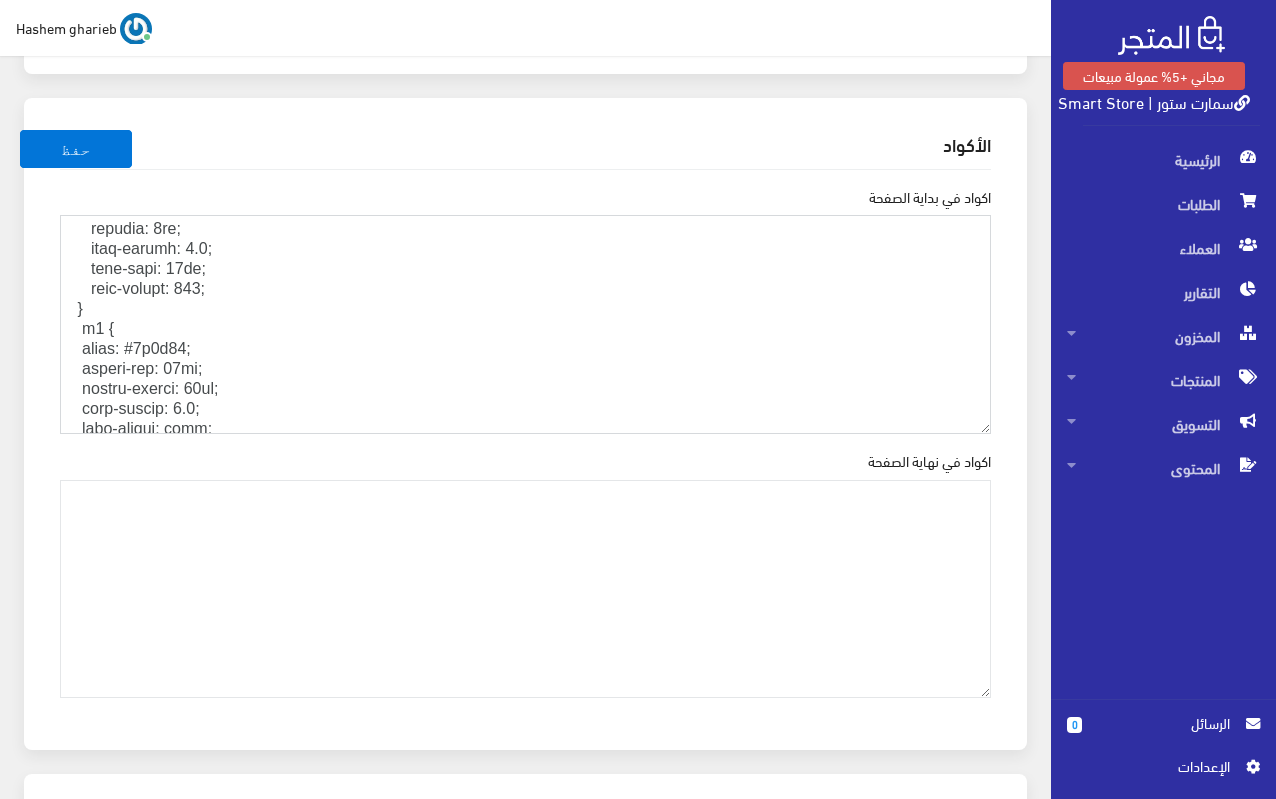 click on "اكواد في بداية الصفحة" at bounding box center [525, 324] 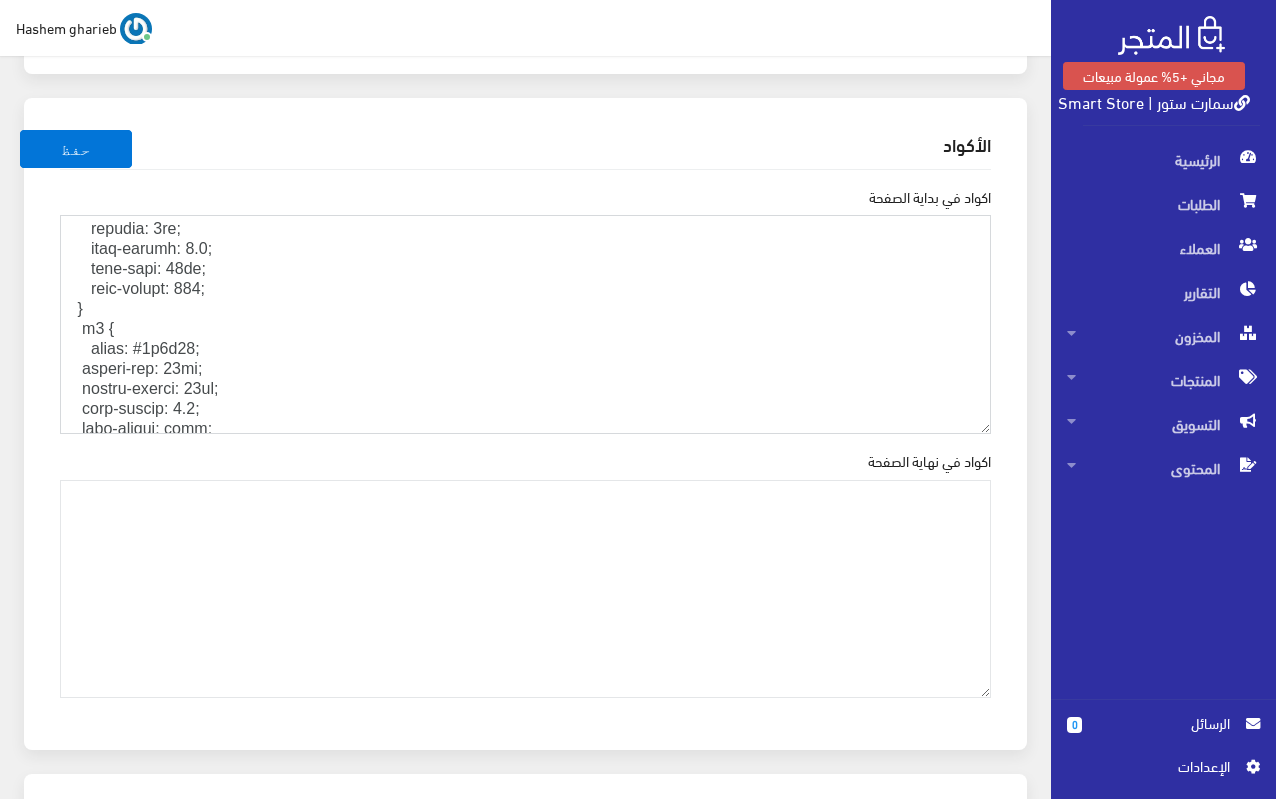click on "اكواد في بداية الصفحة" at bounding box center [525, 324] 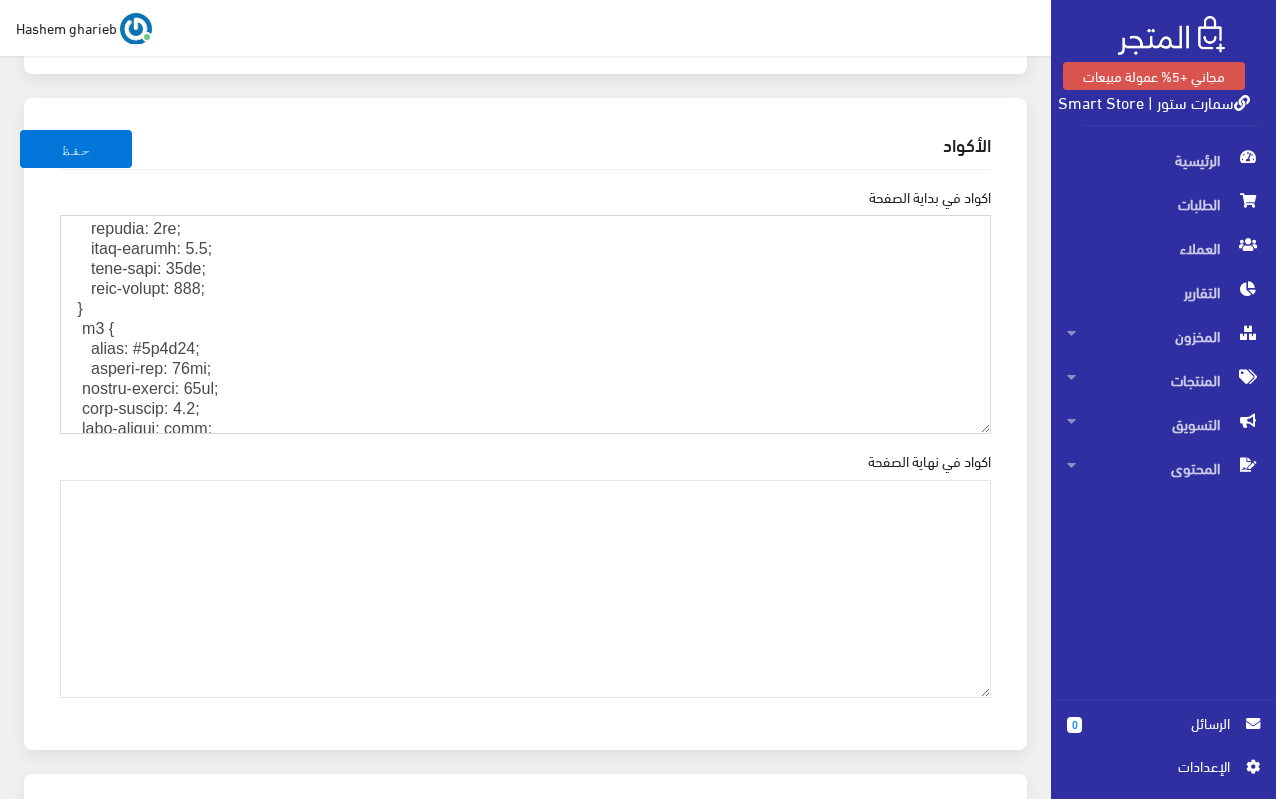 scroll, scrollTop: 648, scrollLeft: 0, axis: vertical 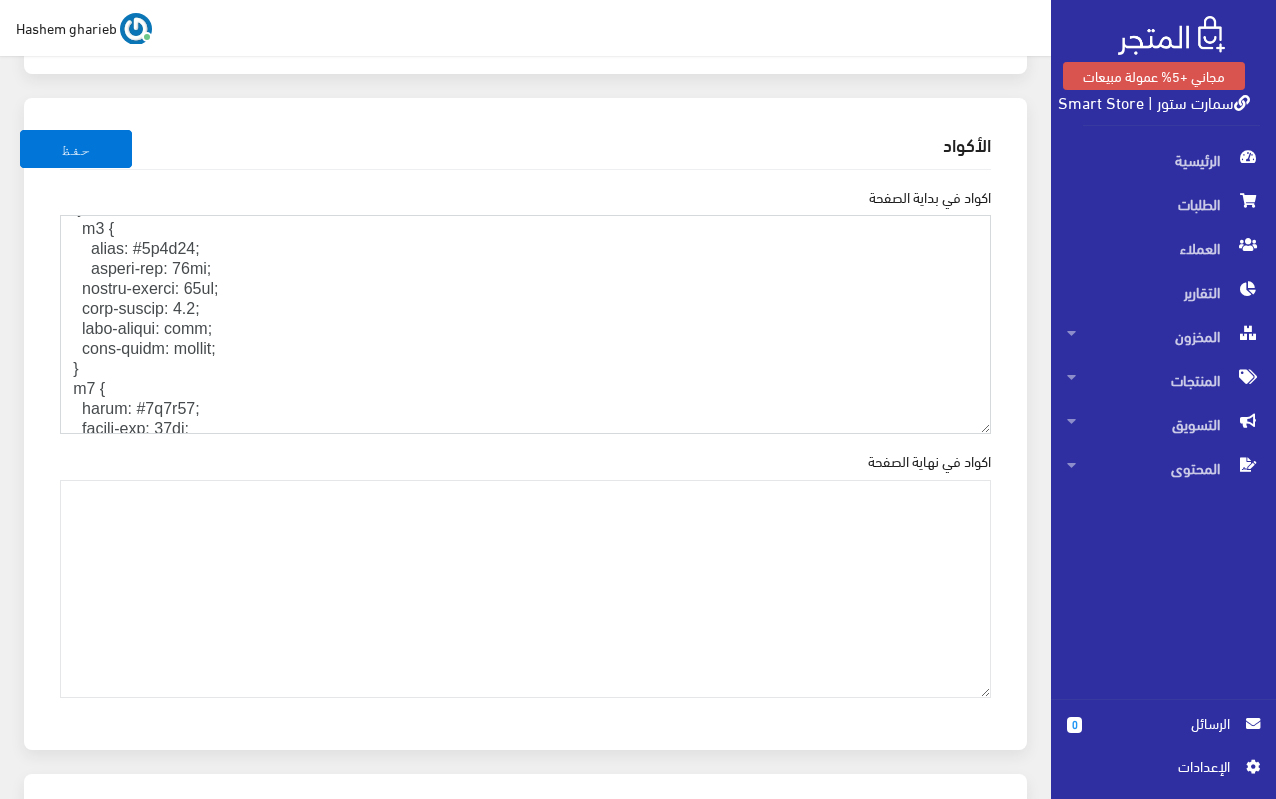 click on "اكواد في بداية الصفحة" at bounding box center (525, 324) 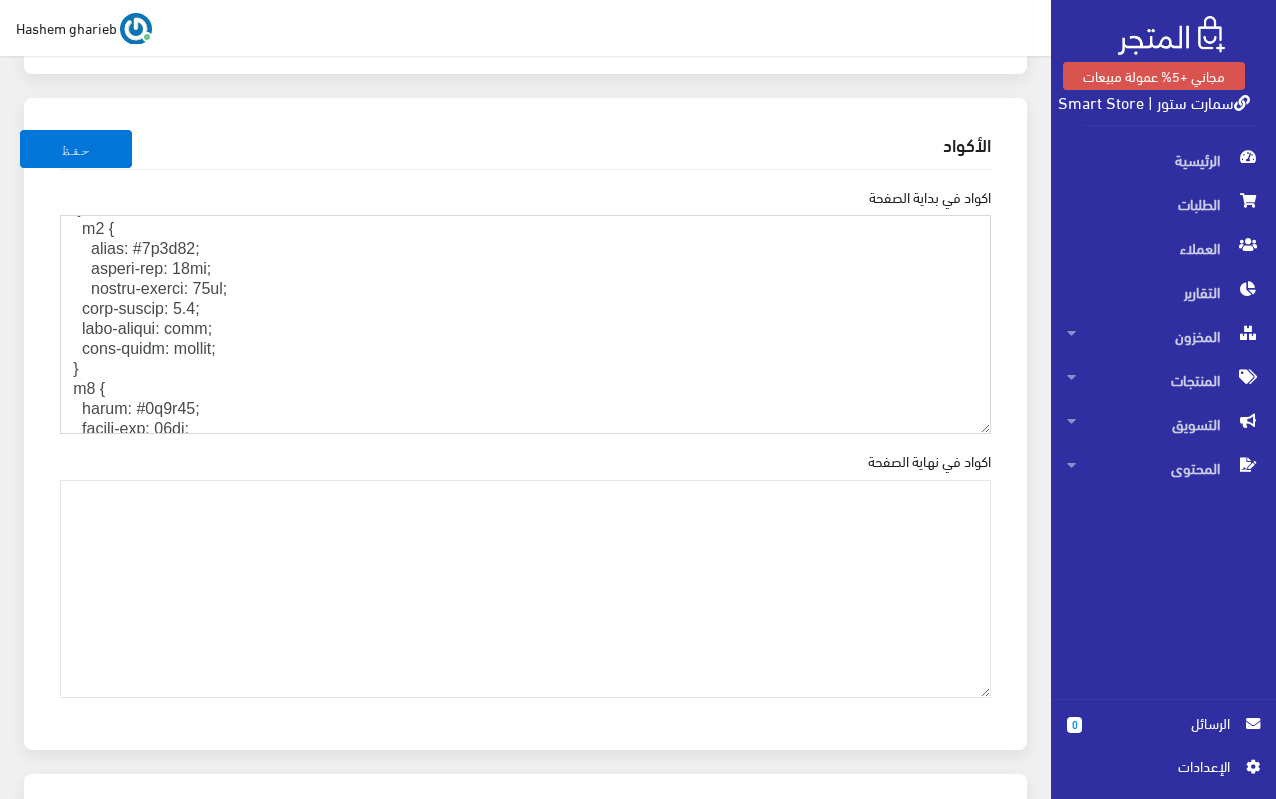 click on "اكواد في بداية الصفحة" at bounding box center [525, 324] 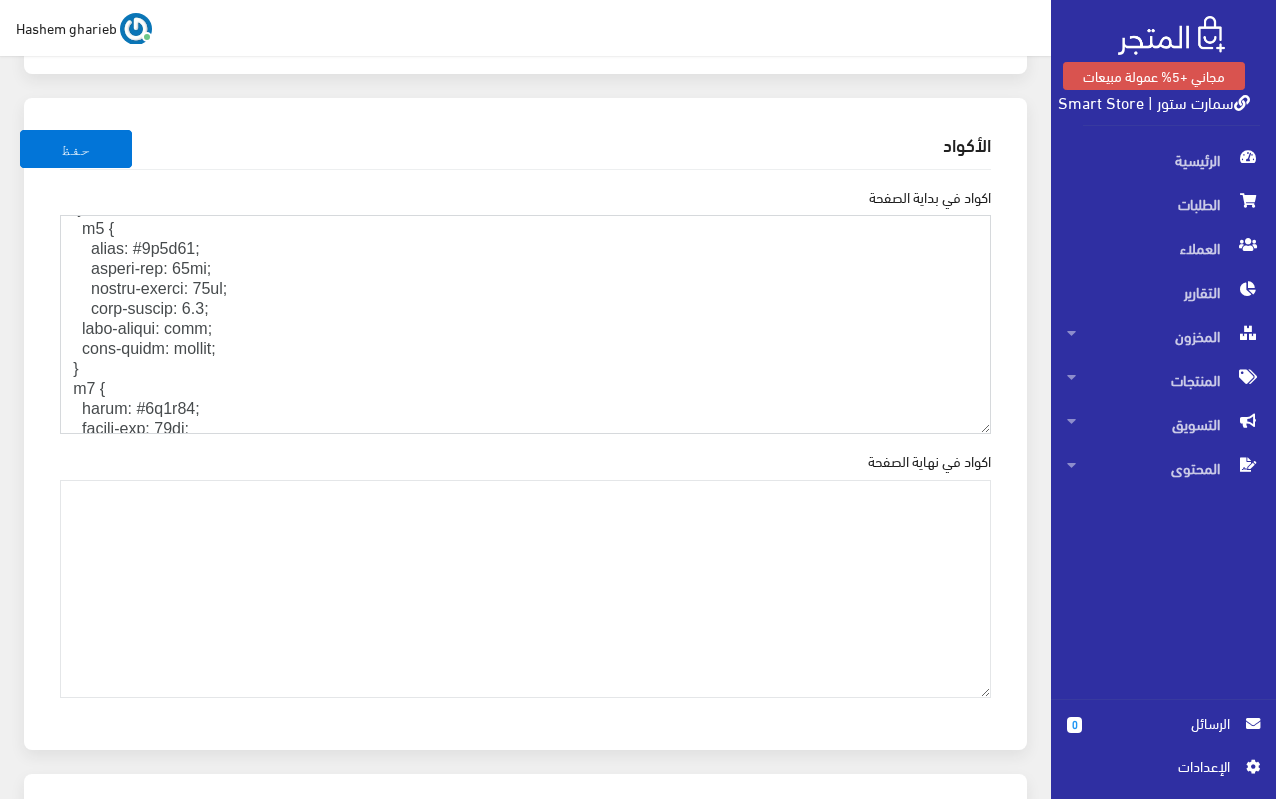 click on "اكواد في بداية الصفحة" at bounding box center [525, 324] 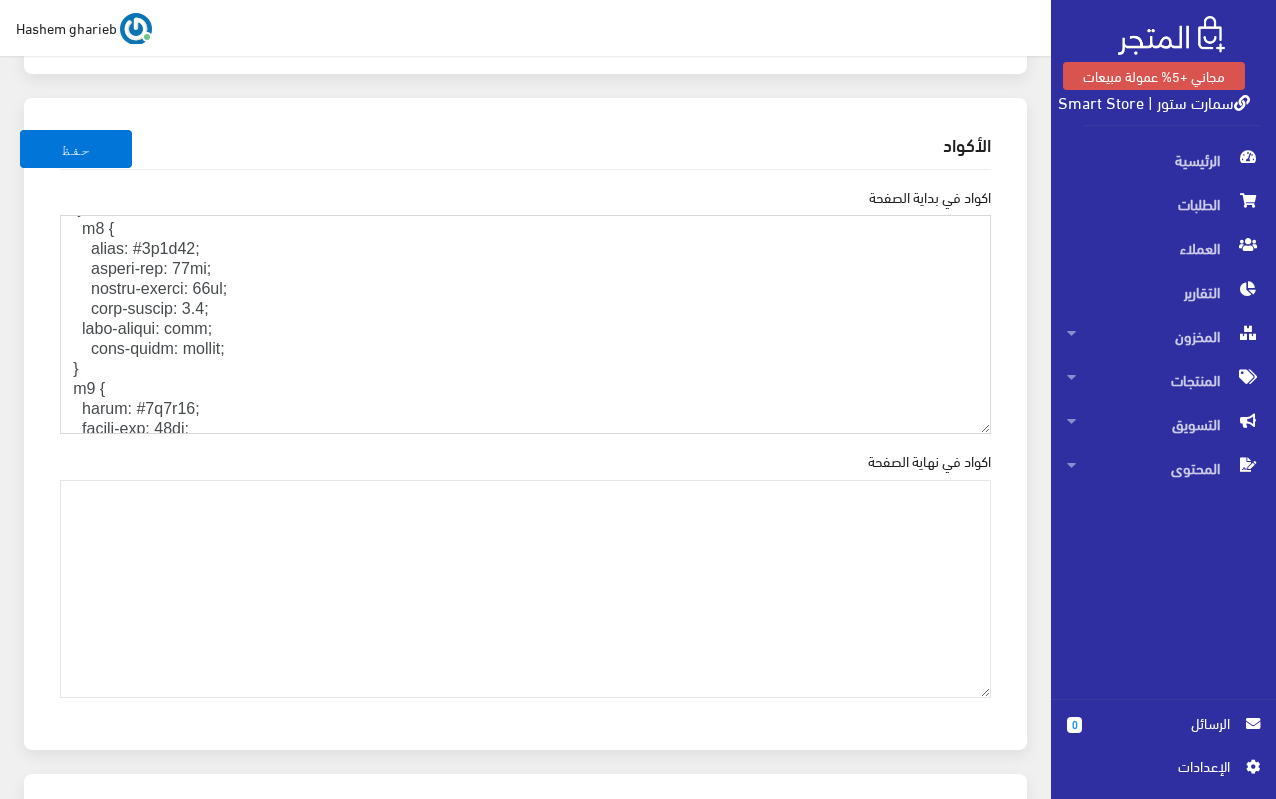 click on "اكواد في بداية الصفحة" at bounding box center (525, 324) 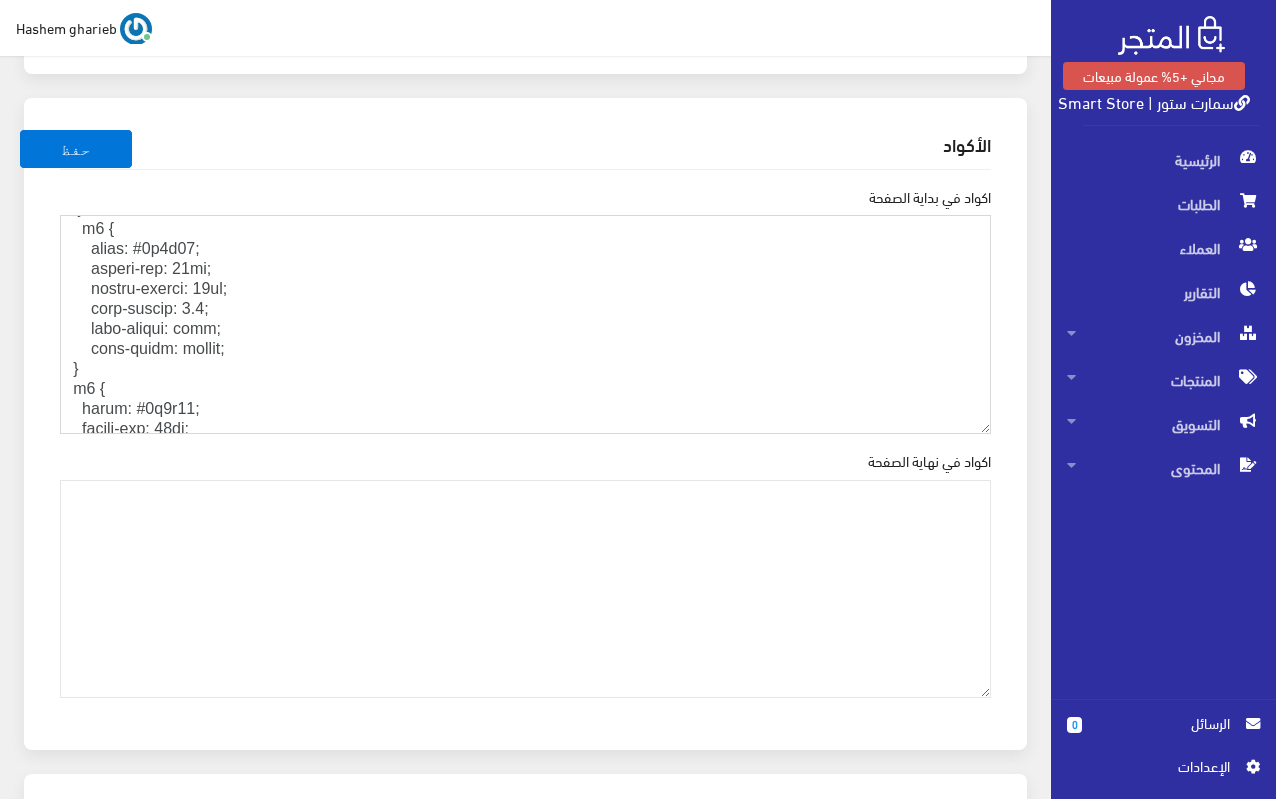 click on "اكواد في بداية الصفحة" at bounding box center [525, 324] 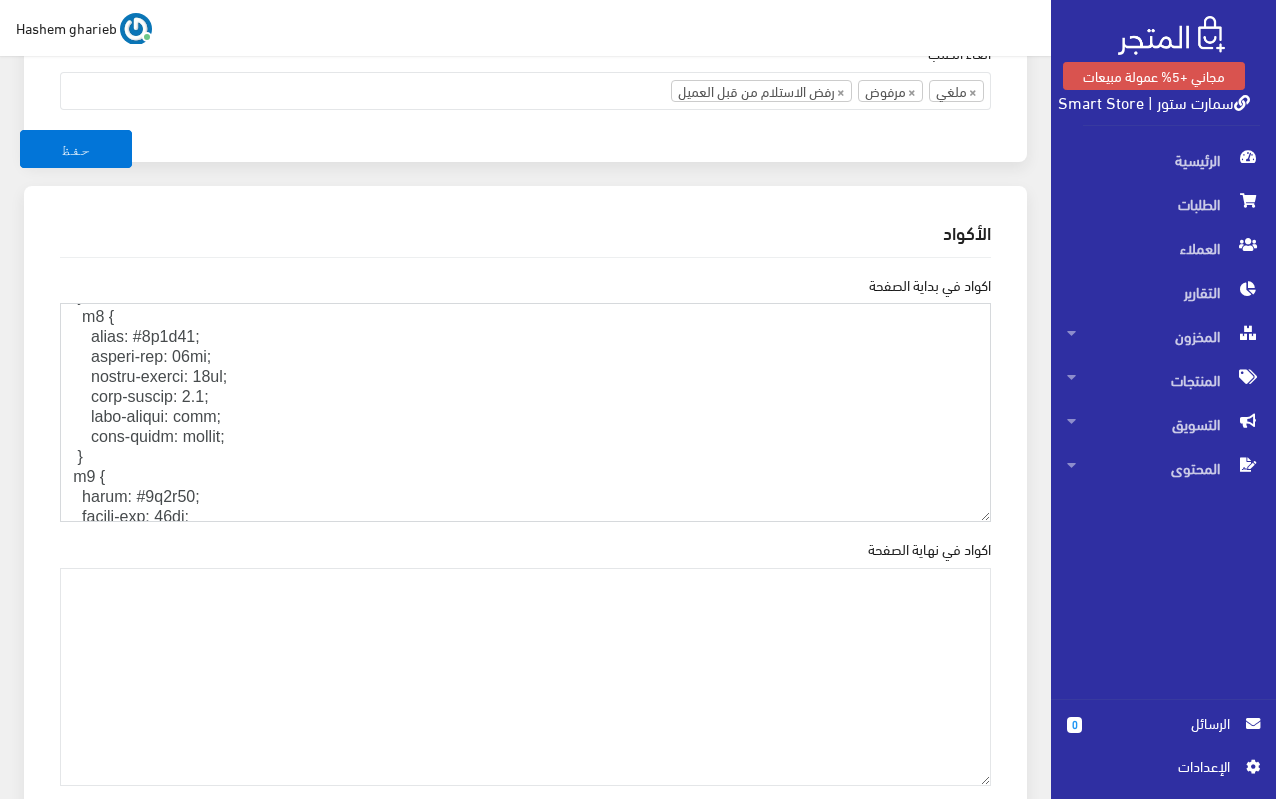 scroll, scrollTop: 2697, scrollLeft: 0, axis: vertical 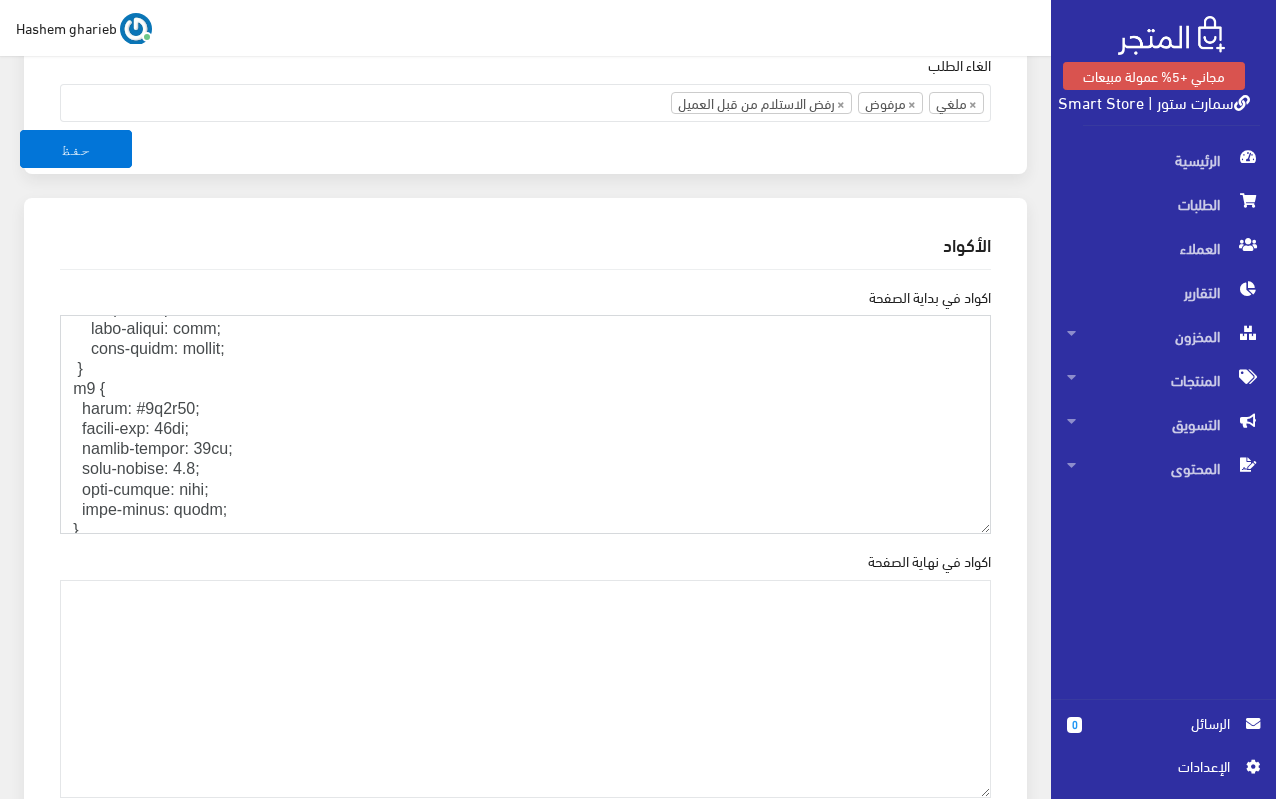 click on "اكواد في بداية الصفحة" at bounding box center [525, 424] 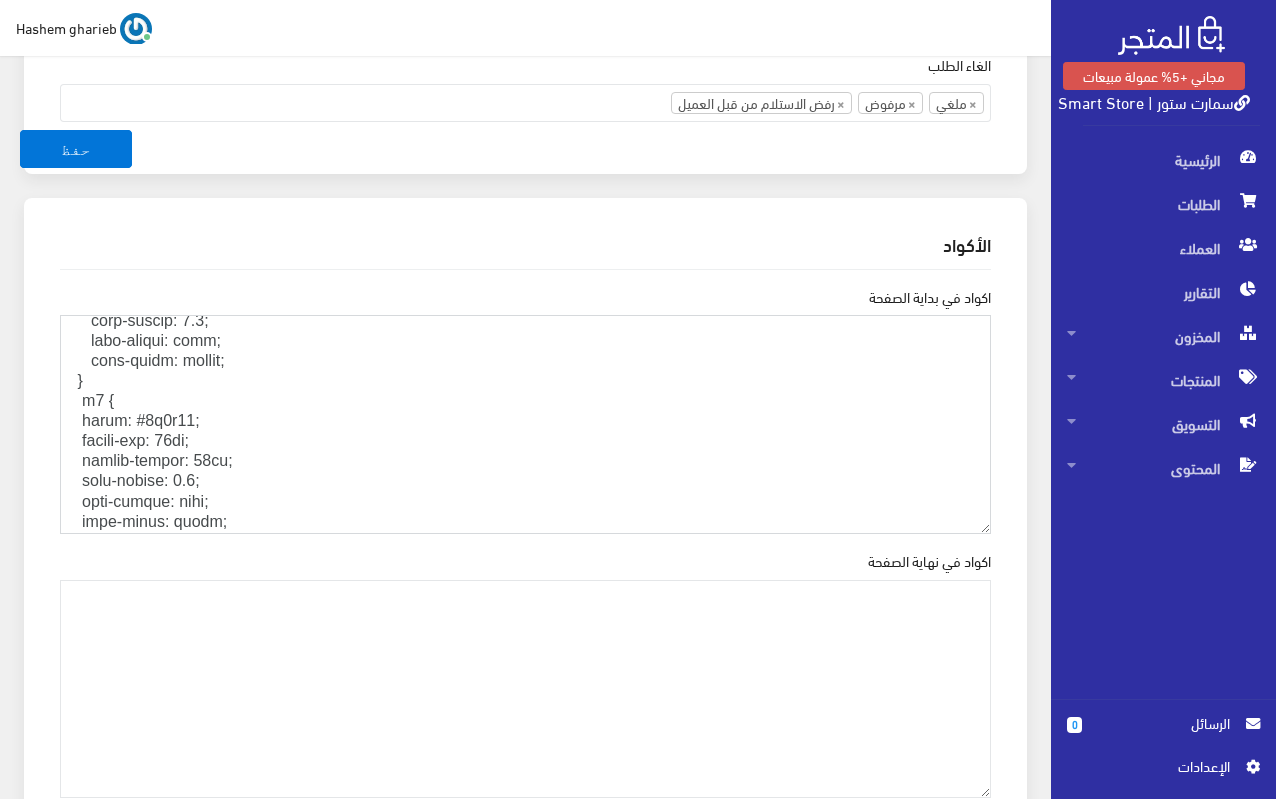 scroll, scrollTop: 748, scrollLeft: 0, axis: vertical 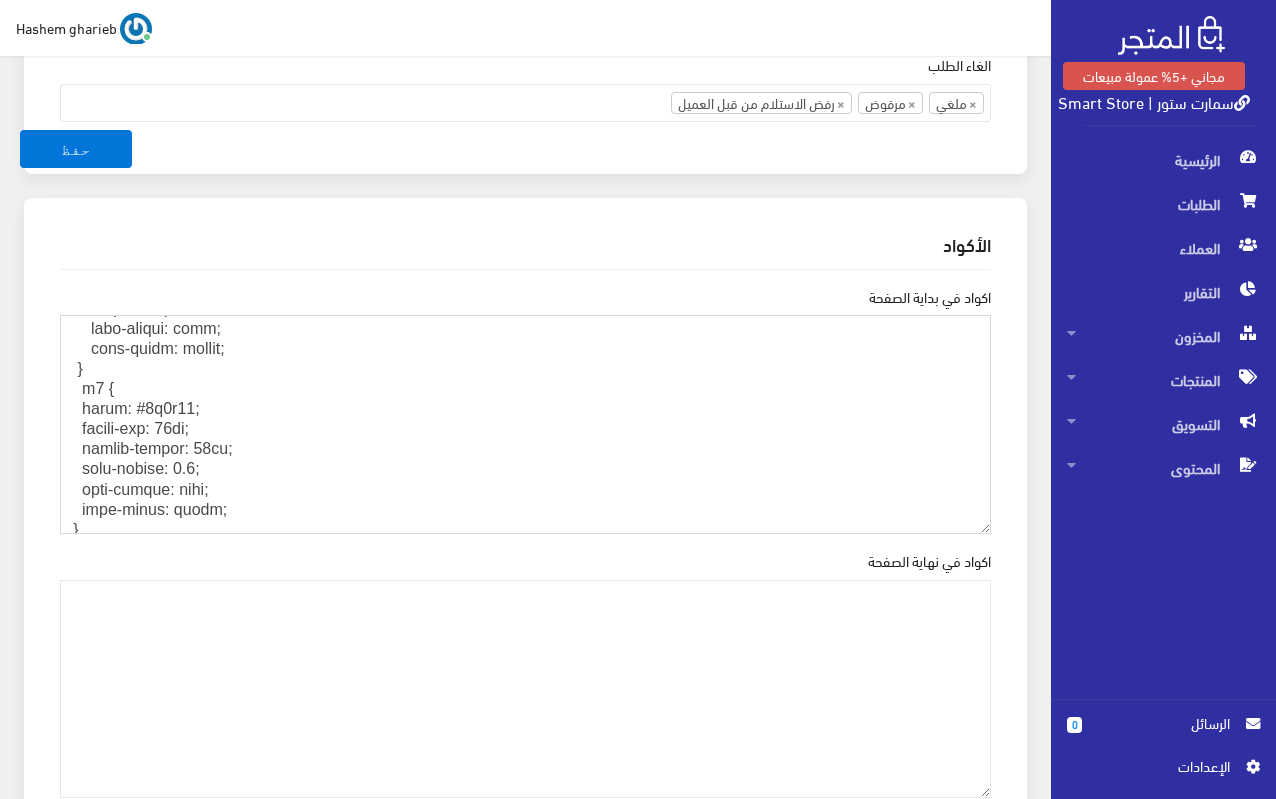 click on "اكواد في بداية الصفحة" at bounding box center (525, 424) 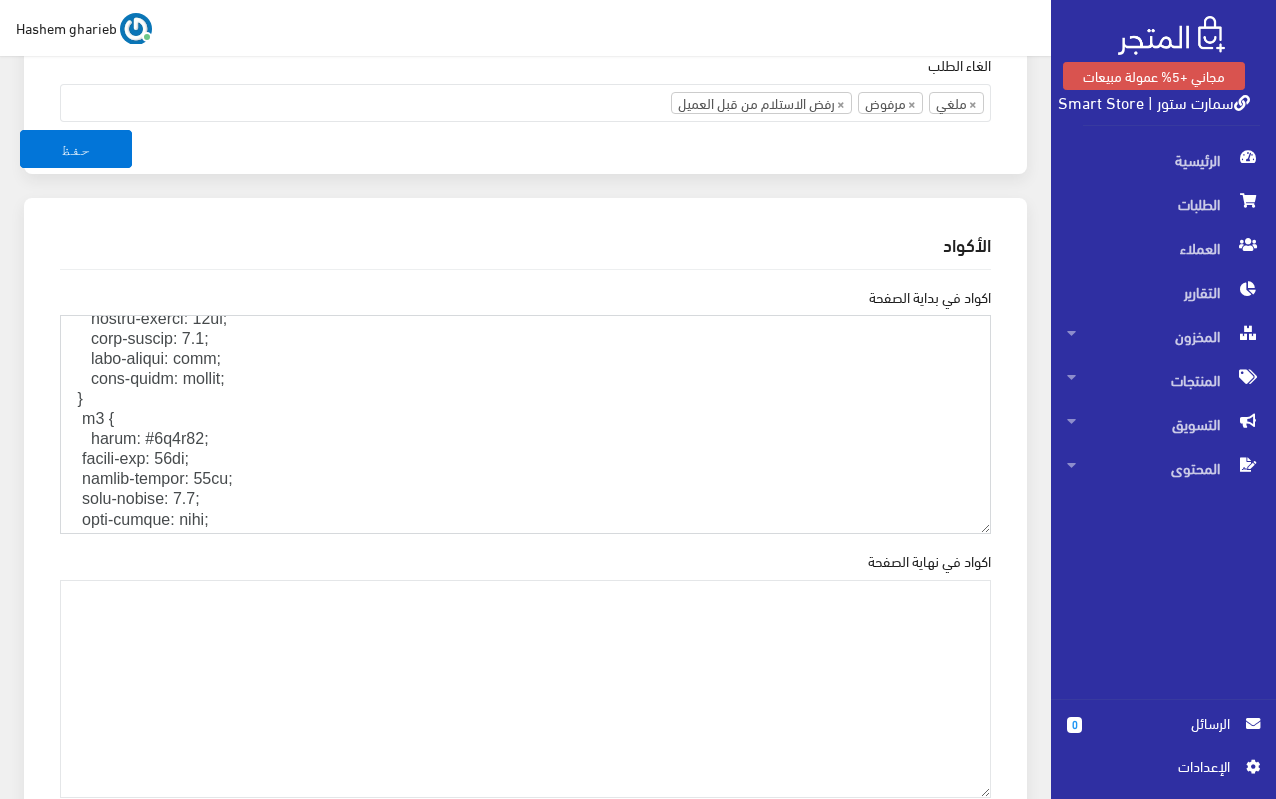 scroll, scrollTop: 748, scrollLeft: 0, axis: vertical 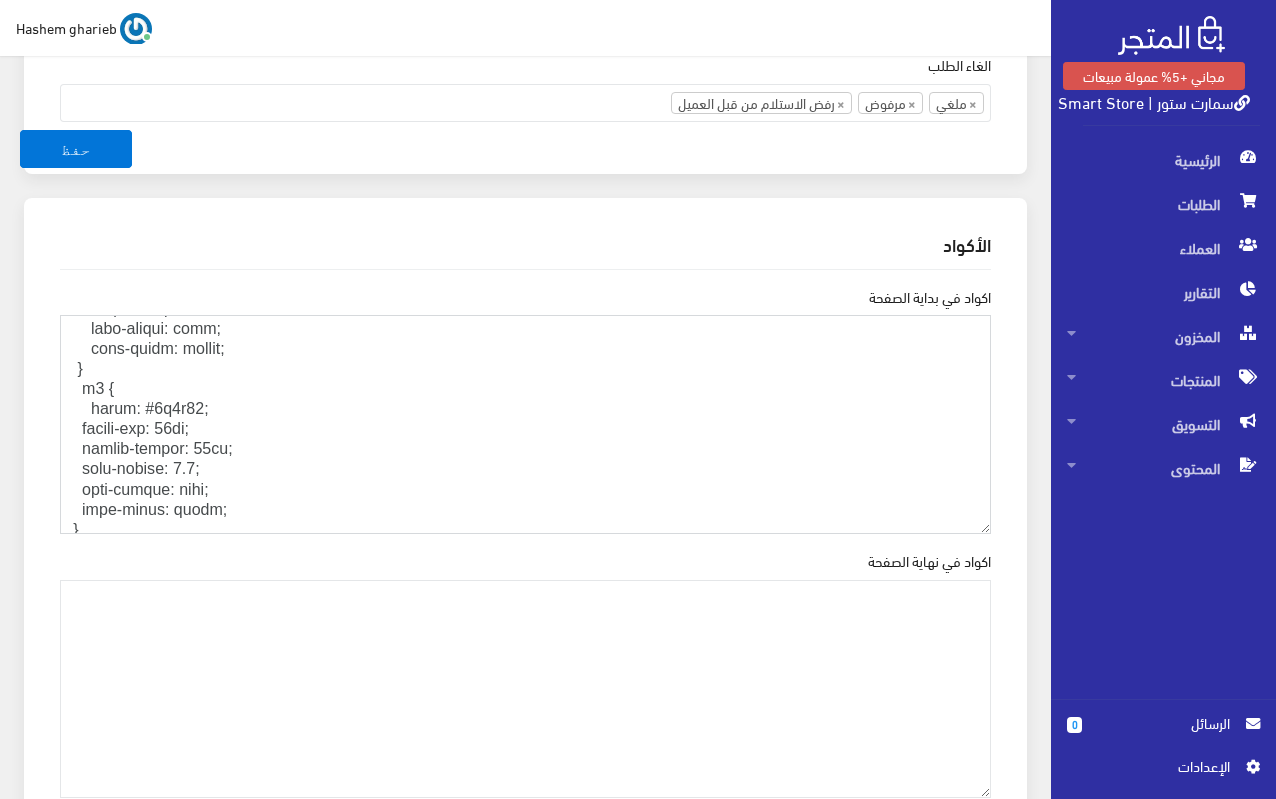 click on "اكواد في بداية الصفحة" at bounding box center [525, 424] 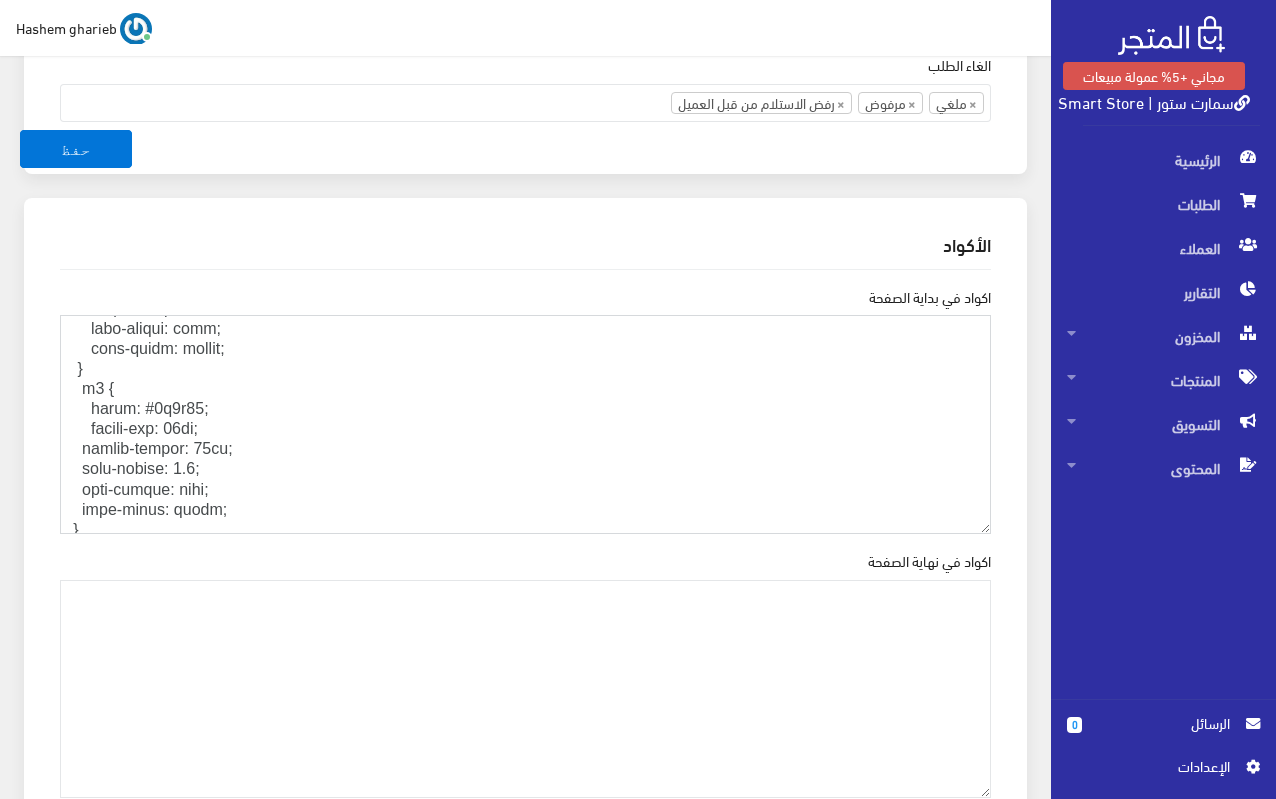 click on "اكواد في بداية الصفحة" at bounding box center (525, 424) 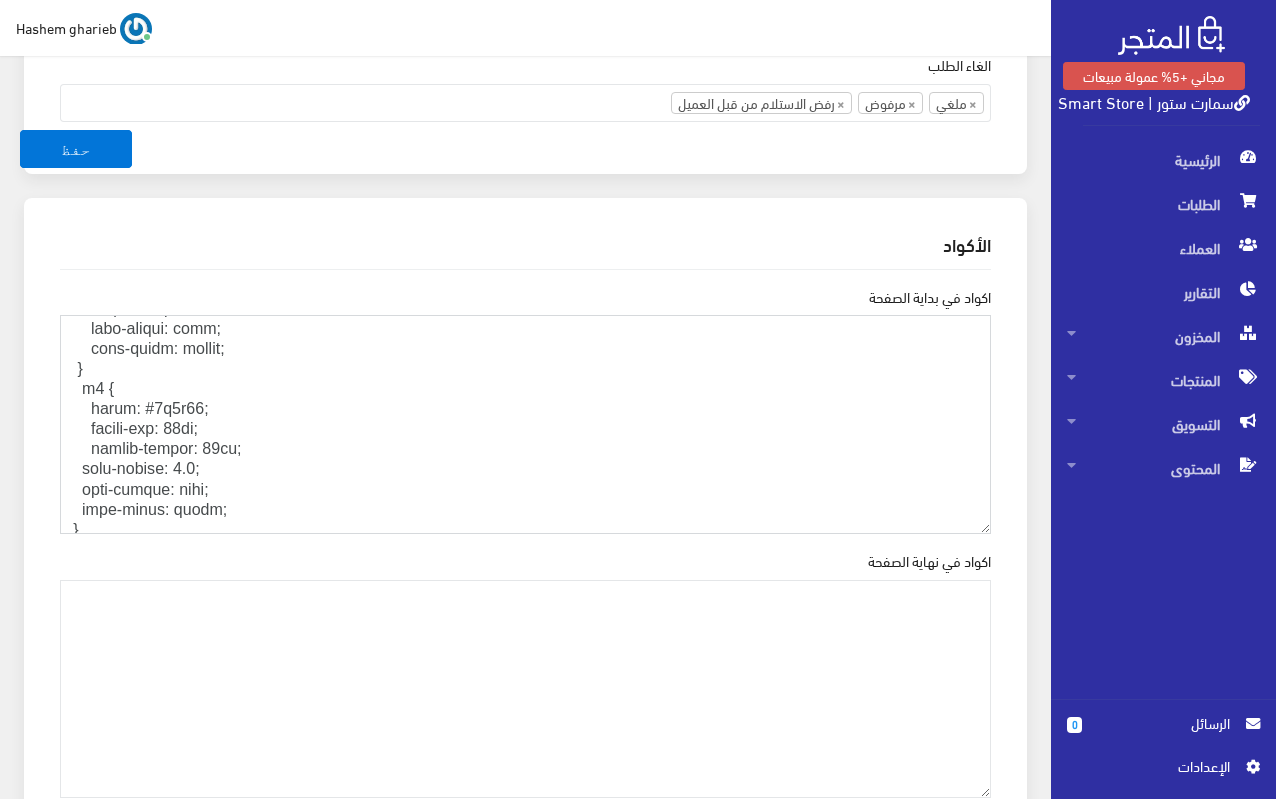 scroll, scrollTop: 848, scrollLeft: 0, axis: vertical 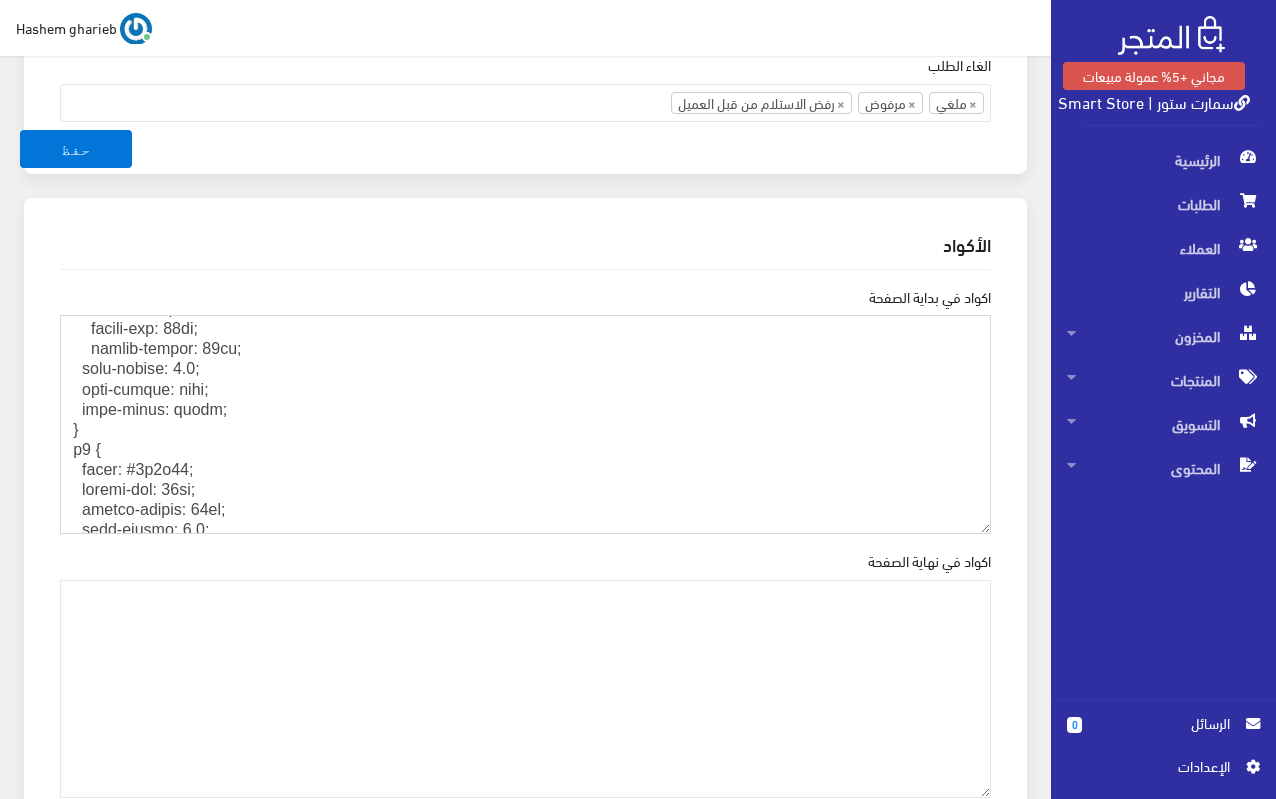click on "اكواد في بداية الصفحة" at bounding box center [525, 424] 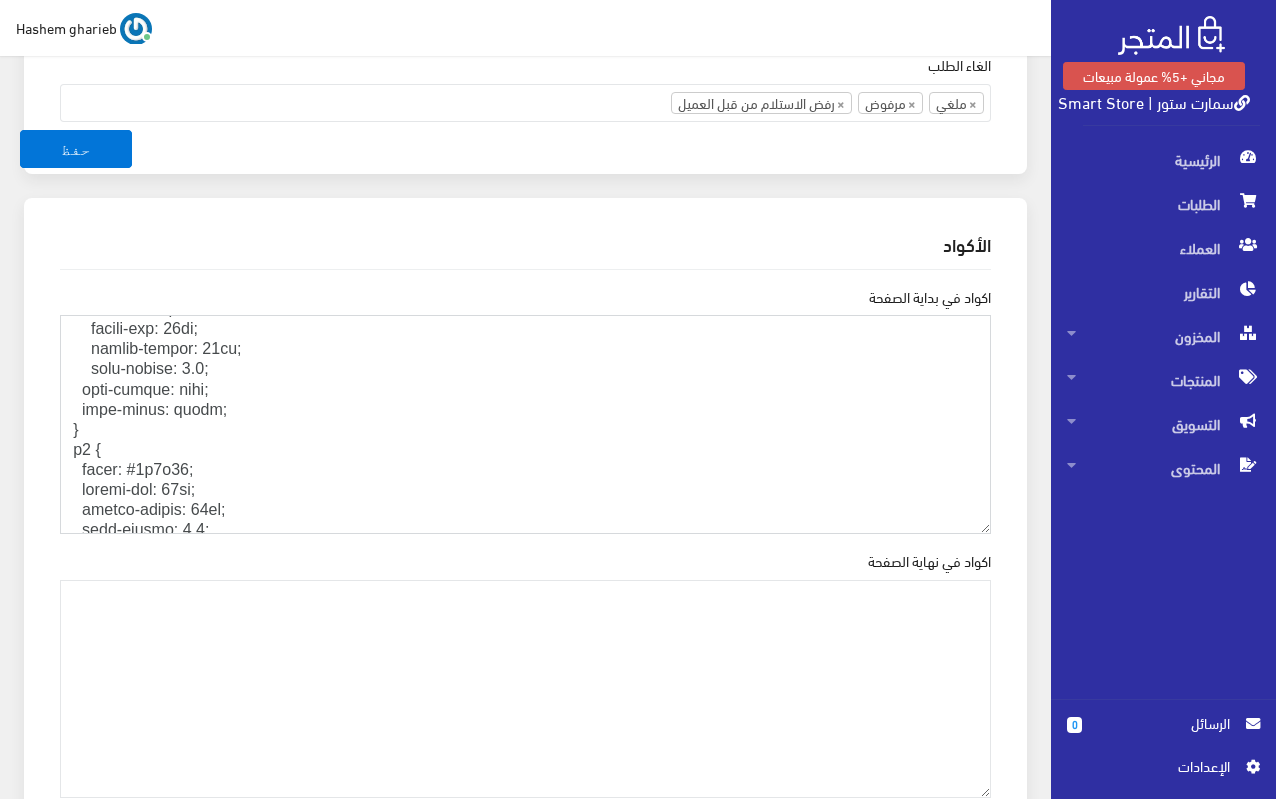 click on "اكواد في بداية الصفحة" at bounding box center [525, 424] 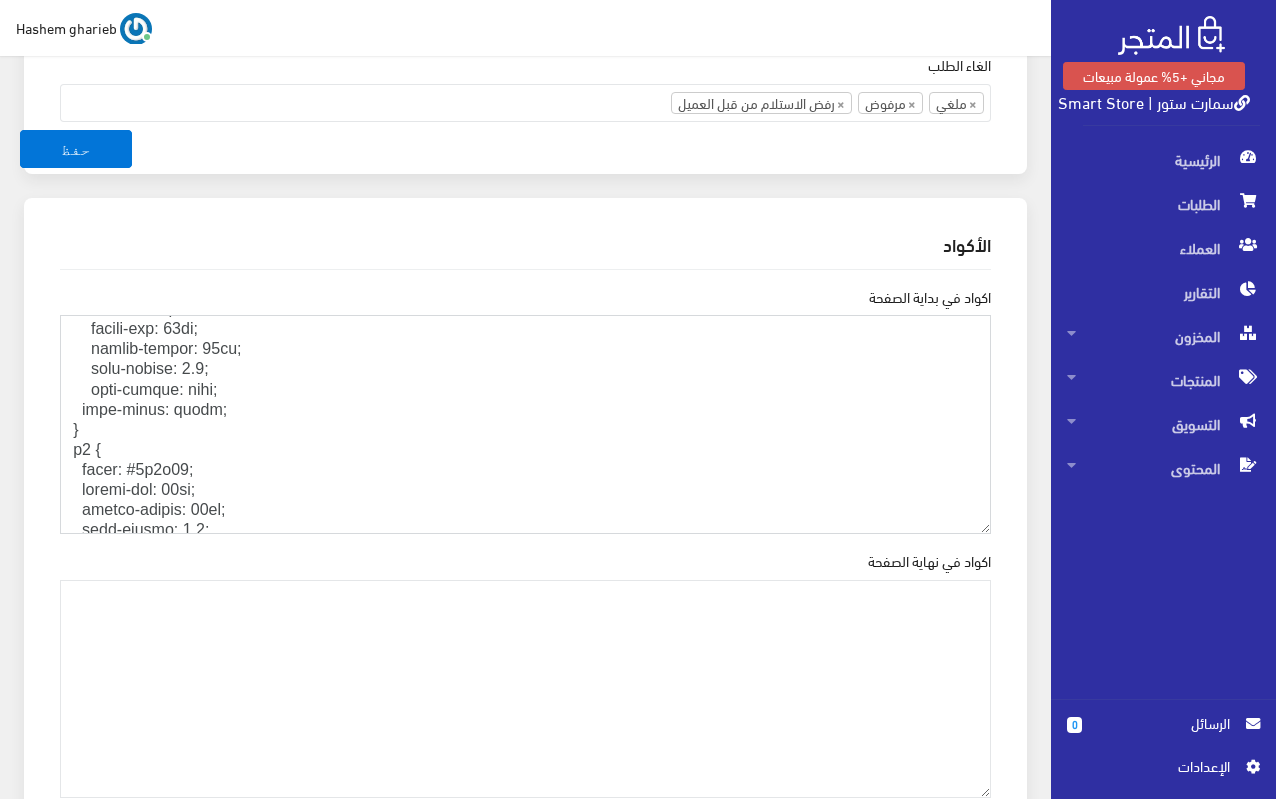 click on "اكواد في بداية الصفحة" at bounding box center (525, 424) 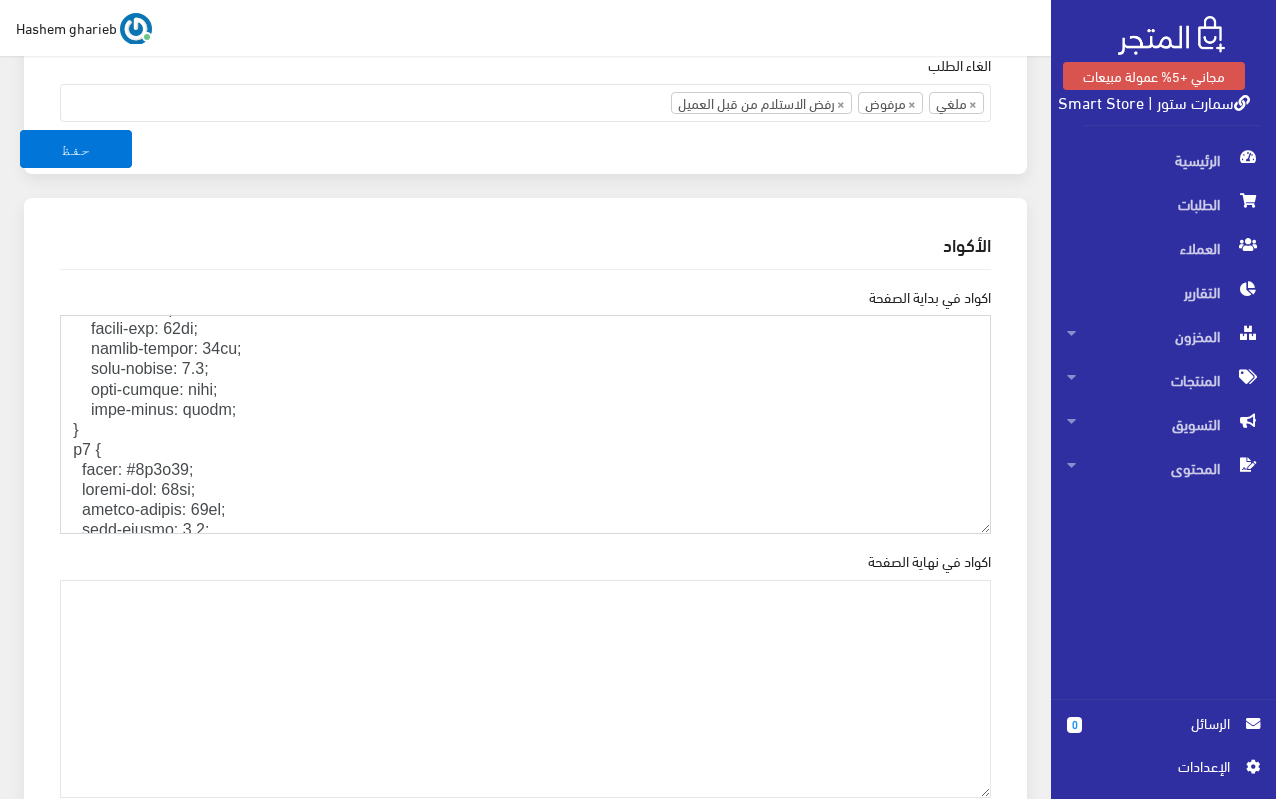 click on "اكواد في بداية الصفحة" at bounding box center [525, 424] 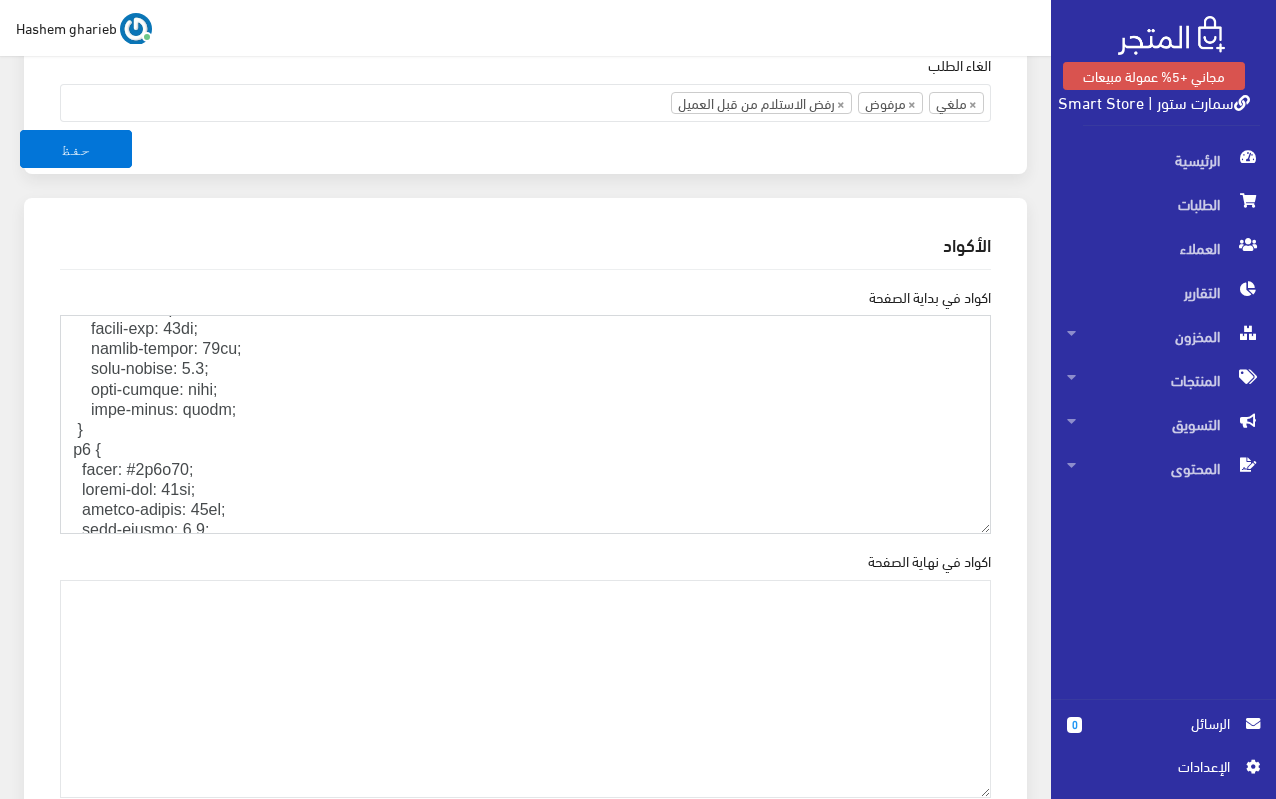 click on "اكواد في بداية الصفحة" at bounding box center [525, 424] 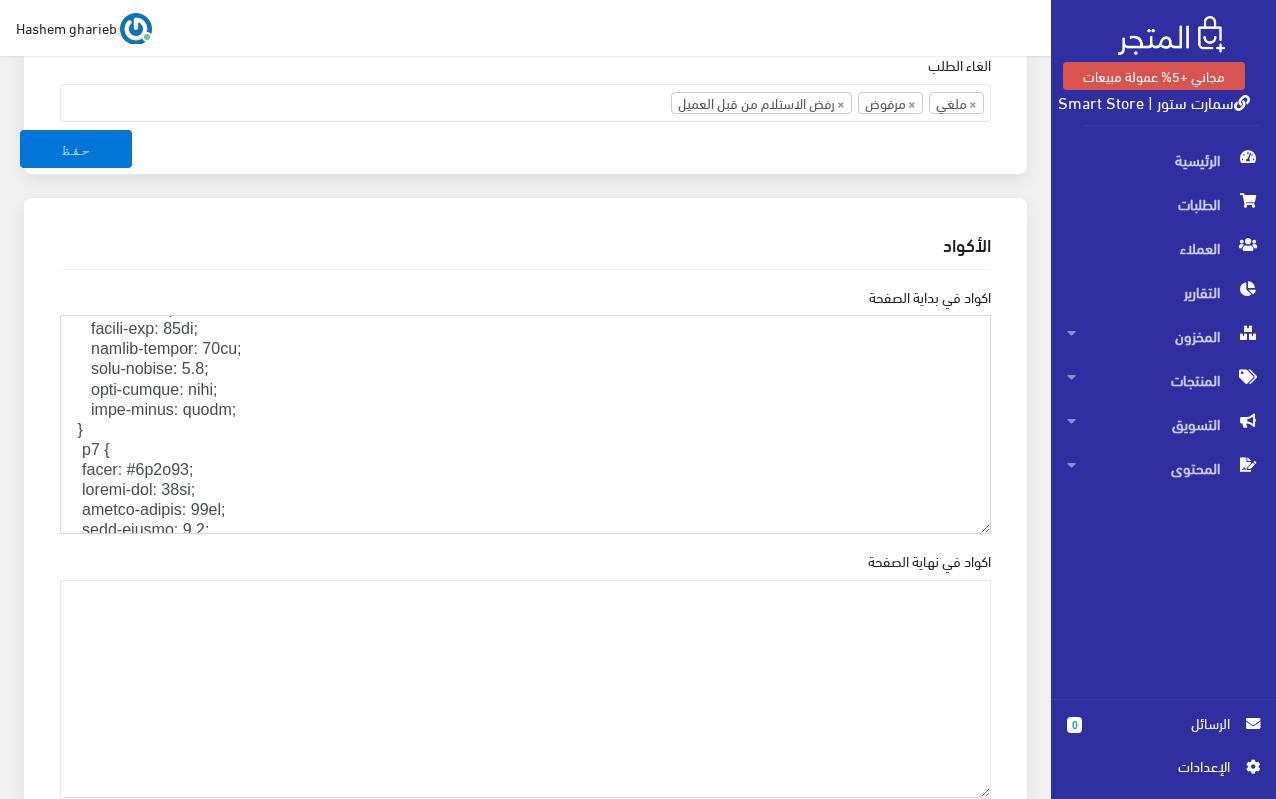 click on "اكواد في بداية الصفحة" at bounding box center (525, 424) 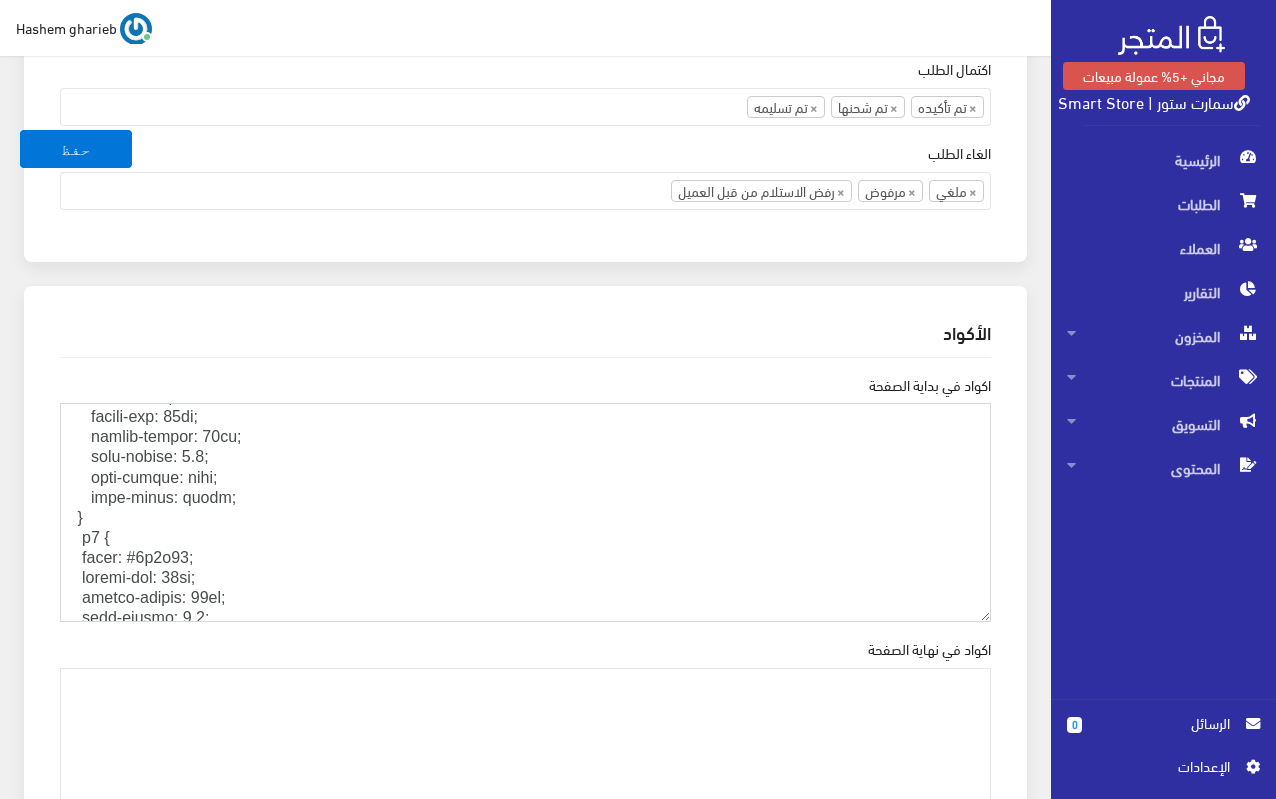 scroll, scrollTop: 2597, scrollLeft: 0, axis: vertical 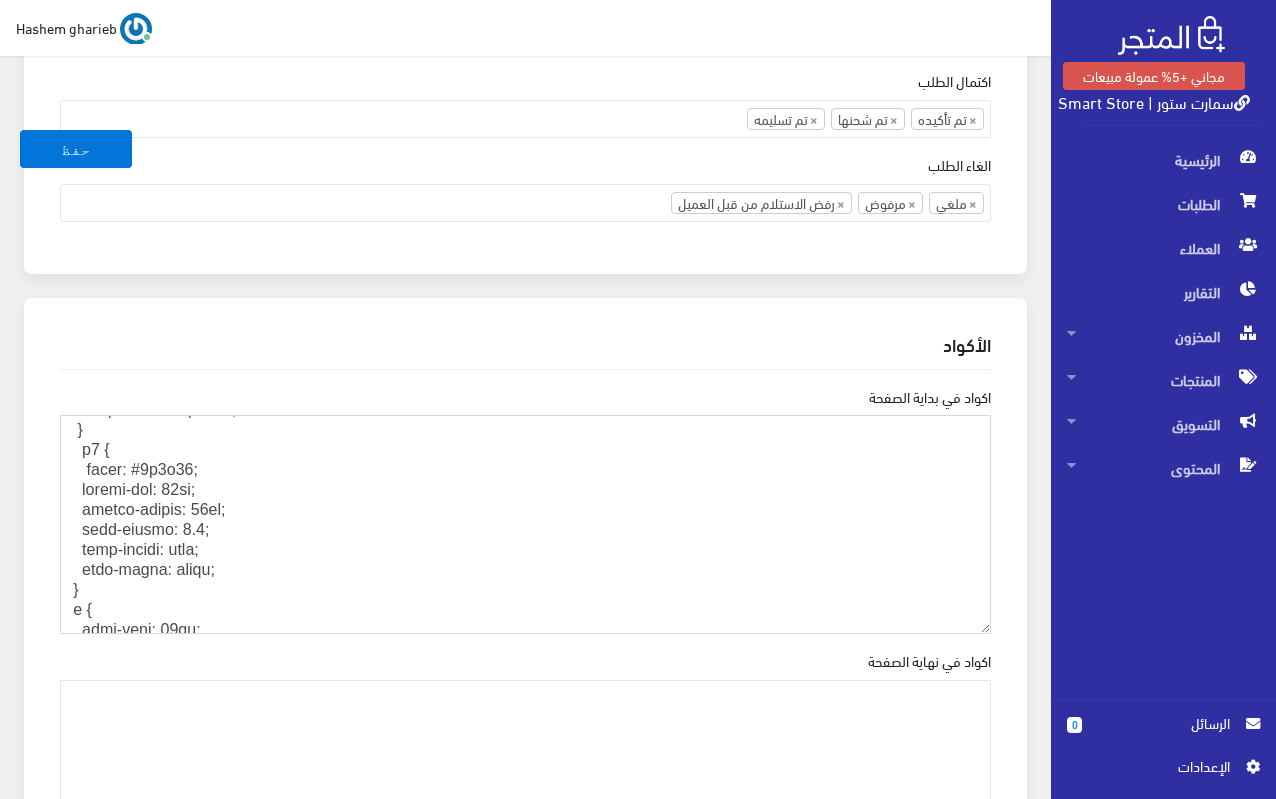 click on "اكواد في بداية الصفحة" at bounding box center (525, 524) 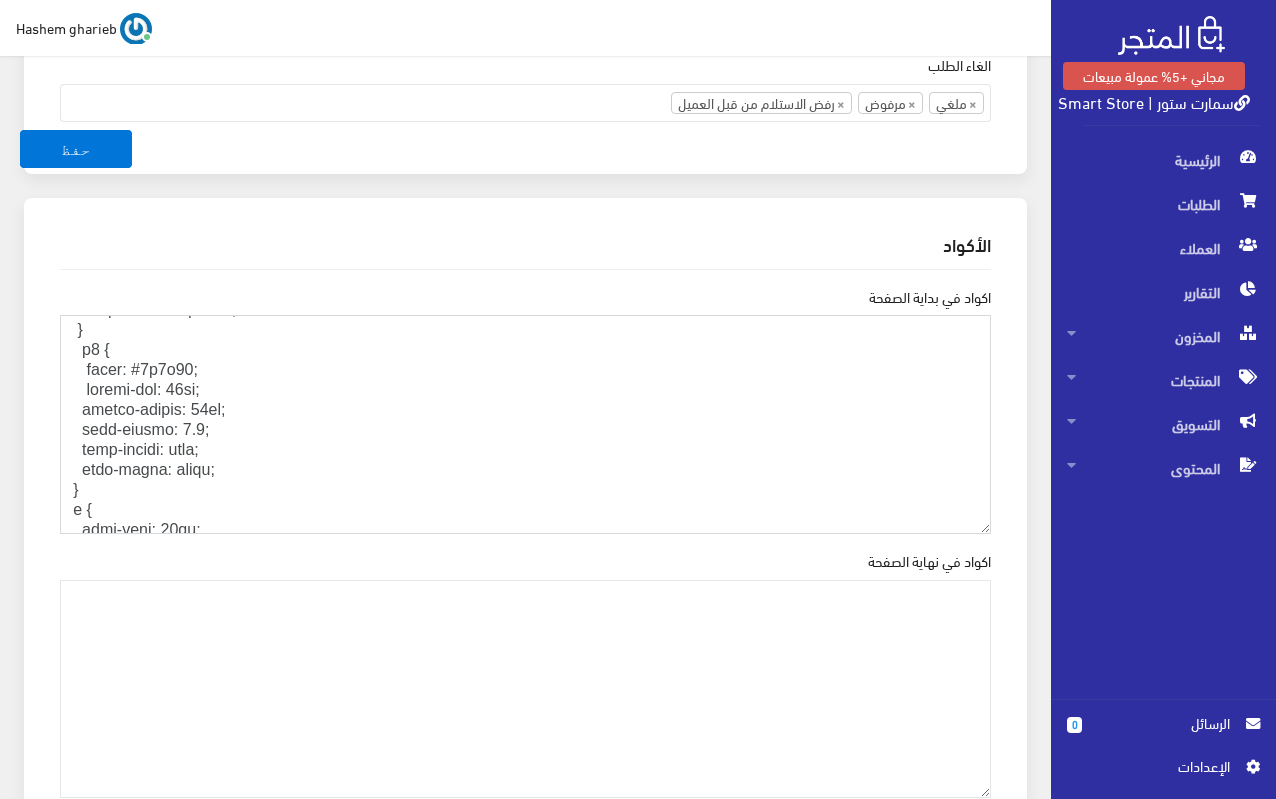 scroll, scrollTop: 2797, scrollLeft: 0, axis: vertical 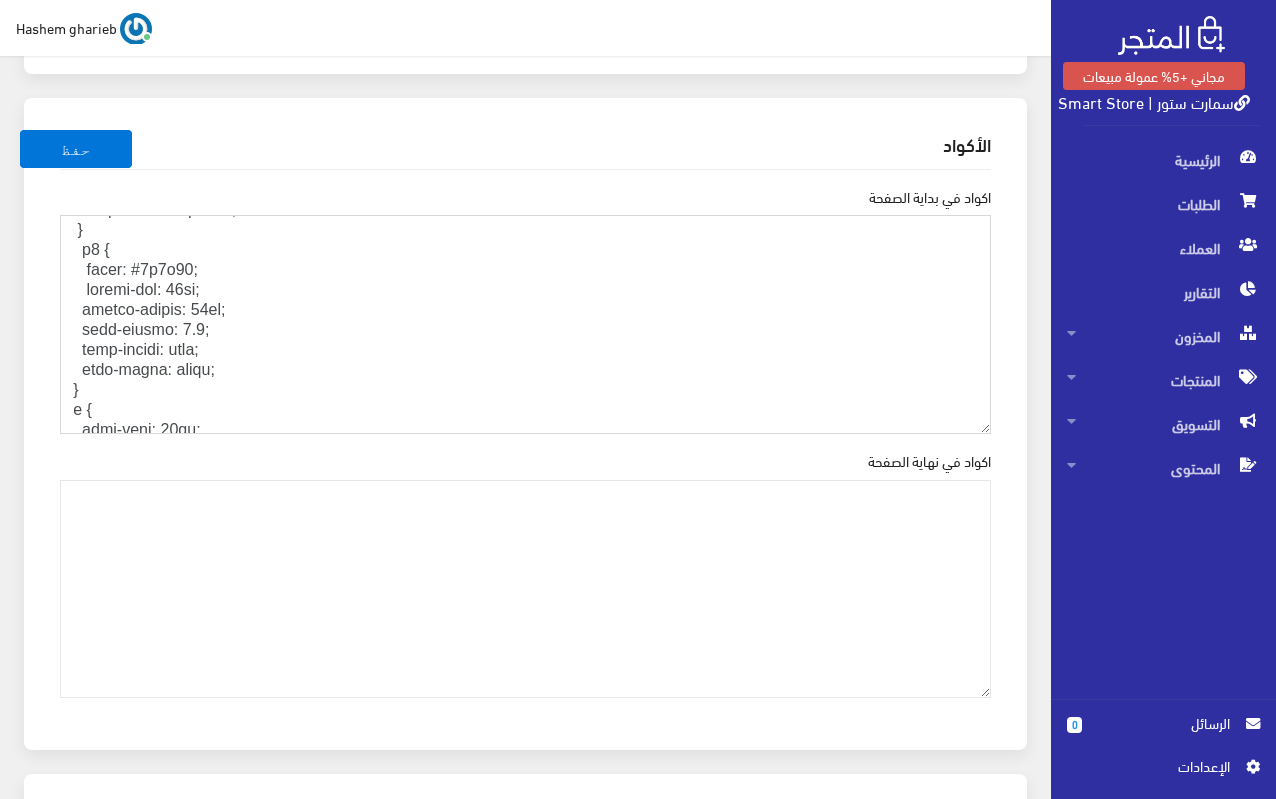click on "اكواد في بداية الصفحة" at bounding box center [525, 324] 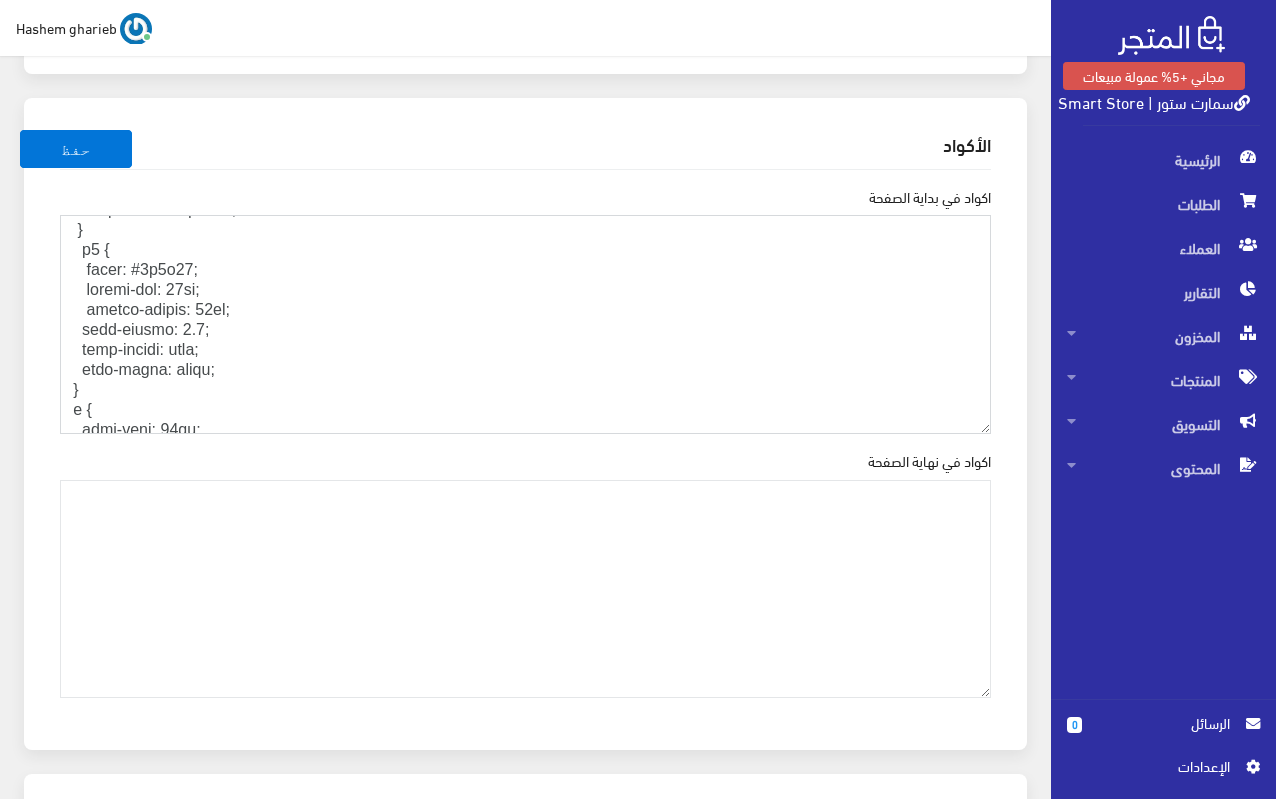 click on "اكواد في بداية الصفحة" at bounding box center [525, 324] 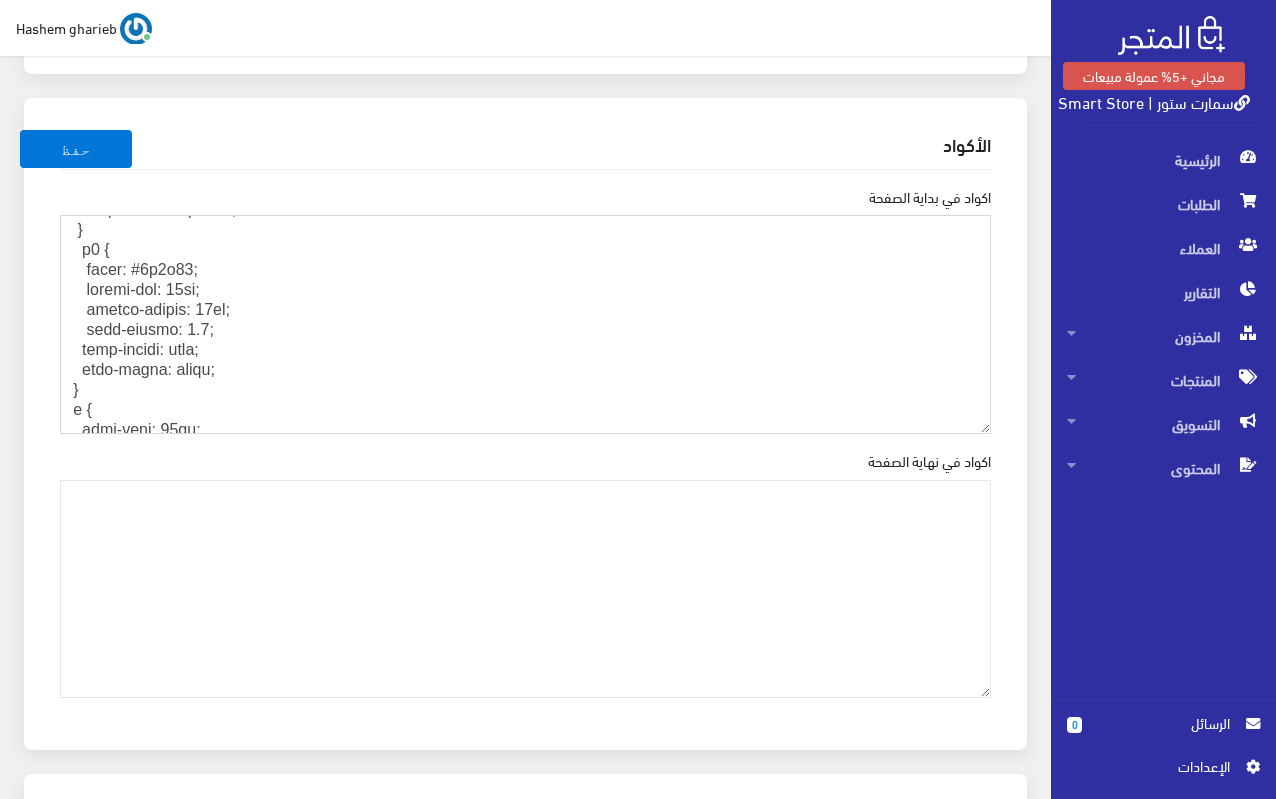 click on "اكواد في بداية الصفحة" at bounding box center (525, 324) 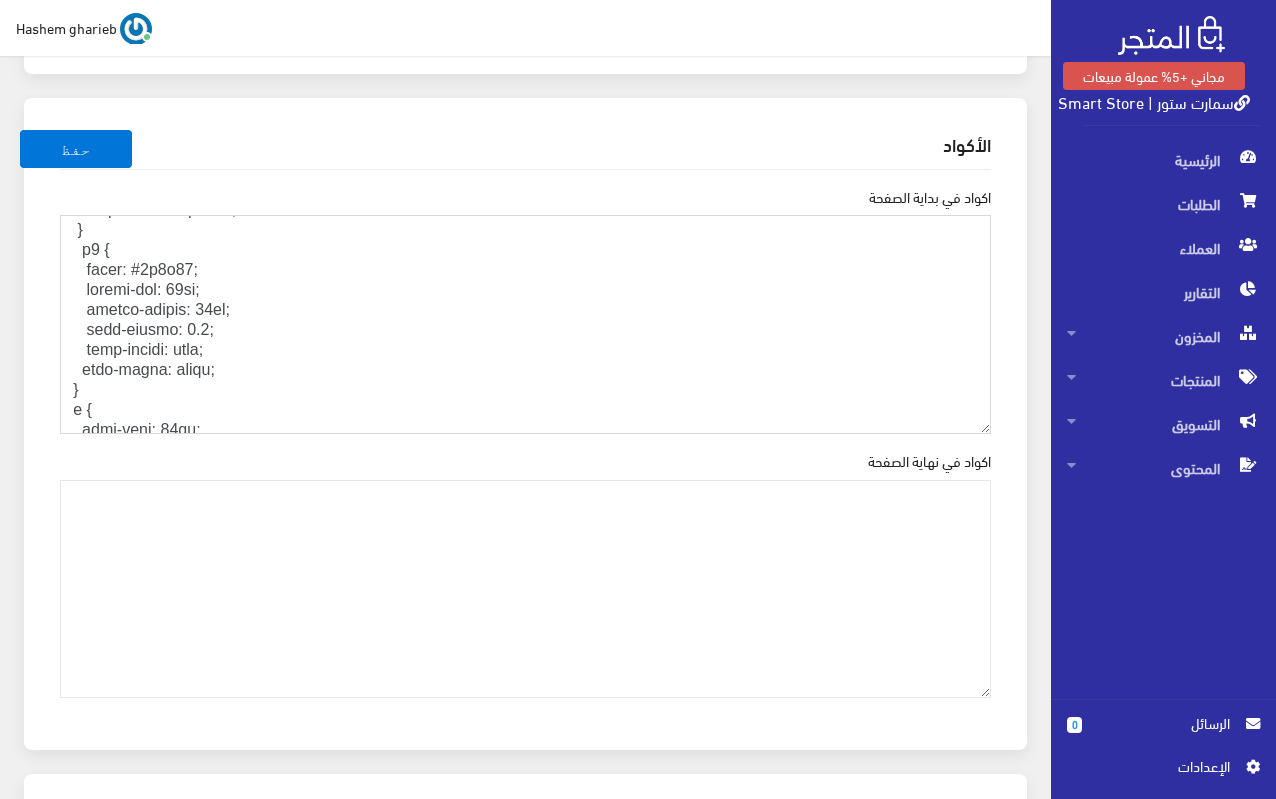 click on "اكواد في بداية الصفحة" at bounding box center [525, 324] 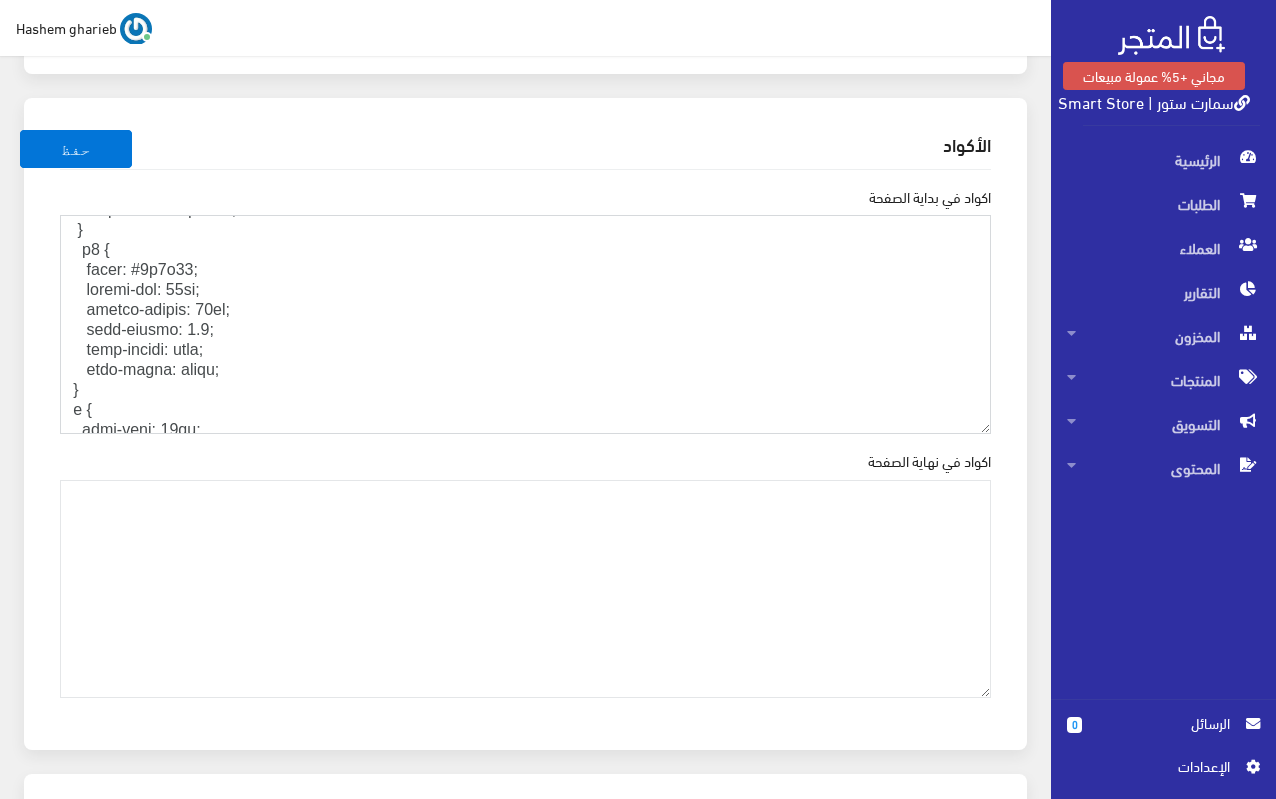 click on "اكواد في بداية الصفحة" at bounding box center (525, 324) 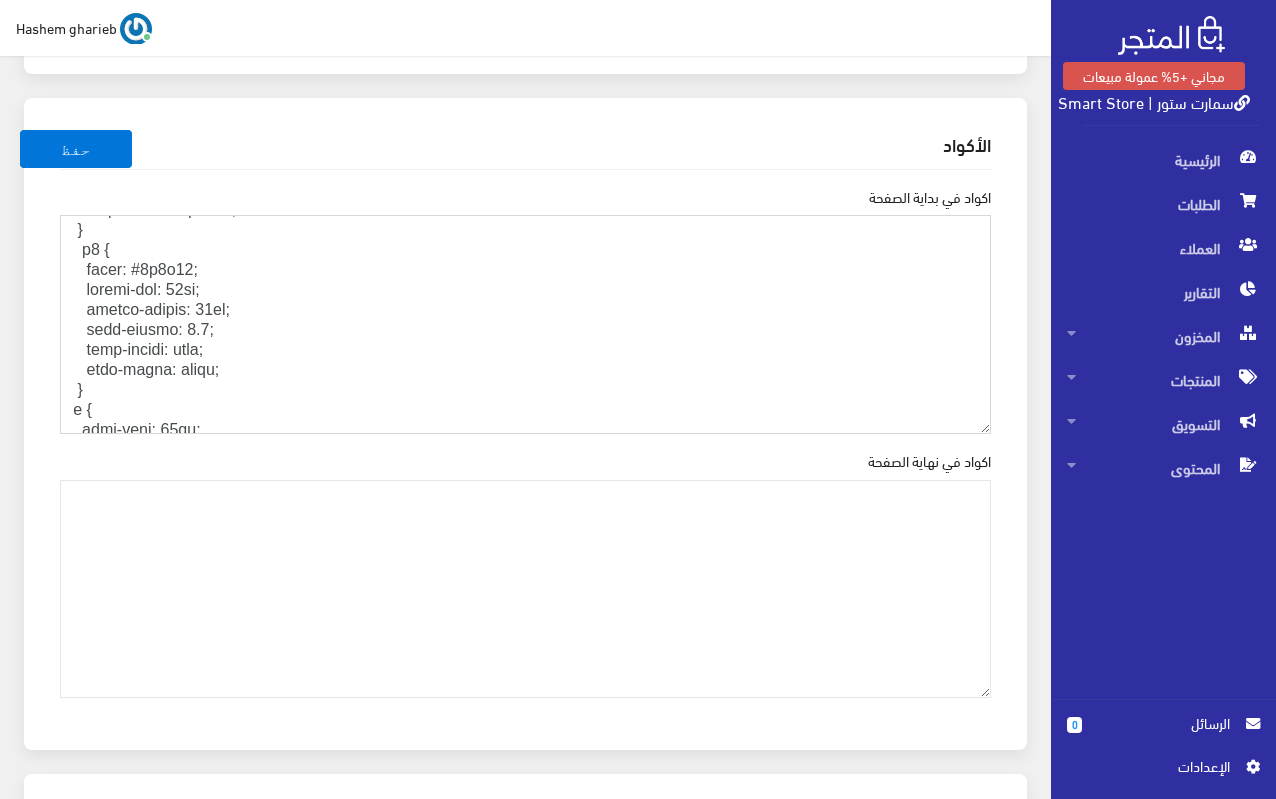 click on "اكواد في بداية الصفحة" at bounding box center (525, 324) 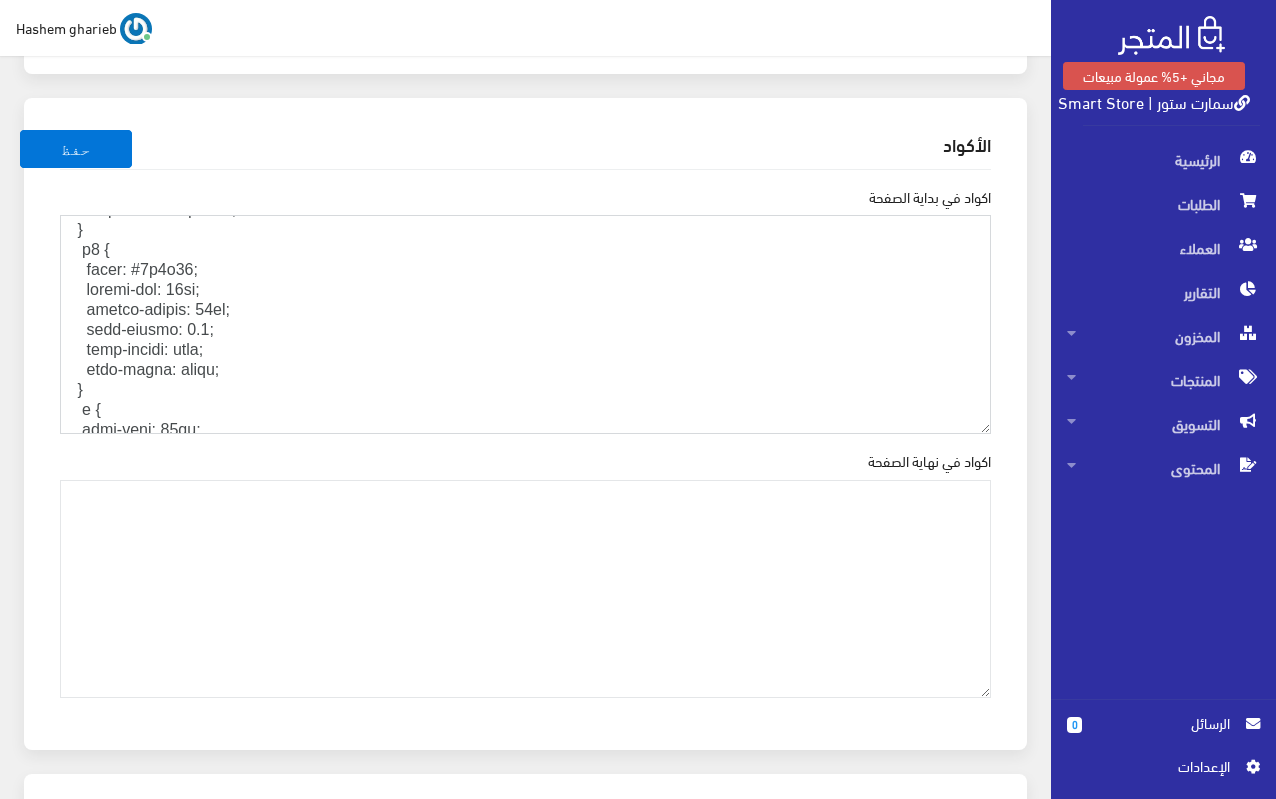 scroll, scrollTop: 1048, scrollLeft: 0, axis: vertical 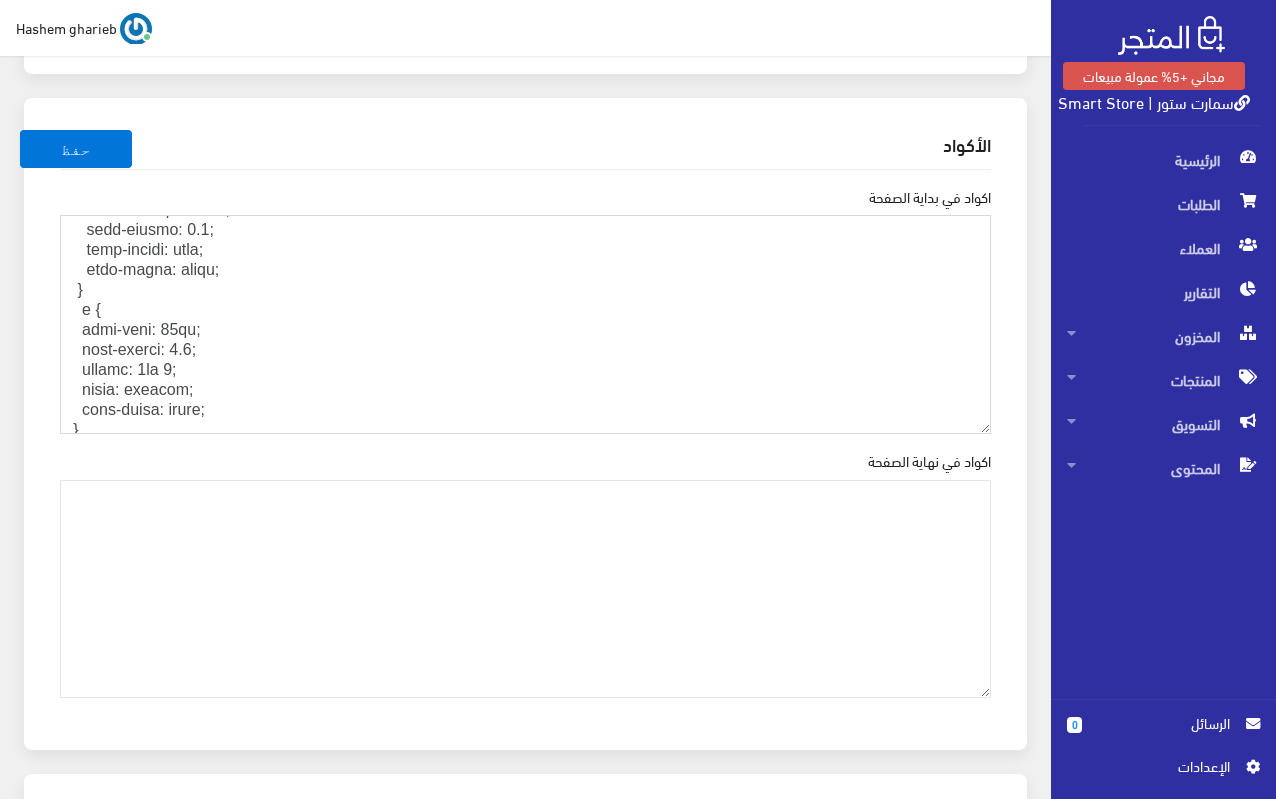 click on "اكواد في بداية الصفحة" at bounding box center [525, 324] 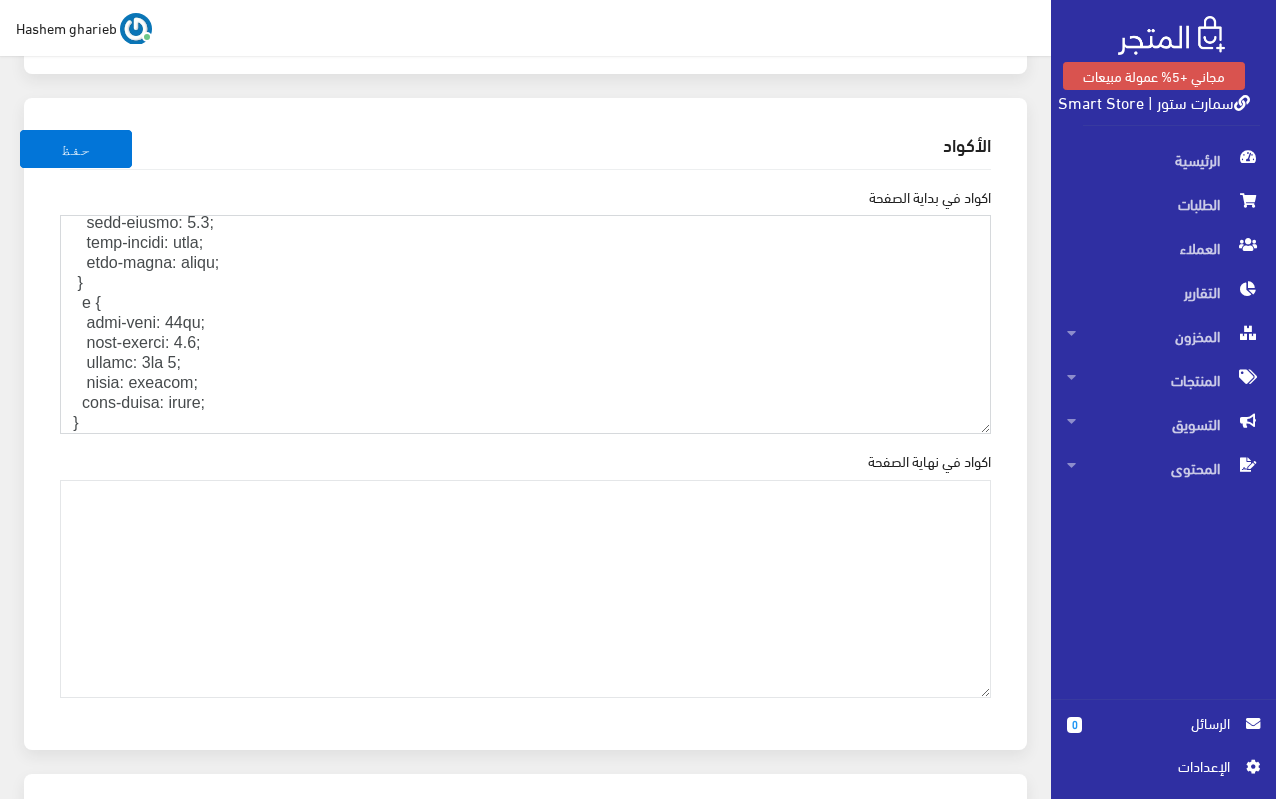 scroll, scrollTop: 1115, scrollLeft: 0, axis: vertical 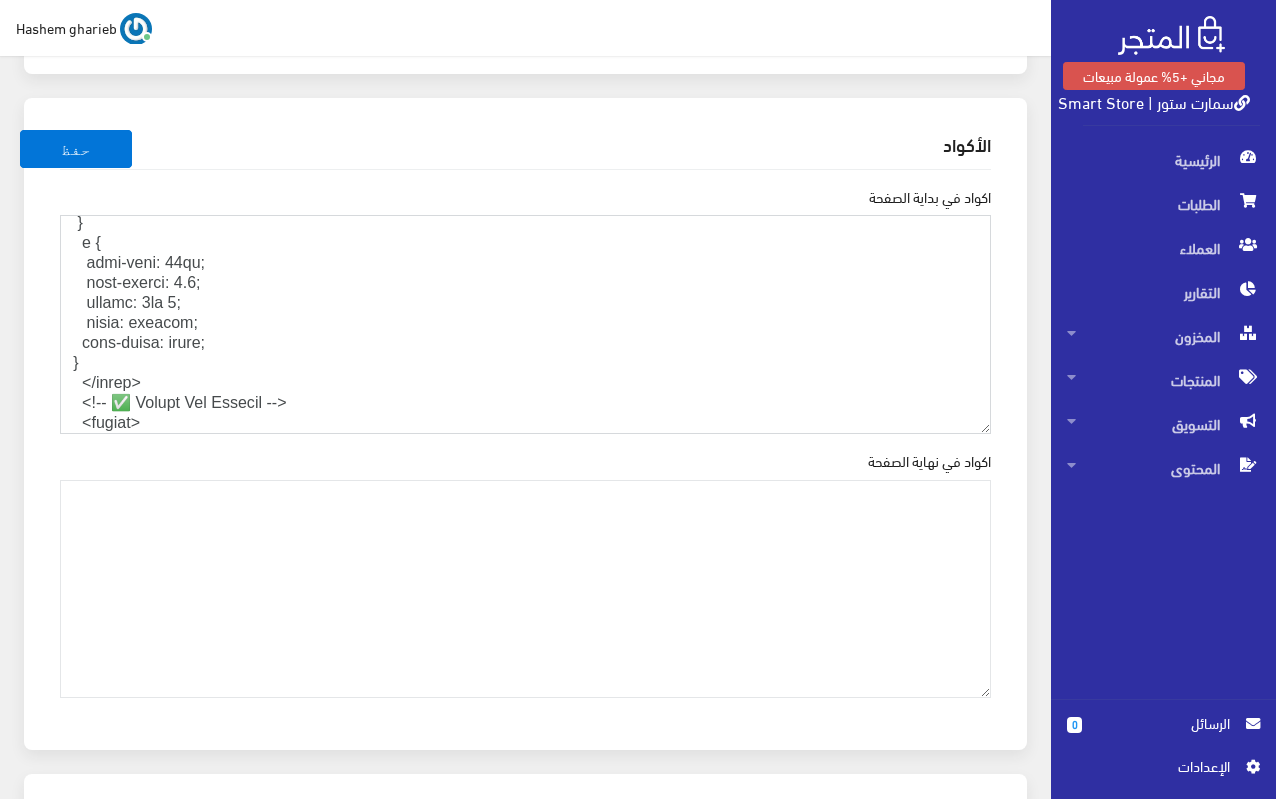 click on "اكواد في بداية الصفحة" at bounding box center [525, 324] 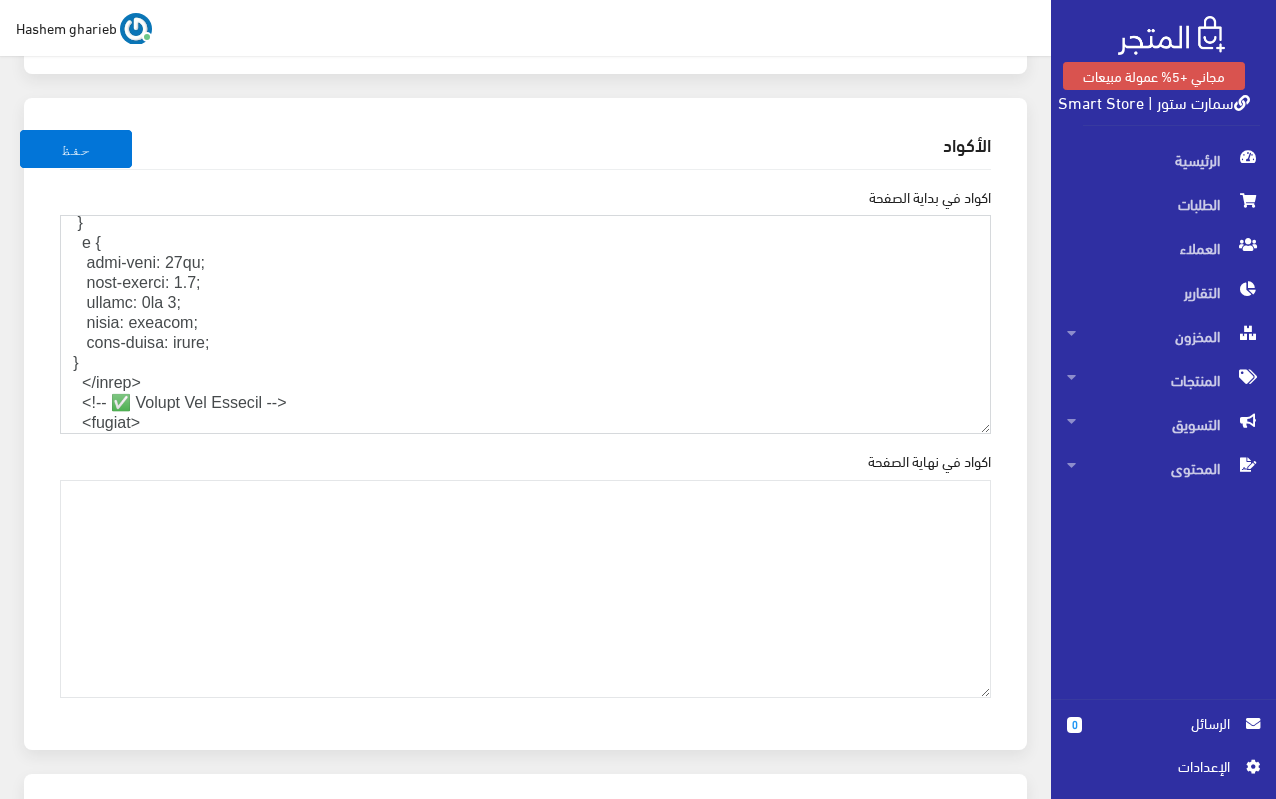 click on "اكواد في بداية الصفحة" at bounding box center [525, 324] 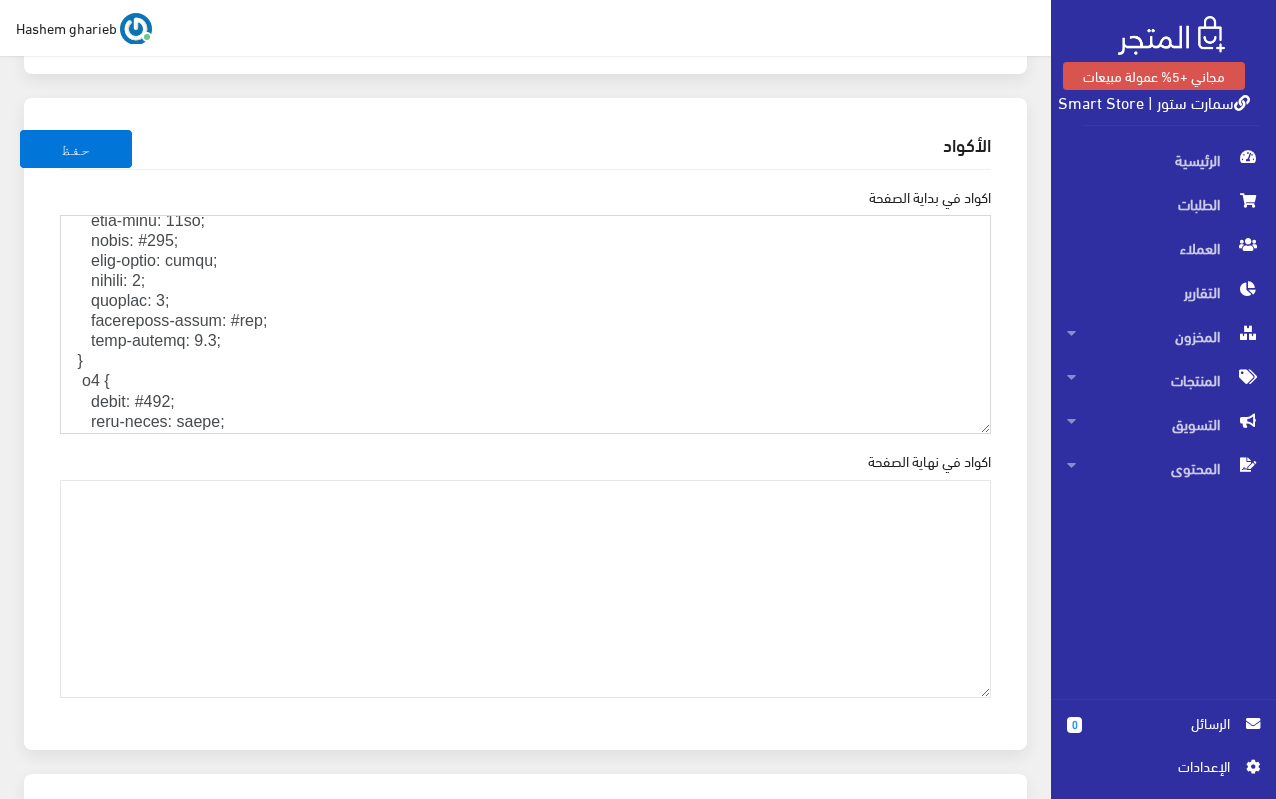 scroll, scrollTop: 215, scrollLeft: 0, axis: vertical 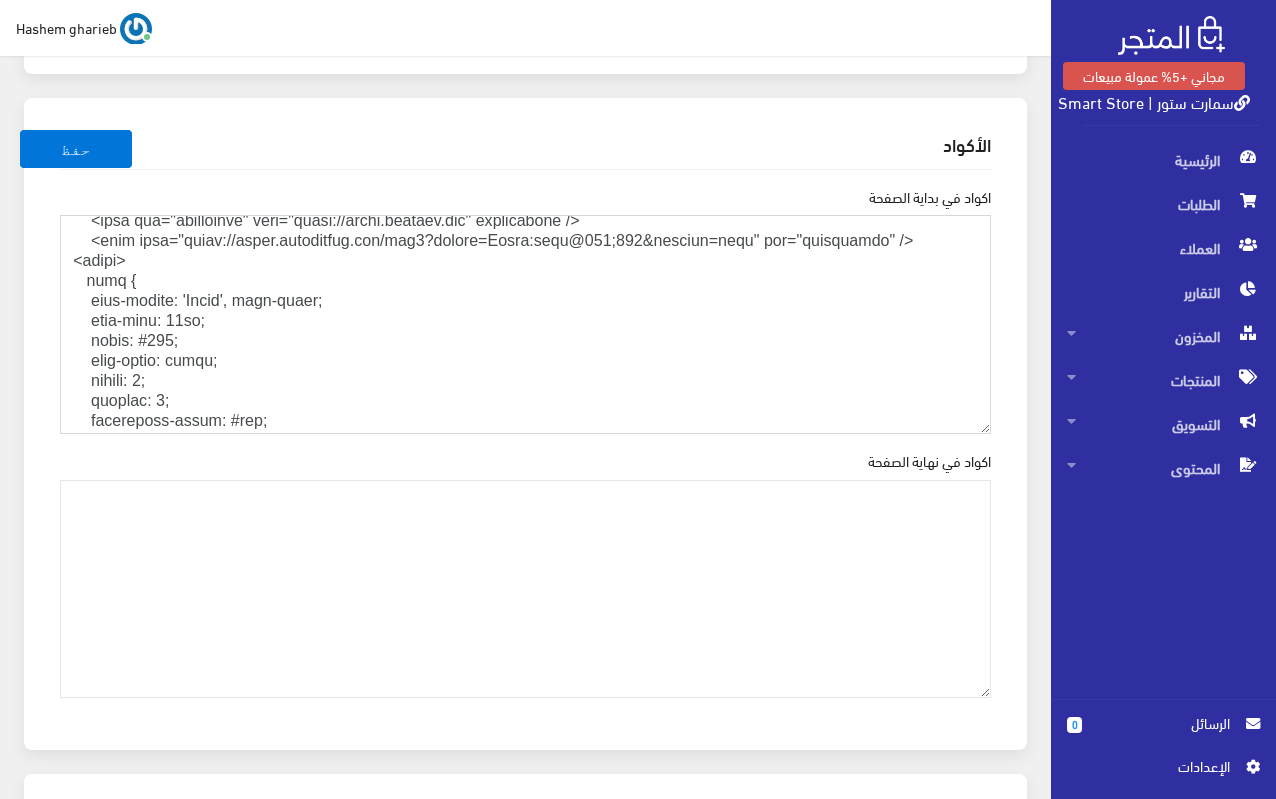 click on "اكواد في بداية الصفحة" at bounding box center [525, 324] 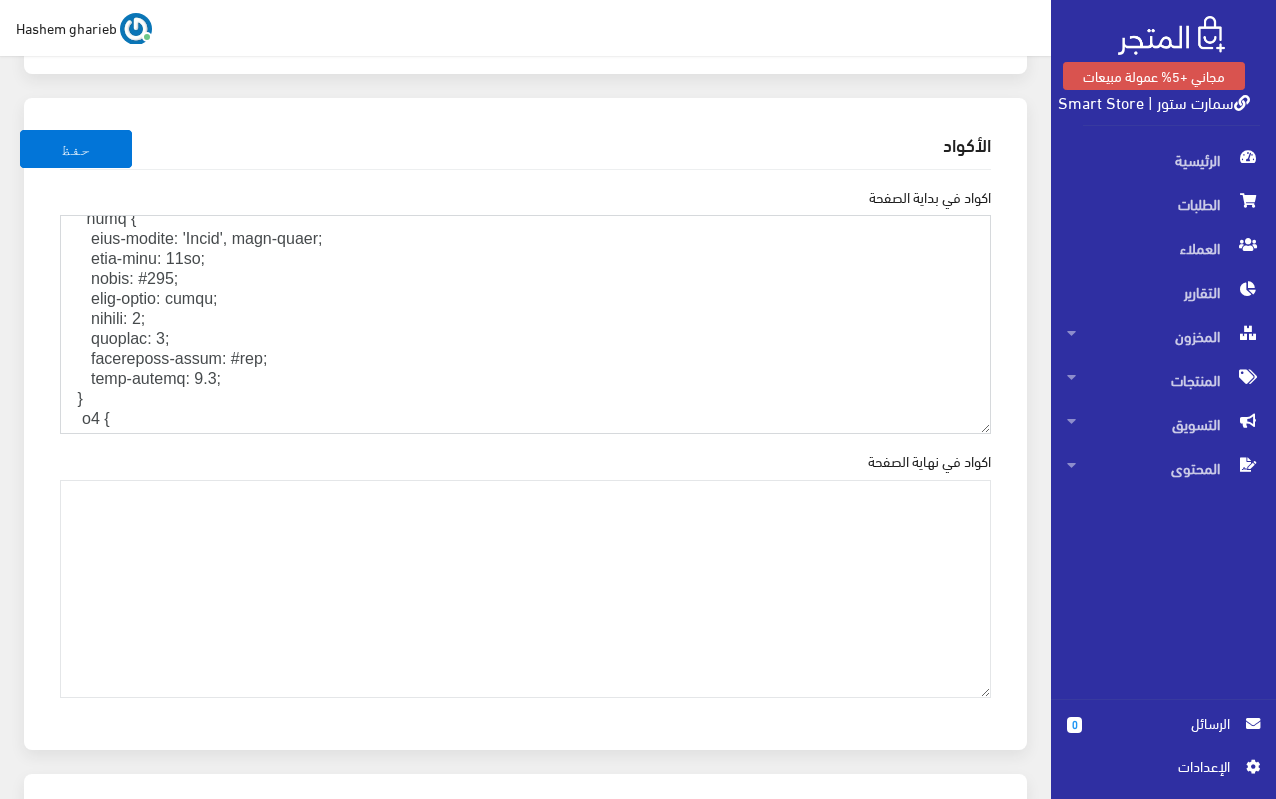 scroll, scrollTop: 215, scrollLeft: 0, axis: vertical 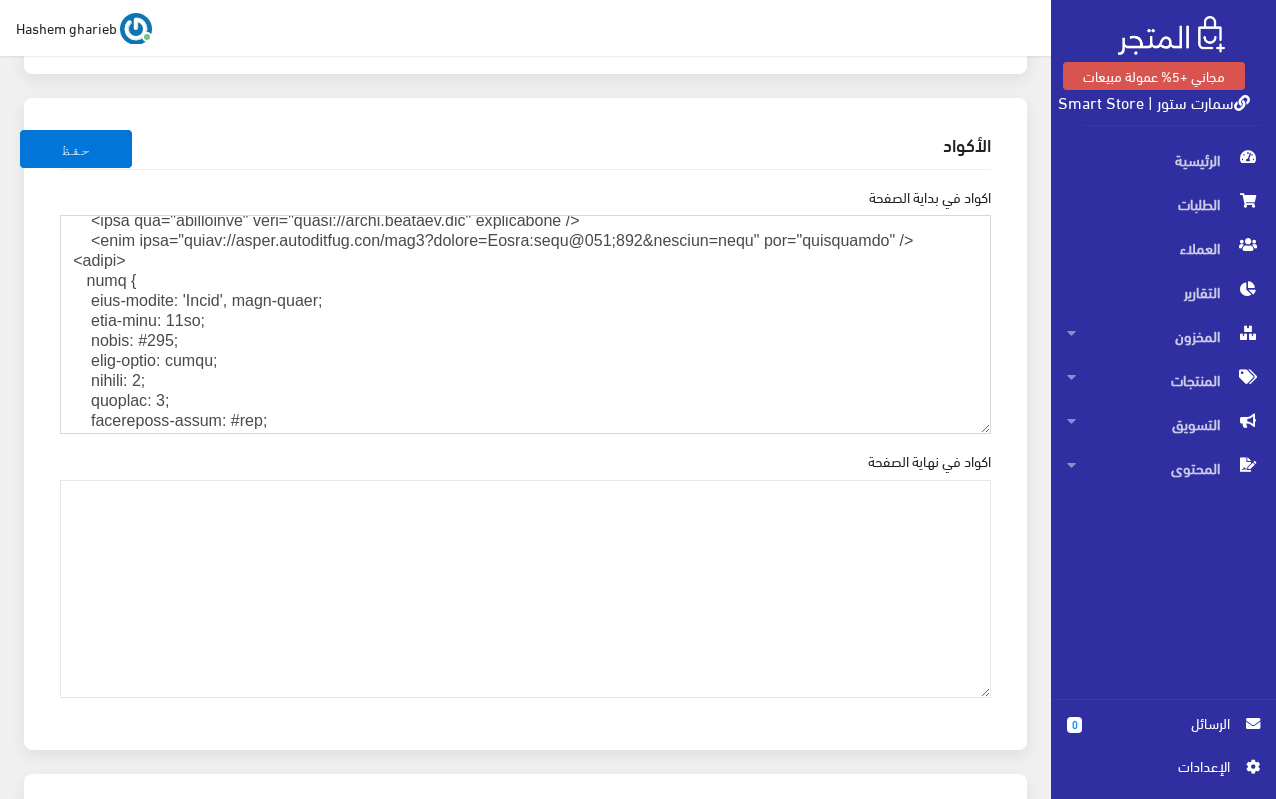 drag, startPoint x: 208, startPoint y: 339, endPoint x: 44, endPoint y: 269, distance: 178.31433 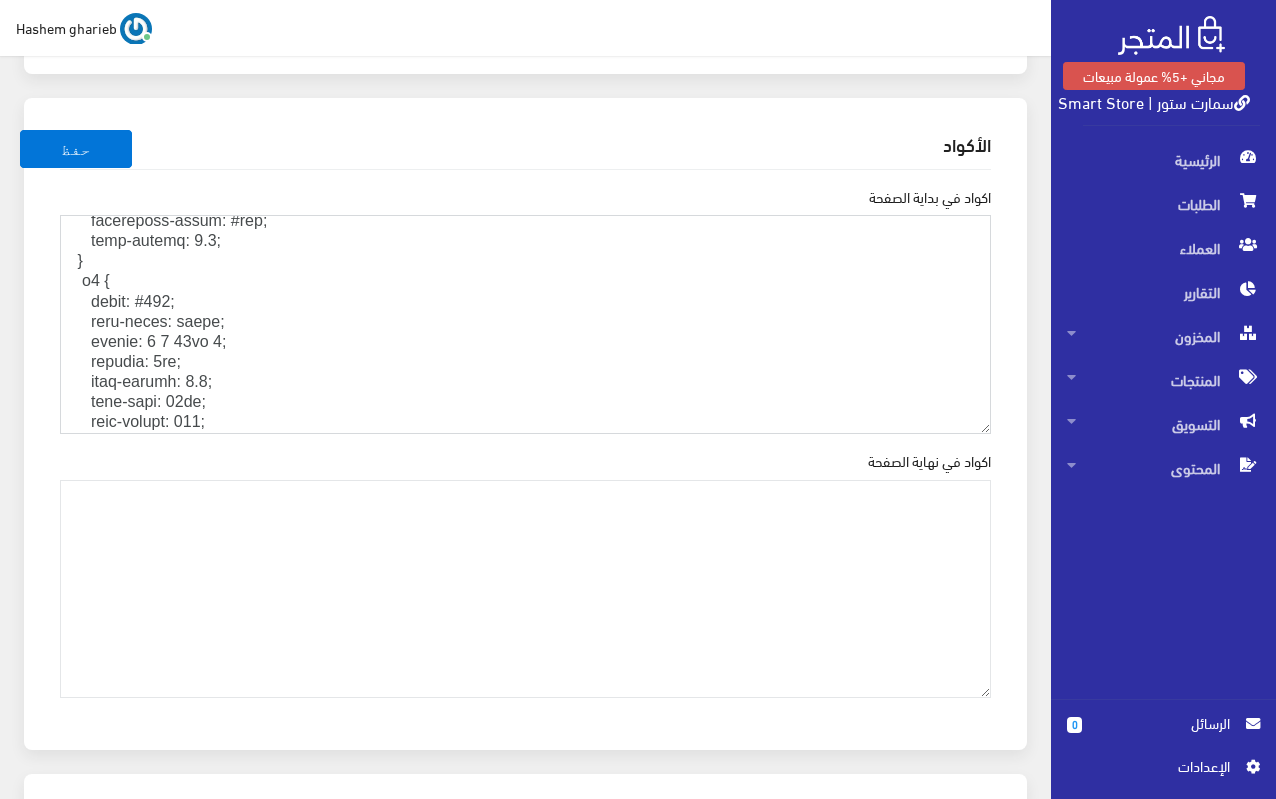 scroll, scrollTop: 315, scrollLeft: 0, axis: vertical 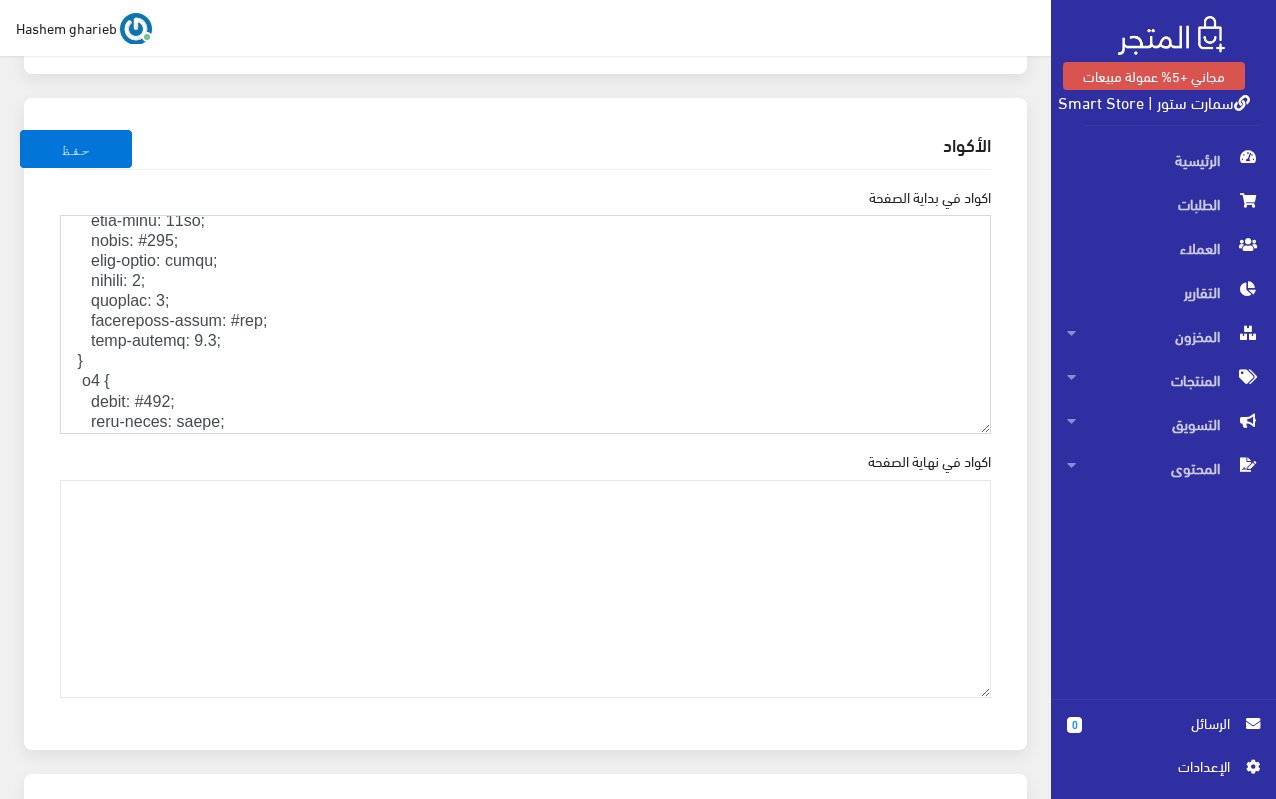 paste on "body {
font-family: 'Cairo', sans-serif;
font-size: 18px;
color: #333;
text-align: right;
margin: 0;
padding: 0;
background-color: #fff;
line-height: 1.8;
}
.container {
padding: 20px;
max-width: 1200px;
margin: 0 auto;
}" 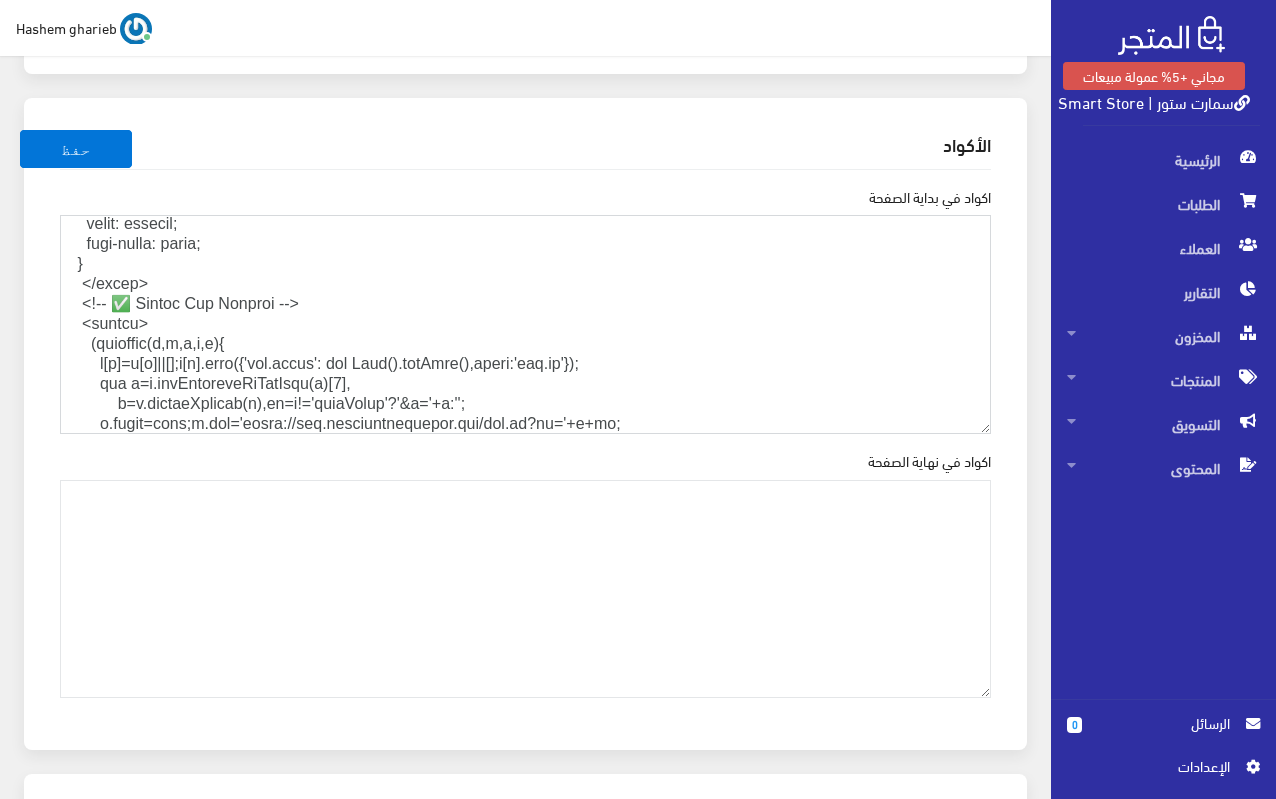 scroll, scrollTop: 1255, scrollLeft: 0, axis: vertical 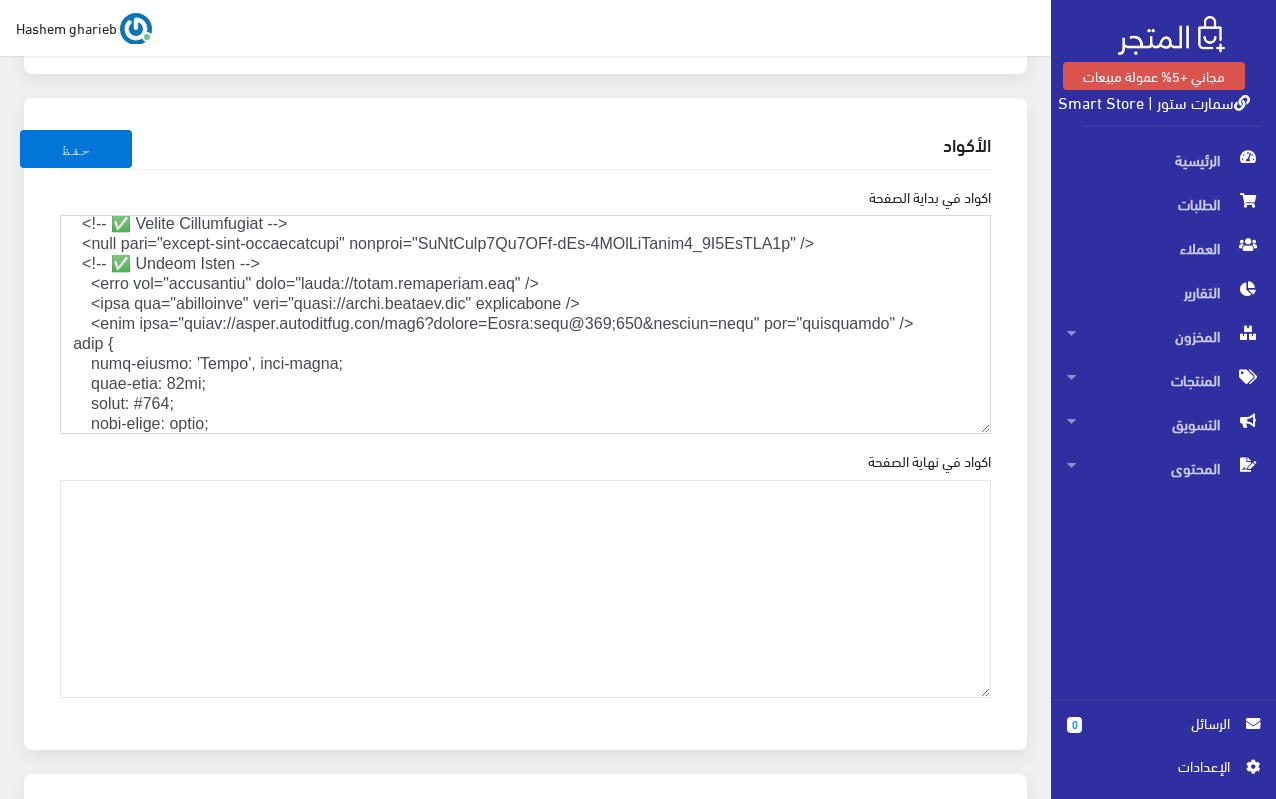 drag, startPoint x: 154, startPoint y: 381, endPoint x: 0, endPoint y: 352, distance: 156.70673 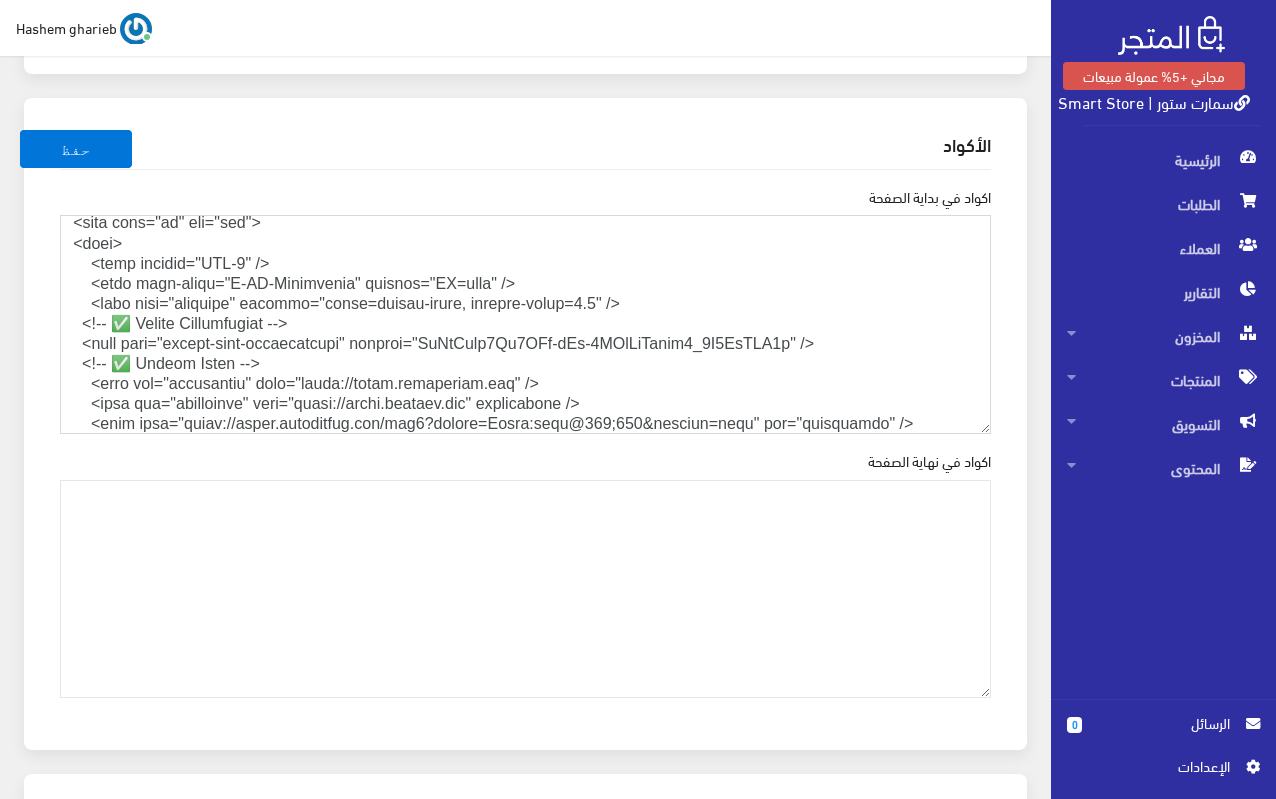 scroll, scrollTop: 0, scrollLeft: 0, axis: both 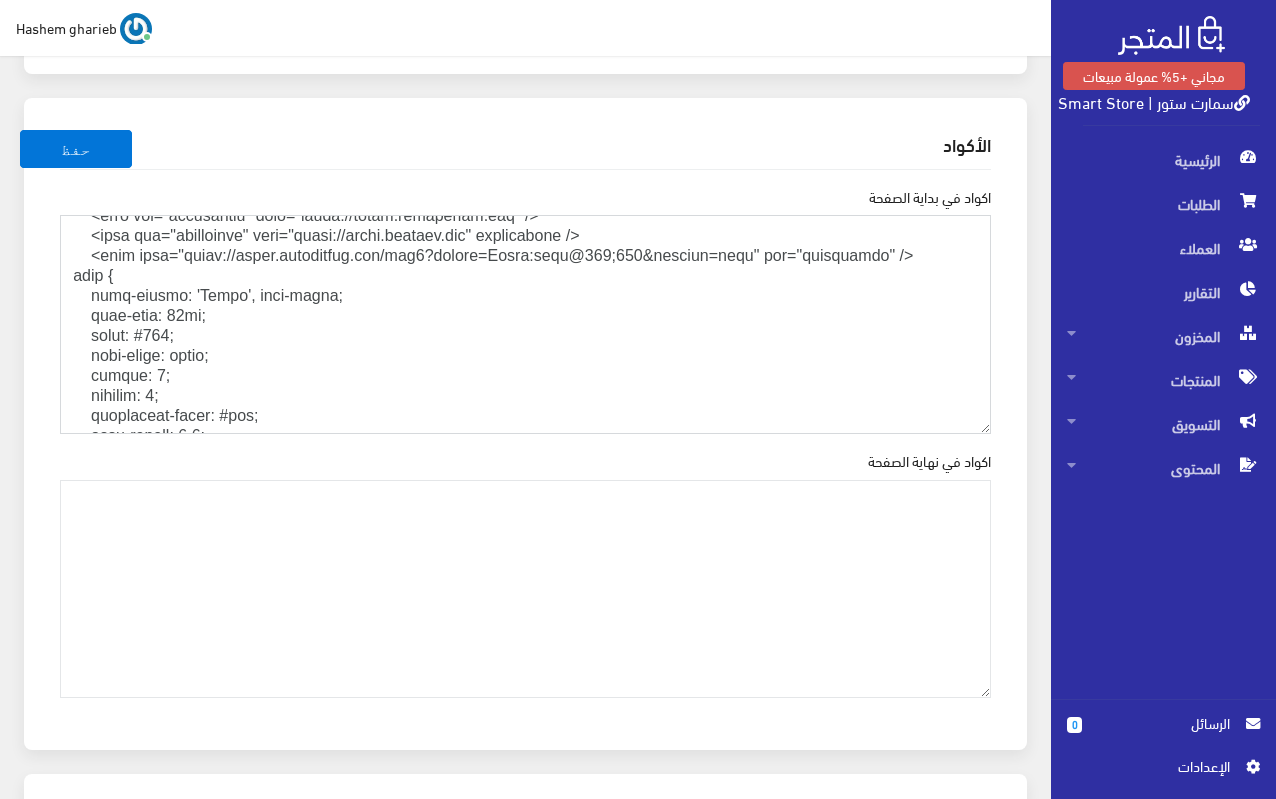 paste on "<style>
body {
font-family: 'Cairo', sans-serif;
font-size: 18px;
color: #333;
text-align: right;
margin: 0;
padding: 0;
background-color: #fff;
line-height: 1.8;
}
.container {
padding: 20px;
max-width: 1200px;
margin: 0 auto;
}
h1 {
color: #444;
text-align: right;
margin: 0 0 10px 0;
padding: 3px 0;
line-height: 1.6;
font-size: 24px;
font-weight: 700;
}
h2, h3, h4 {
color: #0f5d97;
margin-top: 20px;
margin-bottom: 10px;
line-height: 1.6;
font-weight: bold;
}
h2 {
text-align: center;
}
h3, h4 {
text-align: right;
}
p {
font-size: 18px;
line-height: 1.8;
margin: 8px 0;
color: inherit;
text-align: right;
}
</style>" 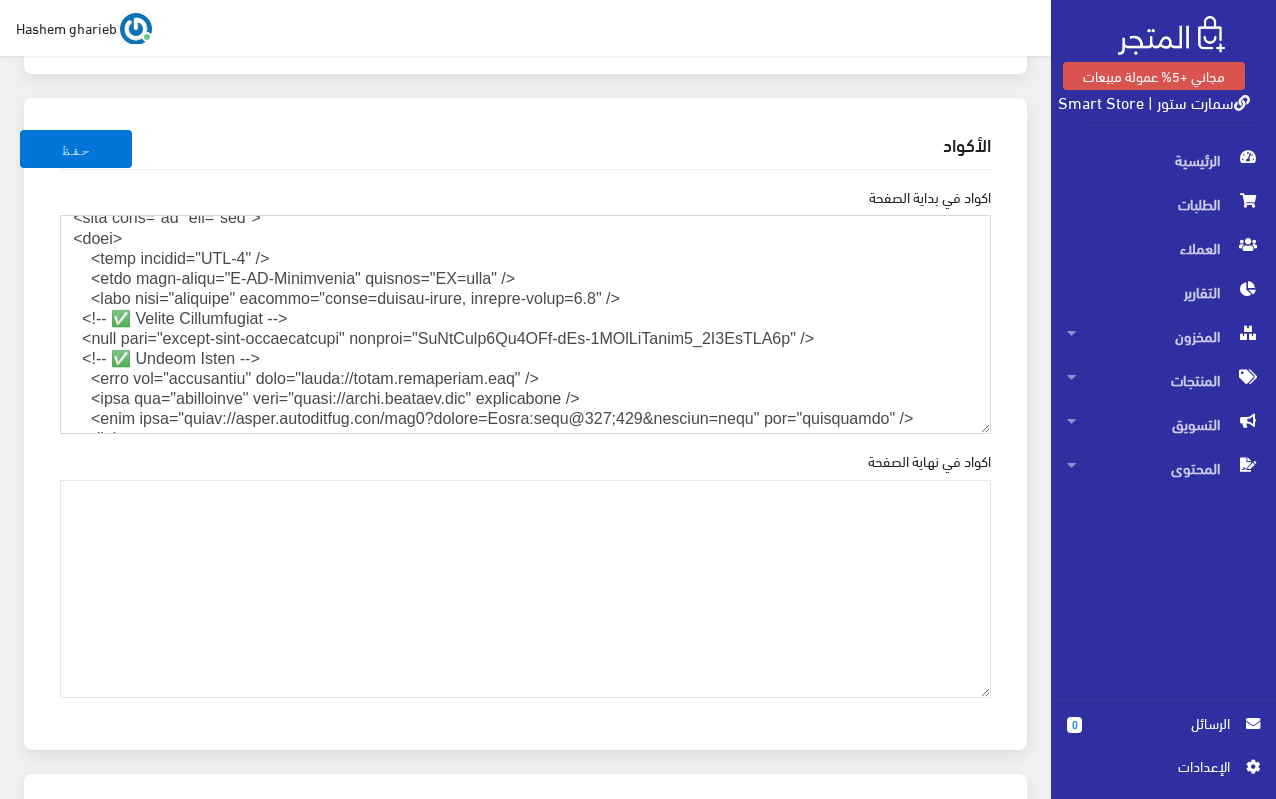 scroll, scrollTop: 0, scrollLeft: 0, axis: both 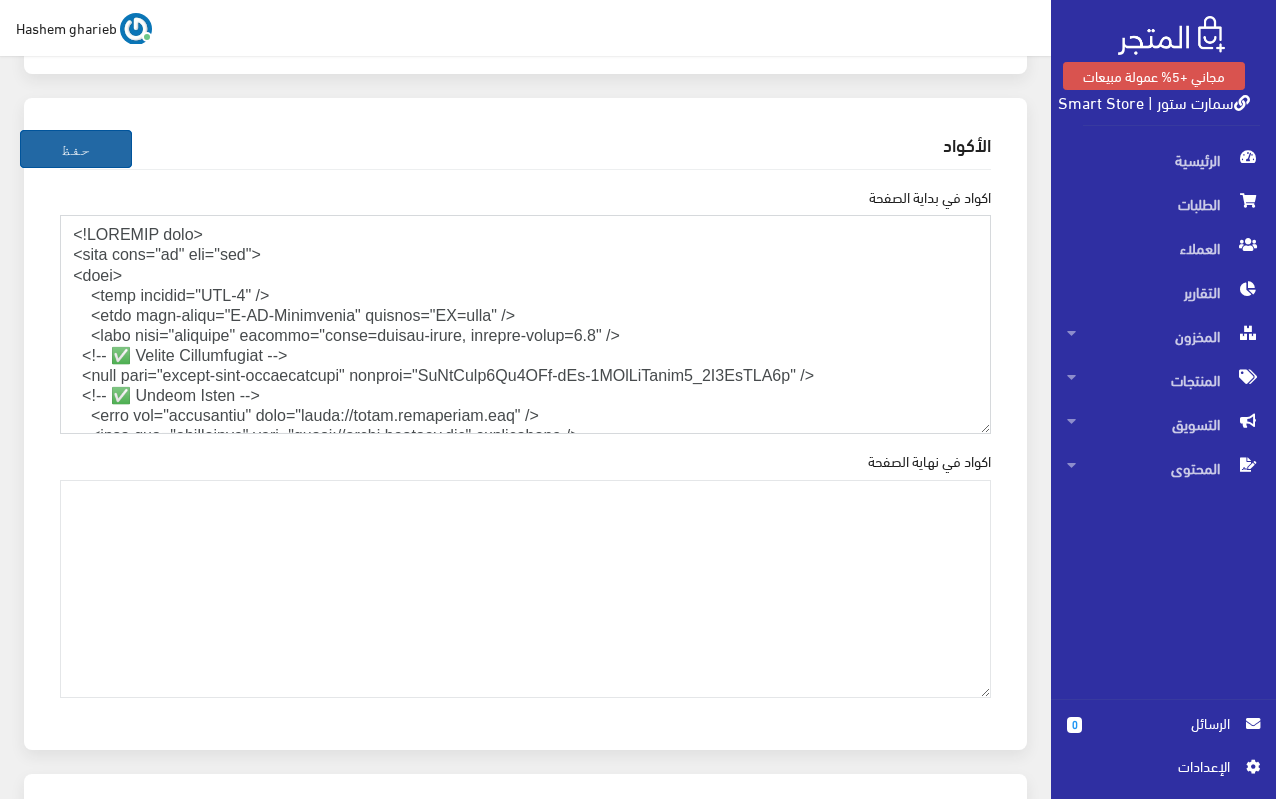type on "<!DOCTYPE html>
<html lang="ar" dir="rtl">
<head>
<meta charset="UTF-8" />
<meta http-equiv="X-UA-Compatible" content="IE=edge" />
<meta name="viewport" content="width=device-width, initial-scale=1.0" />
<!-- ✅ Google Verification -->
<meta name="google-site-verification" content="OcIqGtbw7Cx5AMz-sYq-1JXcQnObamq7_6Q2LgHOP3k" />
<!-- ✅ Google Fonts -->
<link rel="preconnect" href="https://fonts.googleapis.com" />
<link rel="preconnect" href="https://fonts.gstatic.com" crossorigin />
<link href="https://fonts.googleapis.com/css2?family=Cairo:wght@400;700&display=swap" rel="stylesheet" />
<style>
body {
font-family: 'Cairo', sans-serif;
font-size: 18px;
color: #333;
text-align: right;
margin: 0;
padding: 0;
background-color: #fff;
line-height: 1.8;
}
.container {
padding: 20px;
max-width: 1200px;
margin: 0 auto;
}
h1 {
color: #444;
text-align: right;
margin: 0 0 10px 0;
padding: 3px 0;
line-height: 1.6;
font-si..." 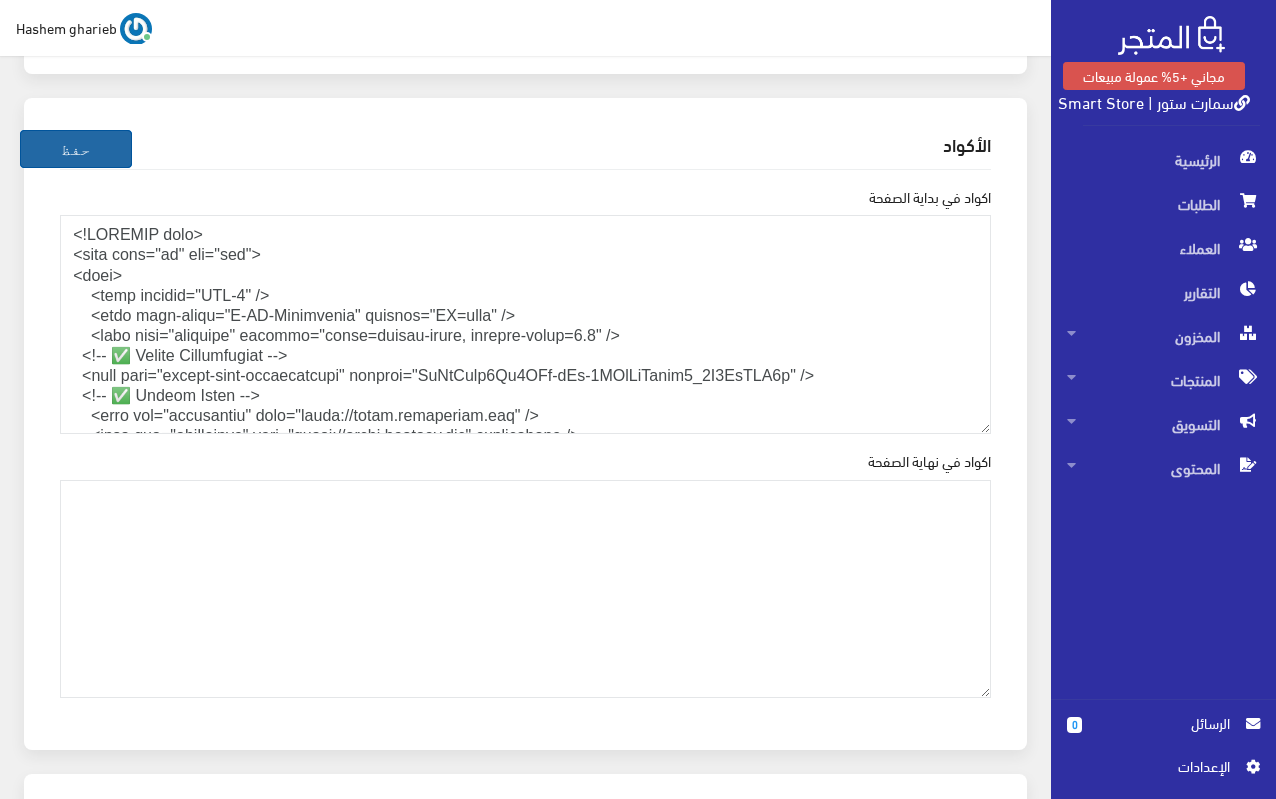 click on "حفظ" at bounding box center (76, 149) 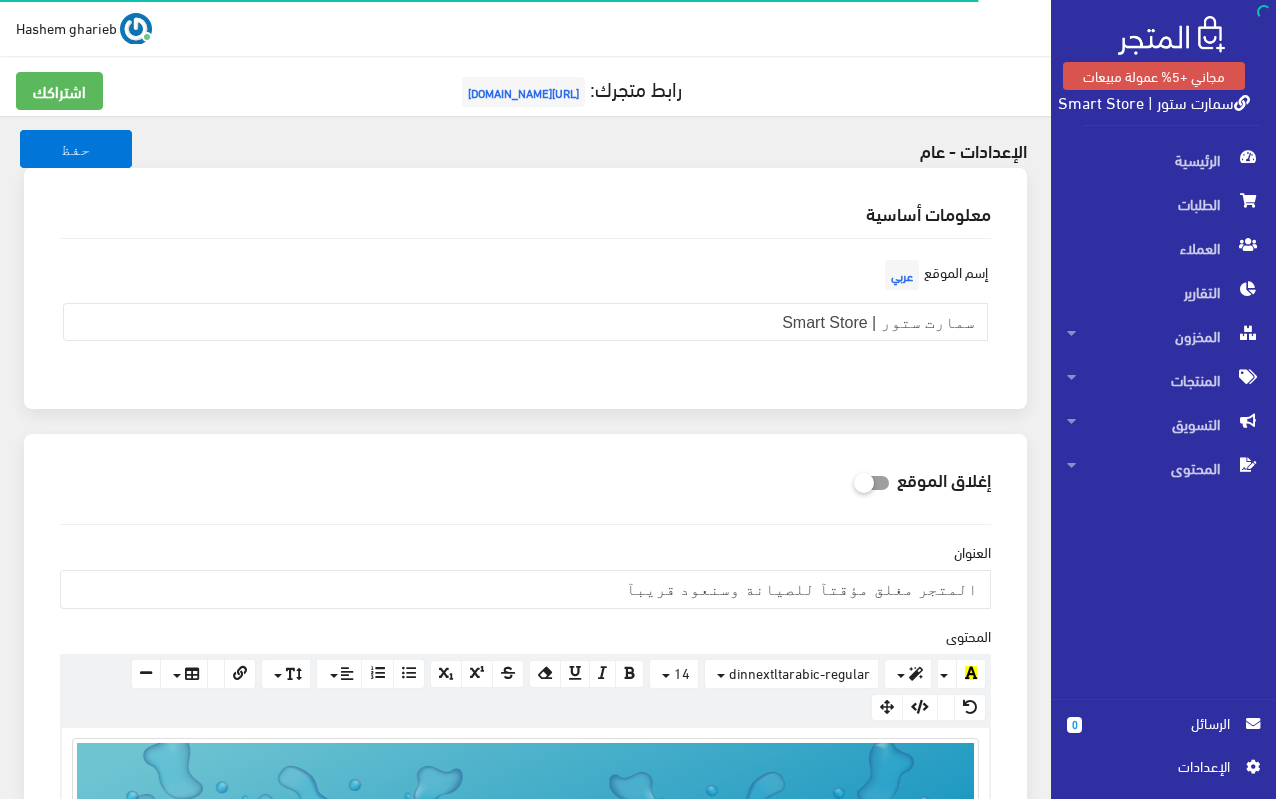 scroll, scrollTop: 0, scrollLeft: 0, axis: both 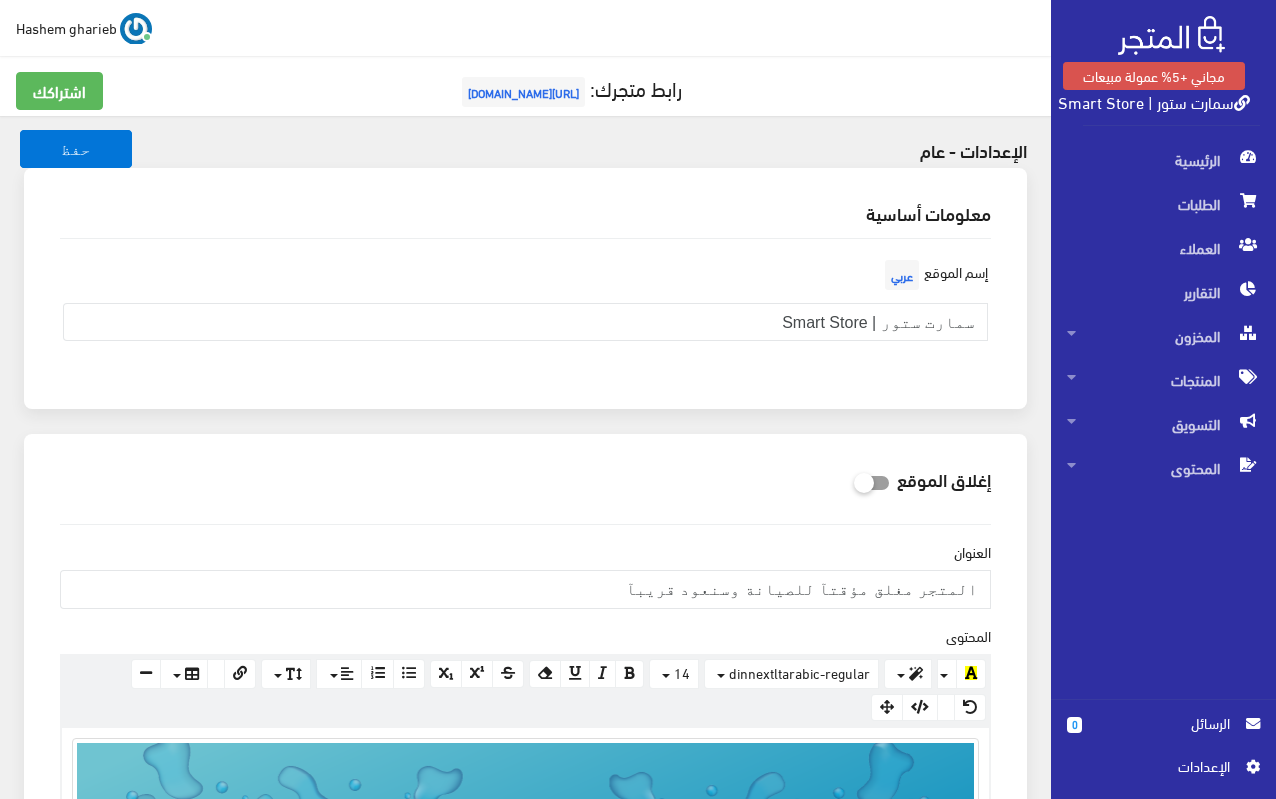 click on "سمارت ستور | Smart Store" at bounding box center (1154, 101) 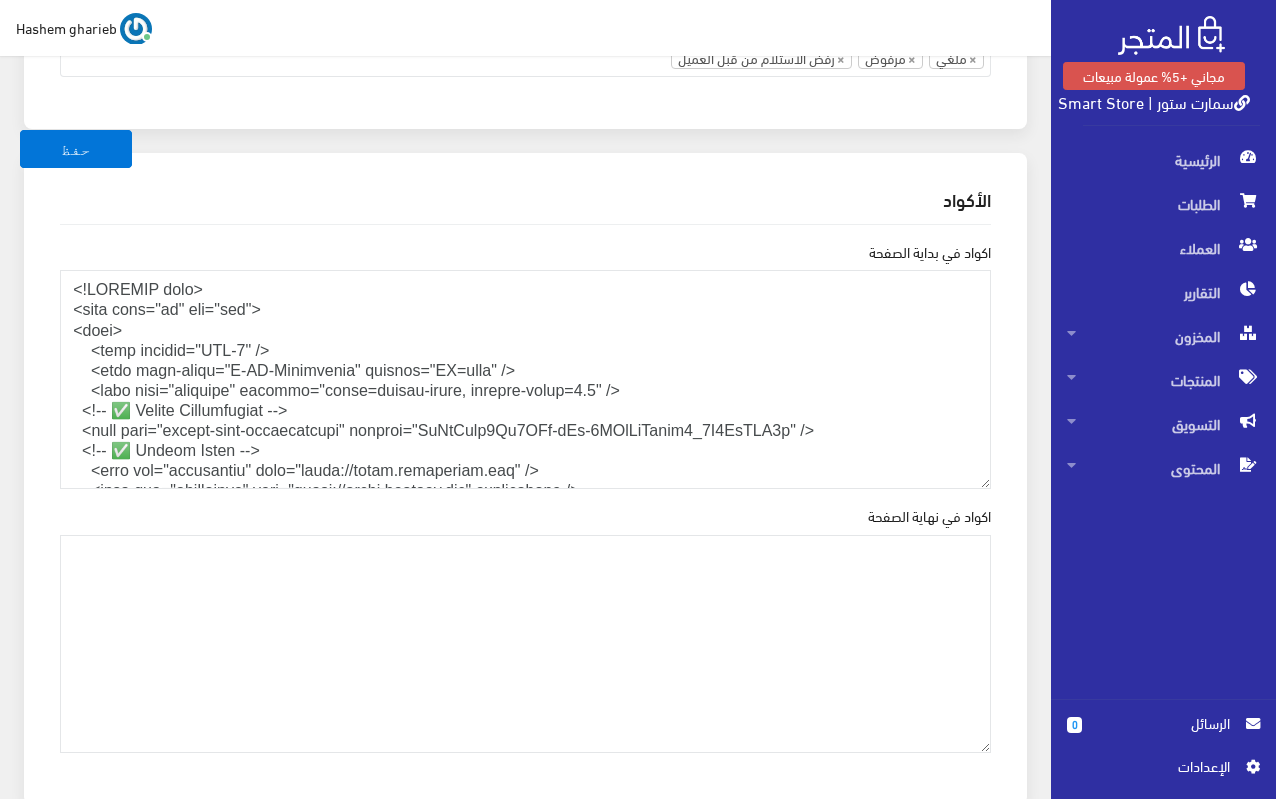 scroll, scrollTop: 2700, scrollLeft: 0, axis: vertical 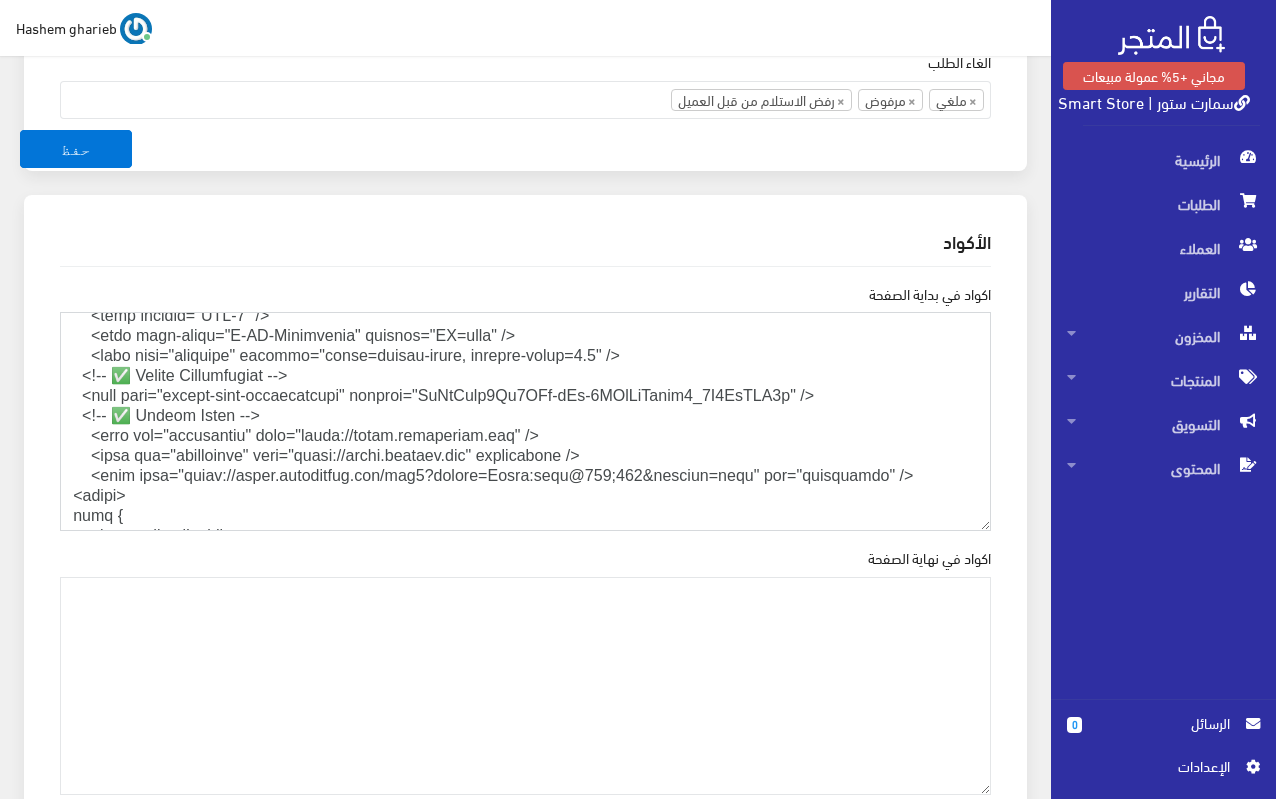 drag, startPoint x: 147, startPoint y: 395, endPoint x: 0, endPoint y: 489, distance: 174.48495 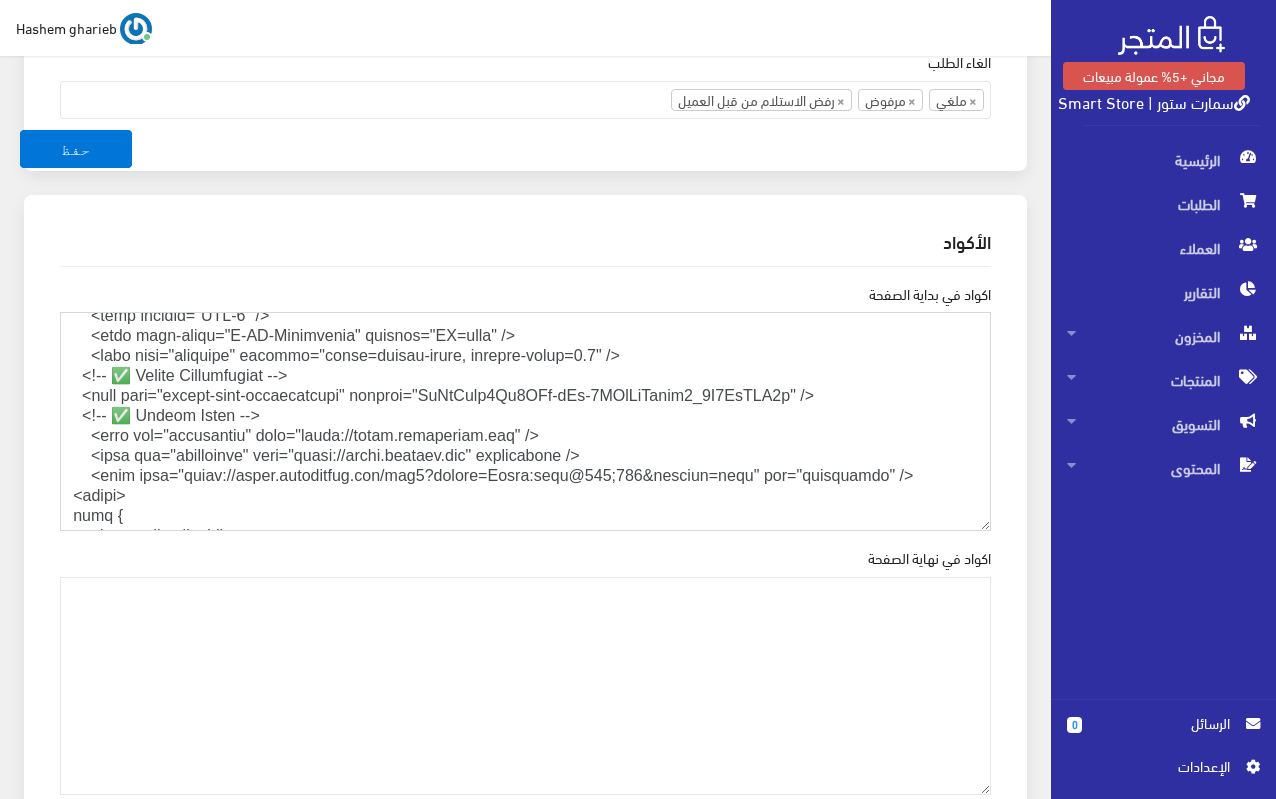 scroll, scrollTop: 1335, scrollLeft: 0, axis: vertical 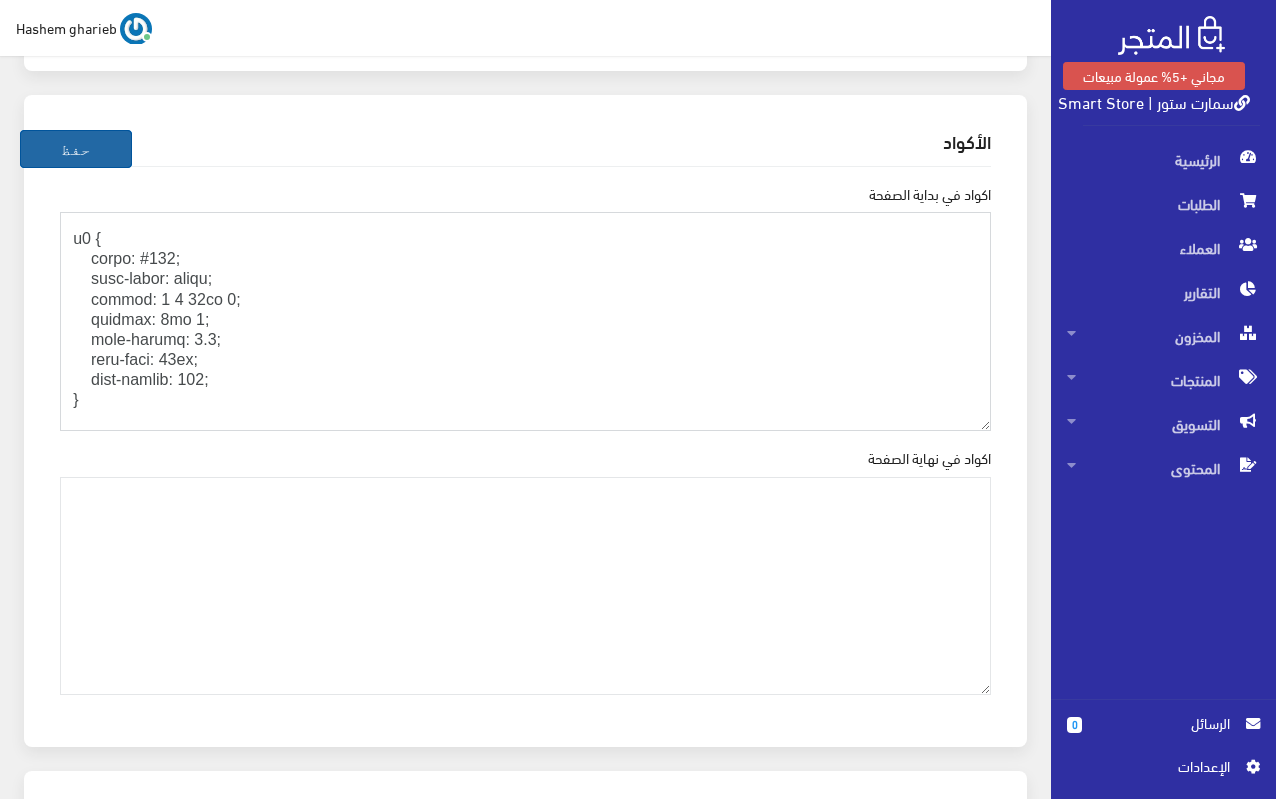 type on "<!DOCTYPE html>
<html lang="ar" dir="rtl">
<head>
<meta charset="UTF-8" />
<meta http-equiv="X-UA-Compatible" content="IE=edge" />
<meta name="viewport" content="width=device-width, initial-scale=1.0" />
<!-- ✅ Google Verification -->
<meta name="google-site-verification" content="OcIqGtbw7Cx5AMz-sYq-1JXcQnObamq7_6Q2LgHOP3k" />
<!-- ✅ Google Fonts -->
<link rel="preconnect" href="https://fonts.googleapis.com" />
<link rel="preconnect" href="https://fonts.gstatic.com" crossorigin />
<link href="https://fonts.googleapis.com/css2?family=Cairo:wght@400;700&display=swap" rel="stylesheet" />
<style>
body {
font-family: 'Cairo', sans-serif;
font-size: 18px;
color: #333;
text-align: right;
margin: 0;
padding: 0;
background-color: #fff;
line-height: 1.8;
}
.container {
padding: 12px;
max-width: 1200px;
margin: 0 auto;
}
@media (min-width: 768px) {
.container {
padding: 16px;
}
}
@media (min-width: 1200px) {
.container {..." 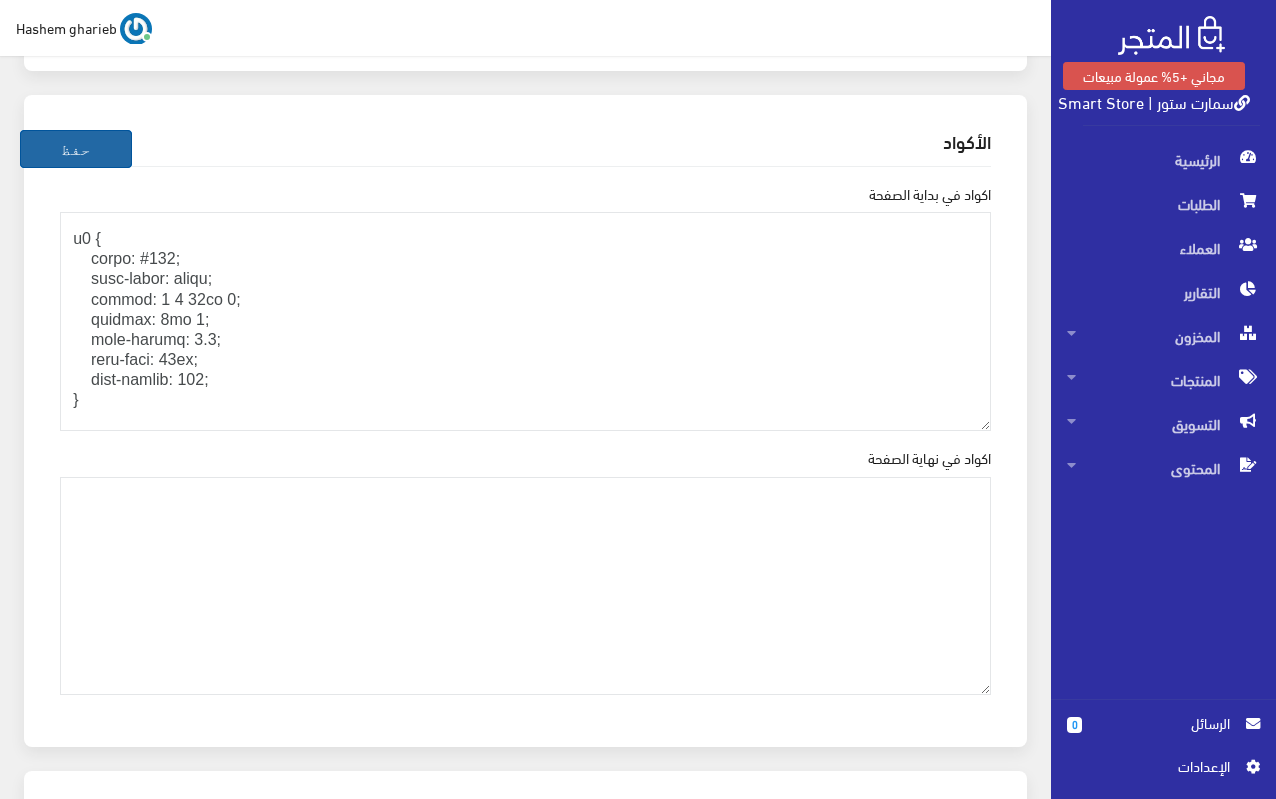 click on "حفظ" at bounding box center (76, 149) 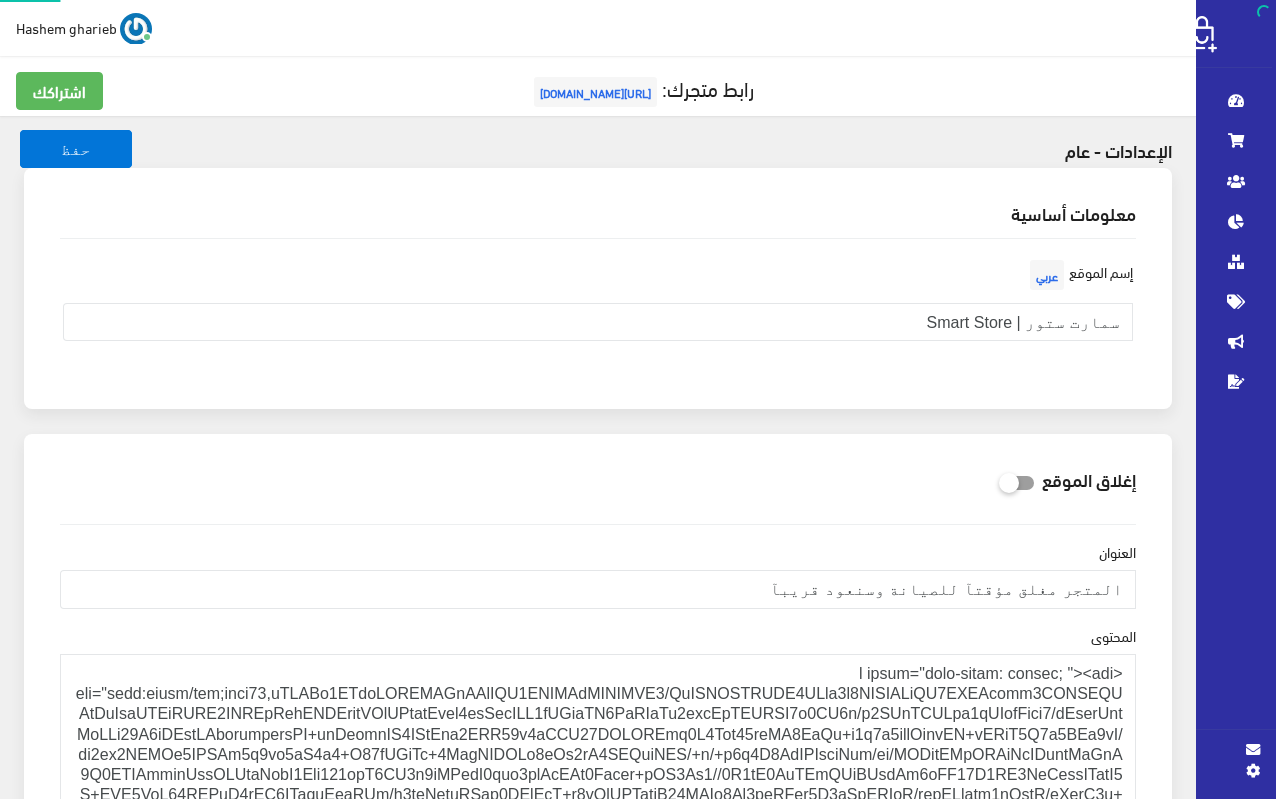 scroll, scrollTop: 0, scrollLeft: 0, axis: both 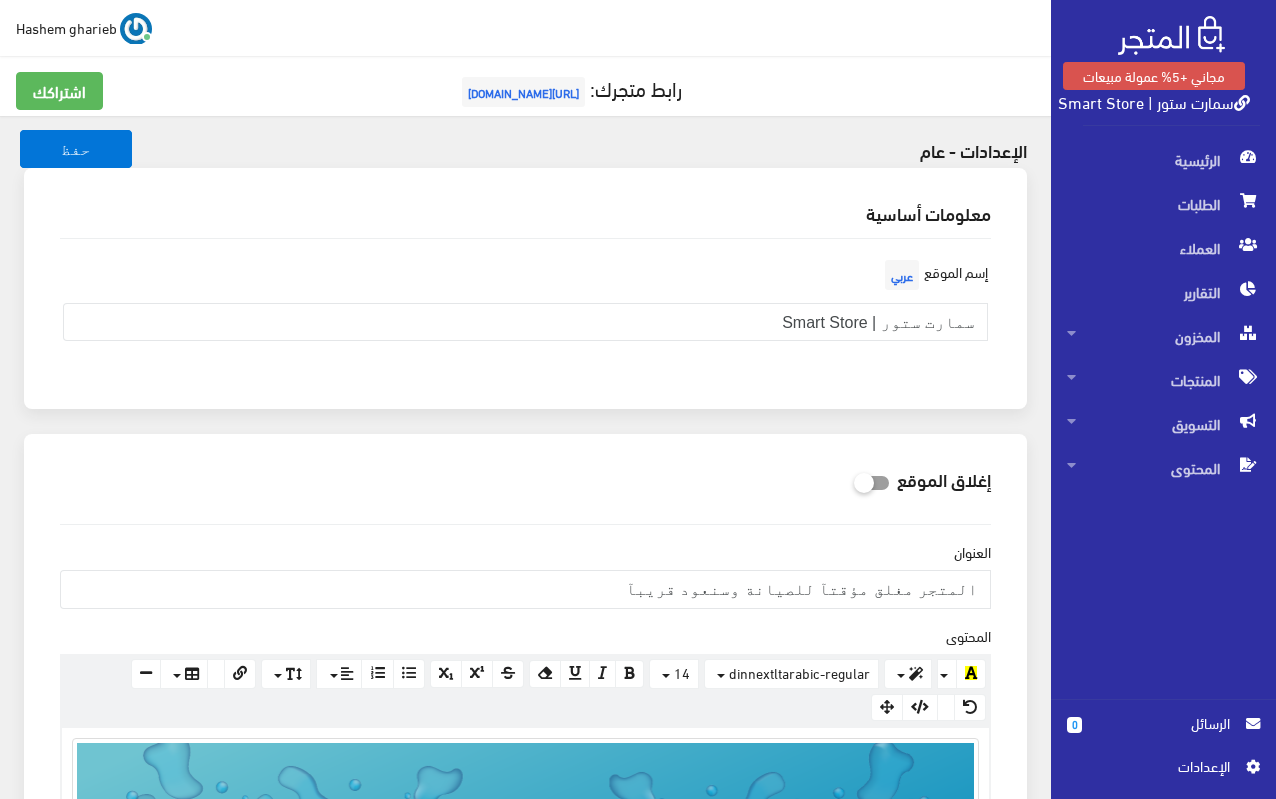 click on "سمارت ستور | Smart Store" at bounding box center (1154, 101) 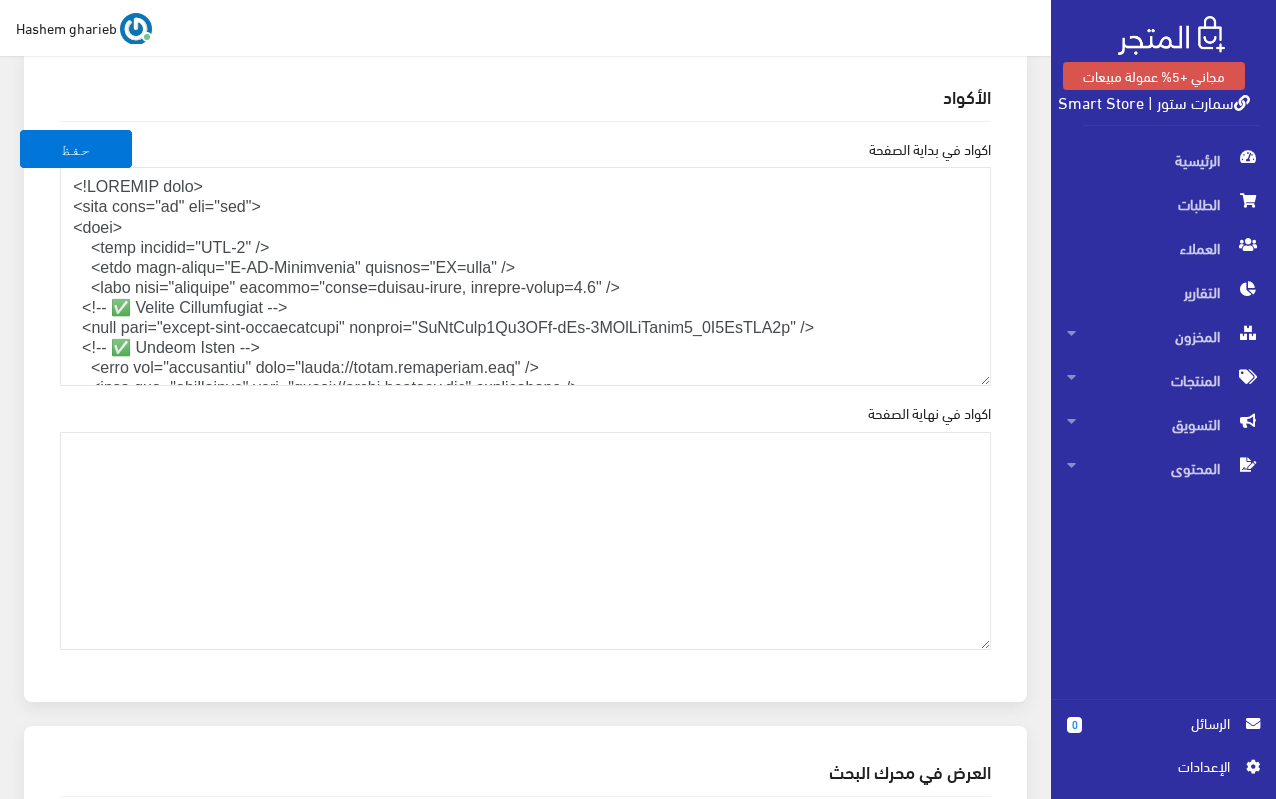 scroll, scrollTop: 2700, scrollLeft: 0, axis: vertical 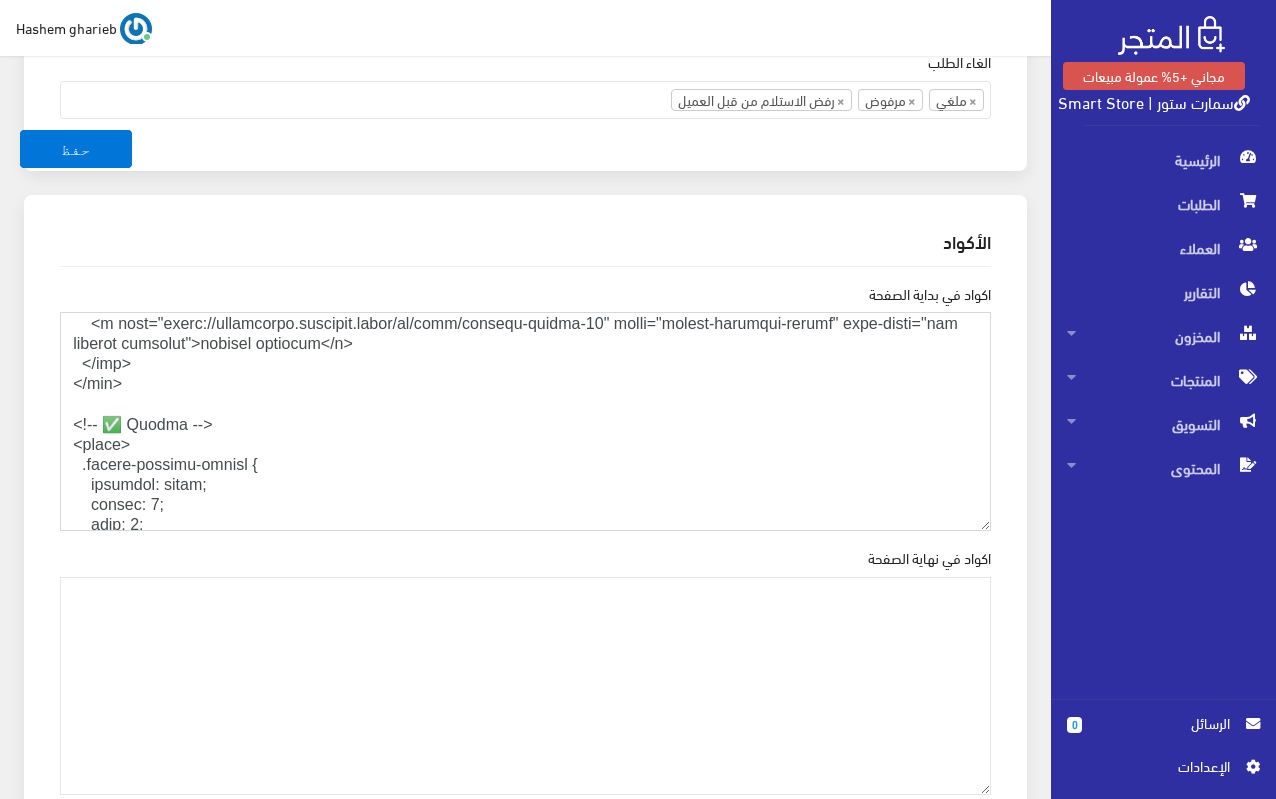 drag, startPoint x: 136, startPoint y: 488, endPoint x: 0, endPoint y: 418, distance: 152.9575 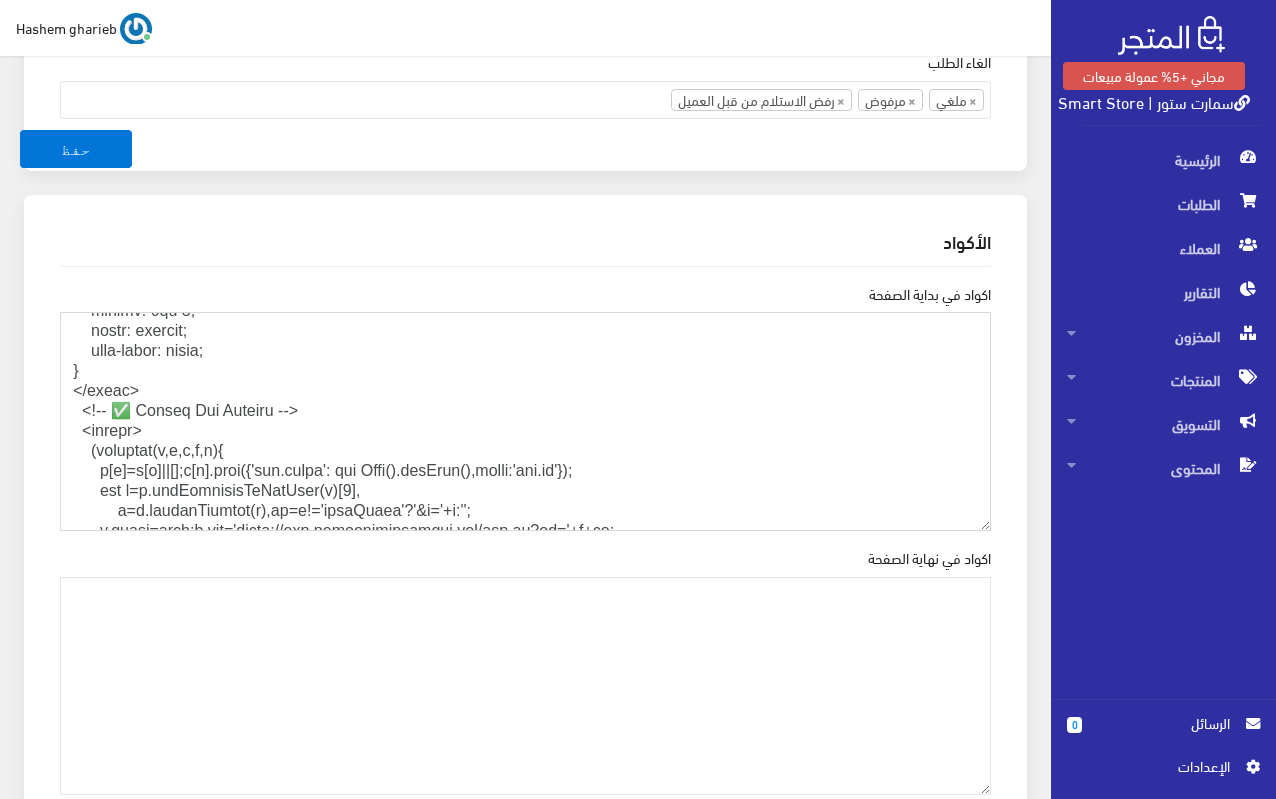 scroll, scrollTop: 1476, scrollLeft: 0, axis: vertical 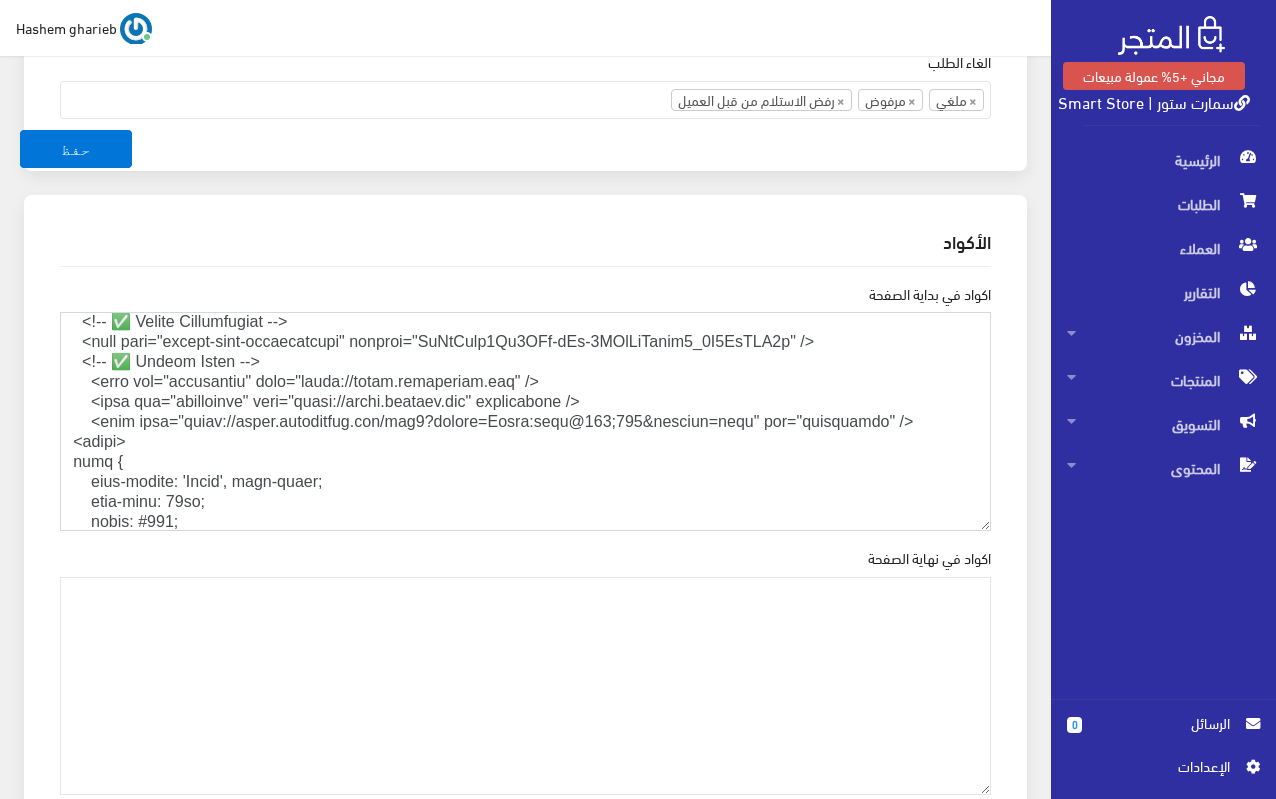 drag, startPoint x: 131, startPoint y: 360, endPoint x: 1, endPoint y: 433, distance: 149.09393 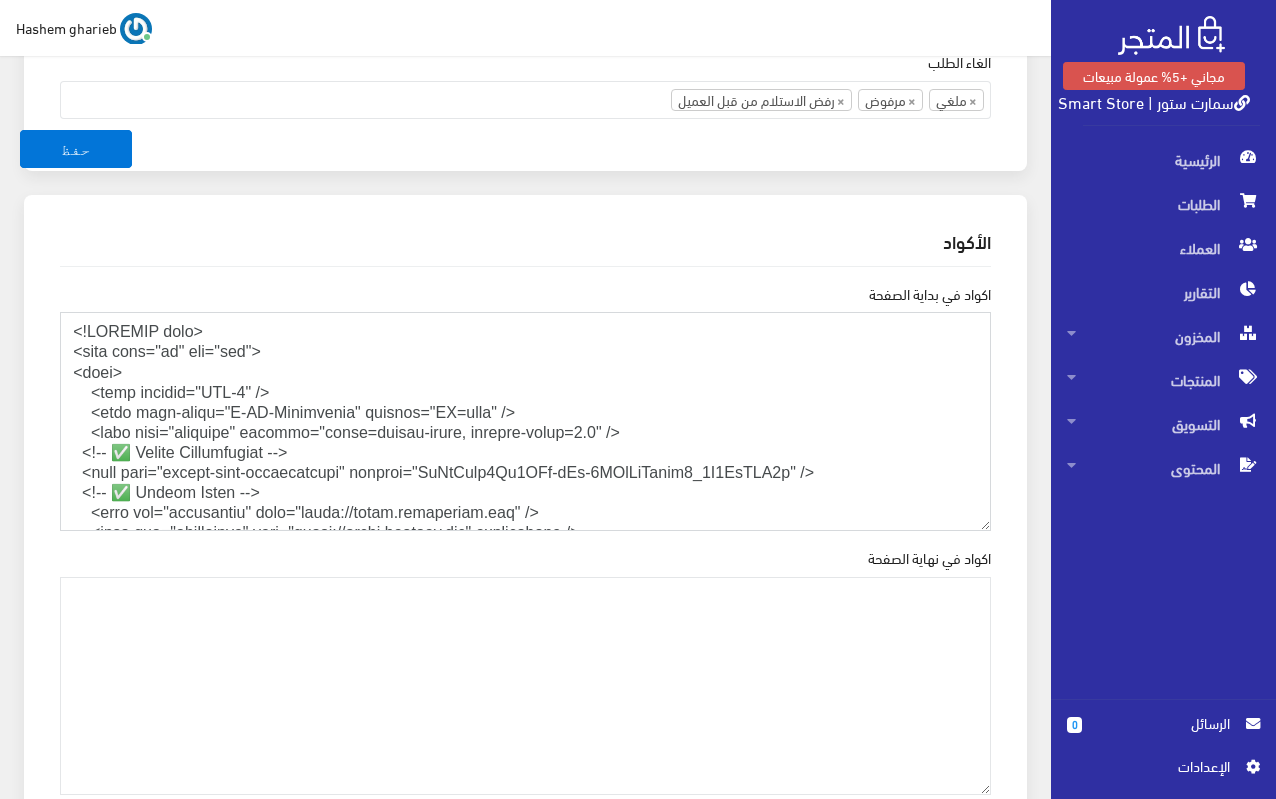 scroll, scrollTop: 200, scrollLeft: 0, axis: vertical 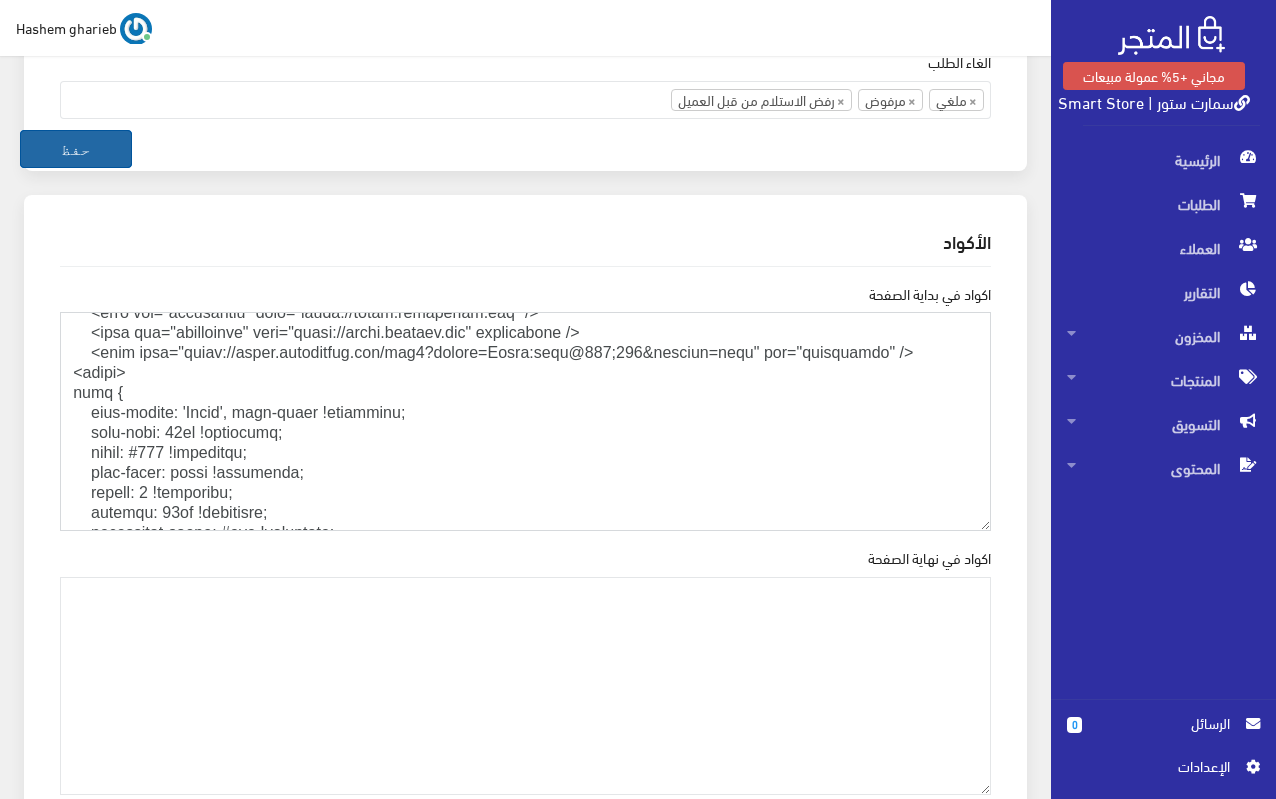 type on "<!LOREMIP dolo>
<sita cons="ad" eli="sed">
<doei>
<temp incidid="UTL-6" />
<etdo magn-aliqu="E-AD-Minimvenia" quisnos="EX=ulla" />
<labo nisi="aliquipe" eacommo="conse=duisau-irure, inrepre-volup=8.4" />
<!-- ✅ Velite Cillumfugiat -->
<null pari="except-sint-occaecatcupi" nonproi="SuNtCulp3Qu8OFf-dEs-8MOlLiTanim3_8I9EsTLA2p" />
<!-- ✅ Undeom Isten -->
<erro vol="accusantiu" dolo="lauda://totam.remaperiam.eaq" />
<ipsa qua="abilloinve" veri="quasi://archi.beataev.dic" explicabone />
<enim ipsa="quiav://asper.autoditfug.con/mag3?dolore=Eosra:sequ@904;740&nesciun=nequ" por="quisquamdo" />
<adipi>
numq {
eius-modite: 'Incid', magn-quaer !etiamminu;
solu-nobi: 35el !optiocumq;
nihil: #873 !impeditqu;
plac-facer: possi !assumenda;
repell: 9 !temporibu;
autemqu: 90of !debitisre;
necessitat-saepe: #eve !voluptate;
repu-recusa: 9.2 !itaqueear;
hictene-sapien: 84de !reiciendi; /* volup maiore aliaspe */
}
@dolor (asp-repel: 707mi) {
nost {
..." 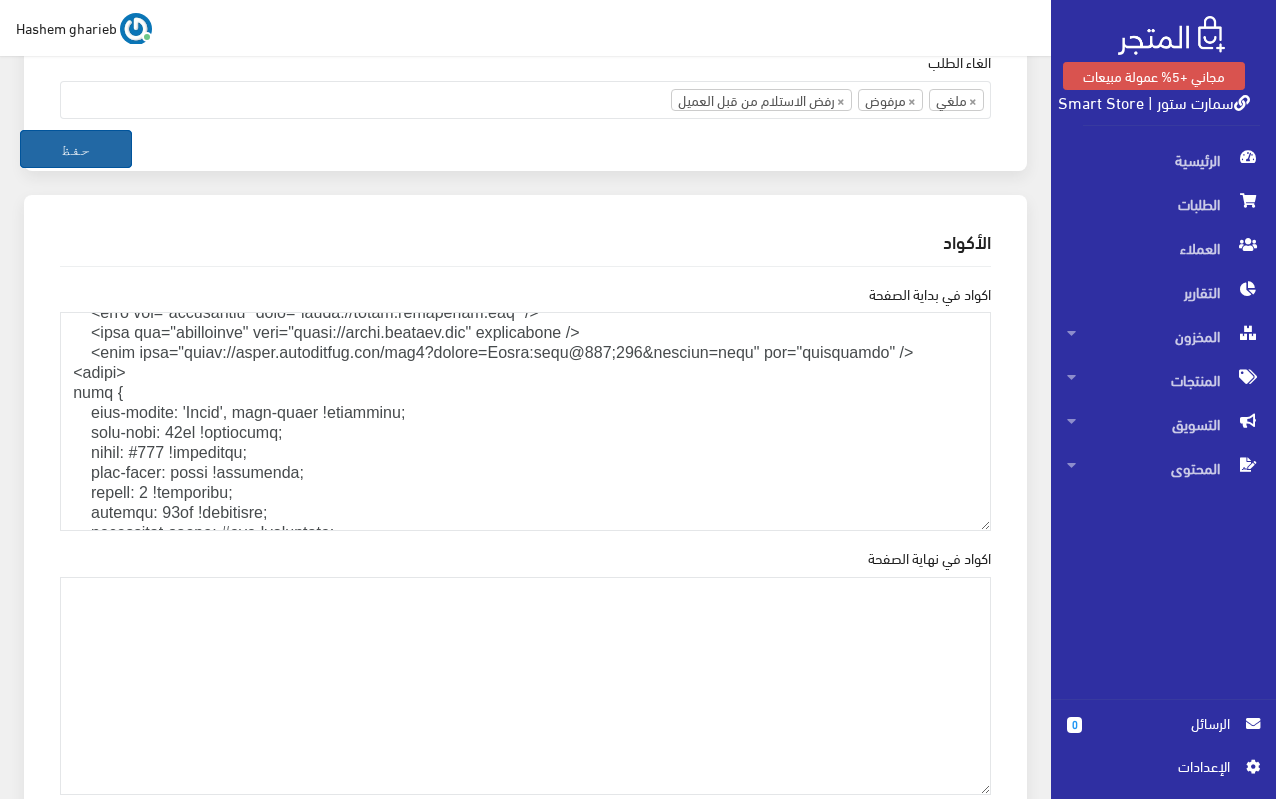 click on "حفظ" at bounding box center (76, 149) 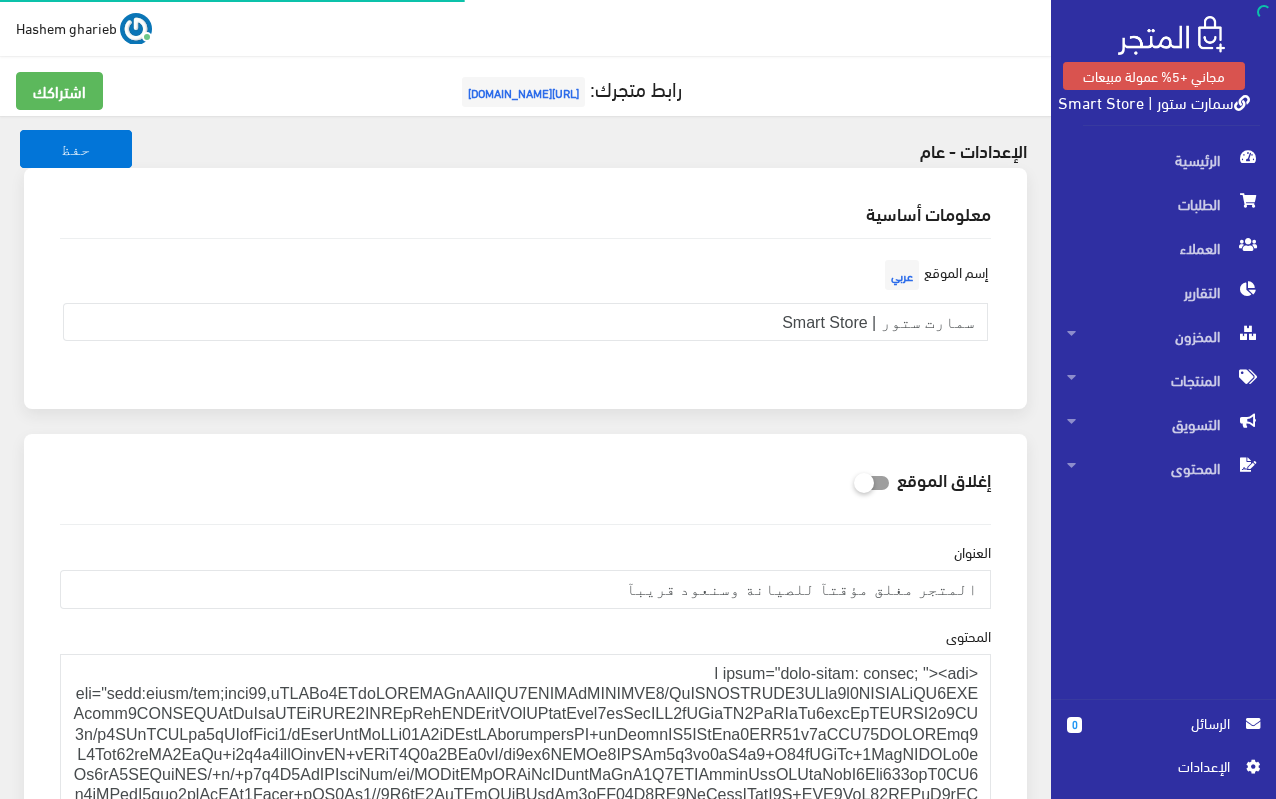 scroll, scrollTop: 0, scrollLeft: 0, axis: both 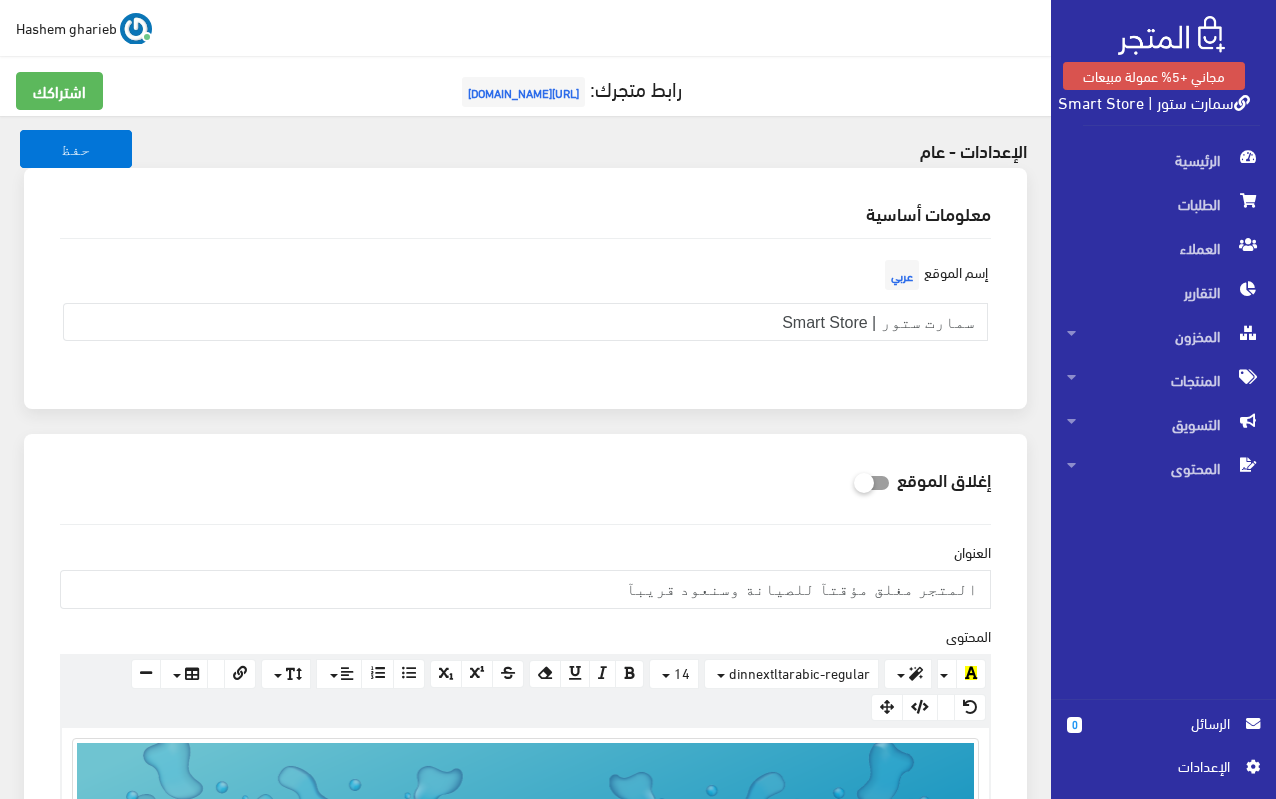 click on "سمارت ستور | Smart Store" at bounding box center [1154, 101] 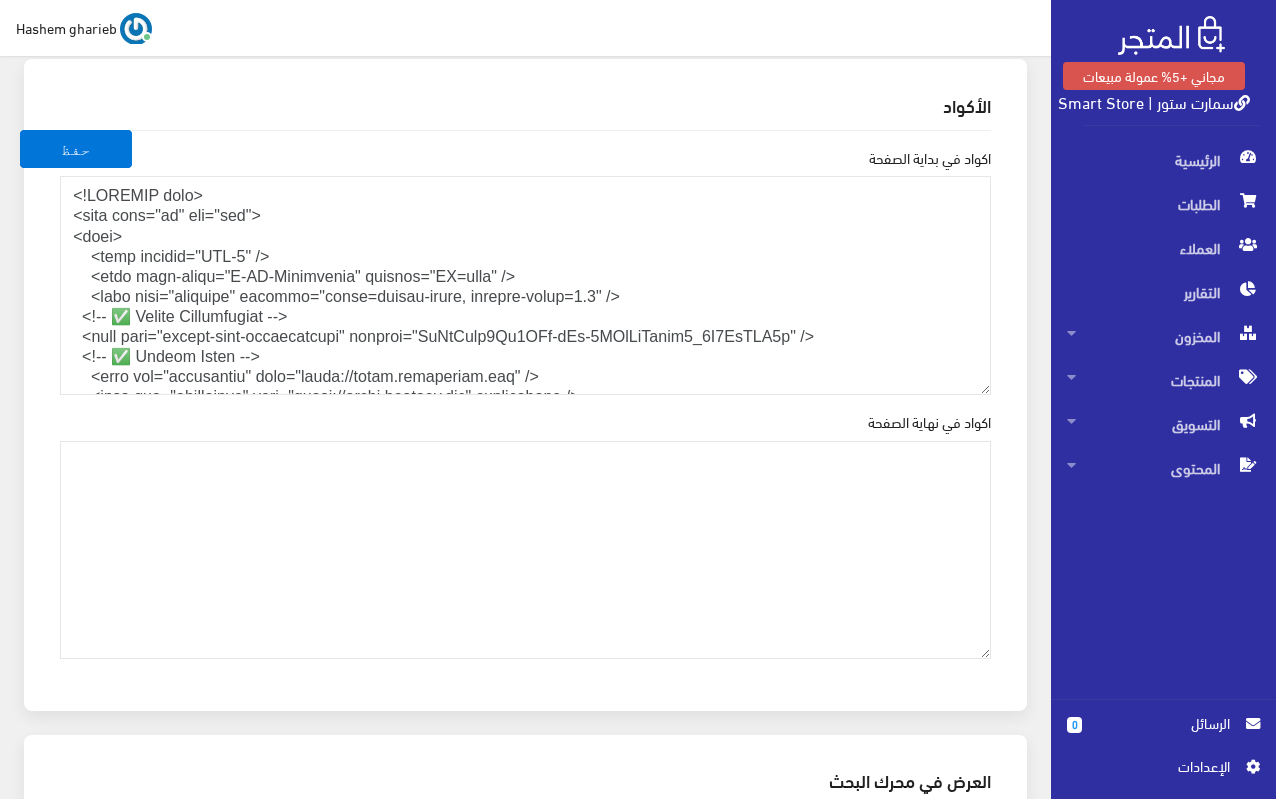 scroll, scrollTop: 2800, scrollLeft: 0, axis: vertical 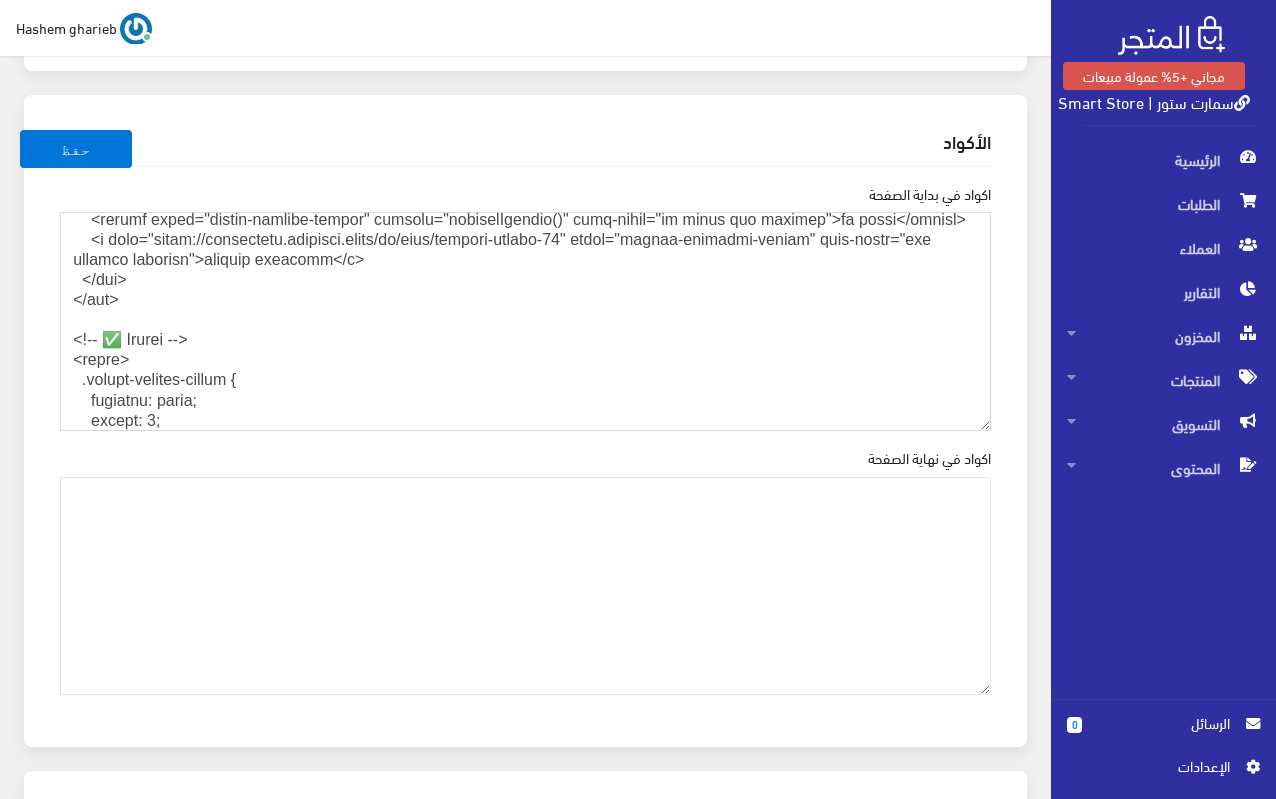 click on "اكواد في بداية الصفحة" at bounding box center [525, 321] 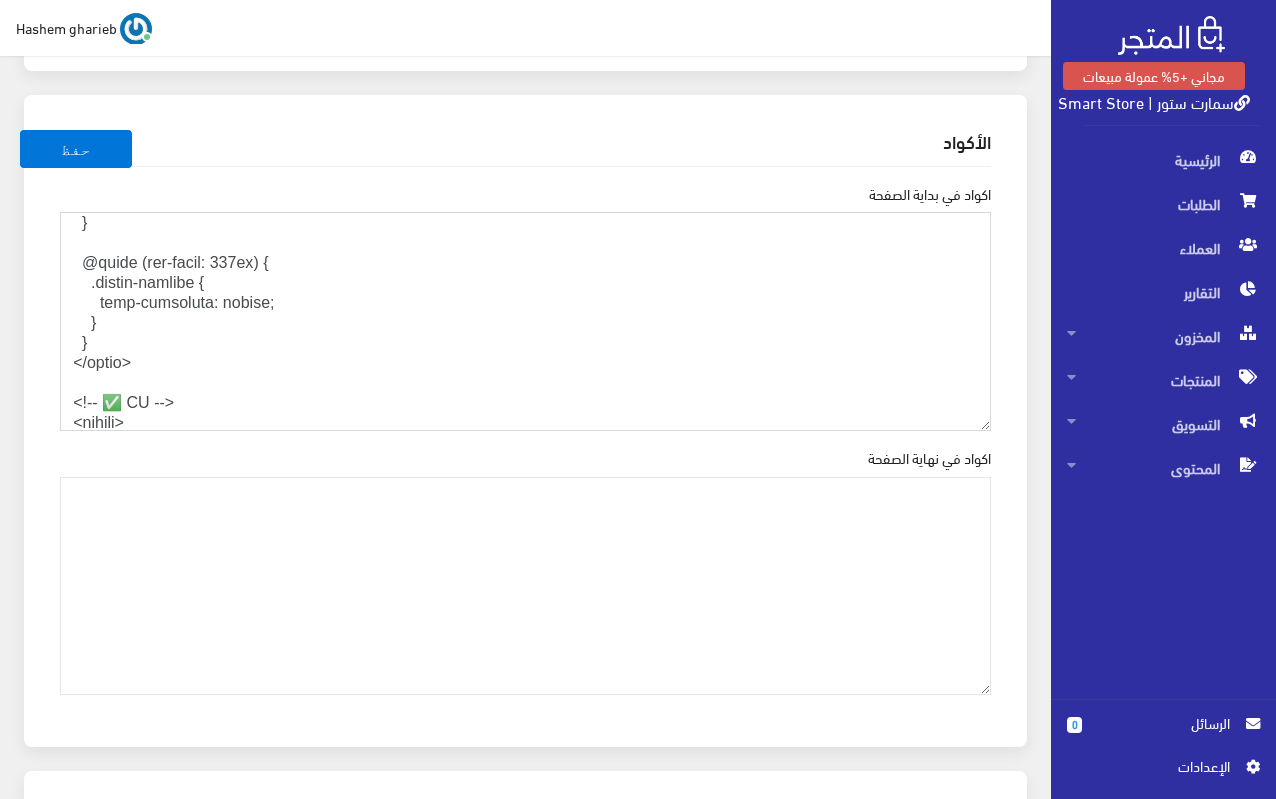 scroll, scrollTop: 4500, scrollLeft: 0, axis: vertical 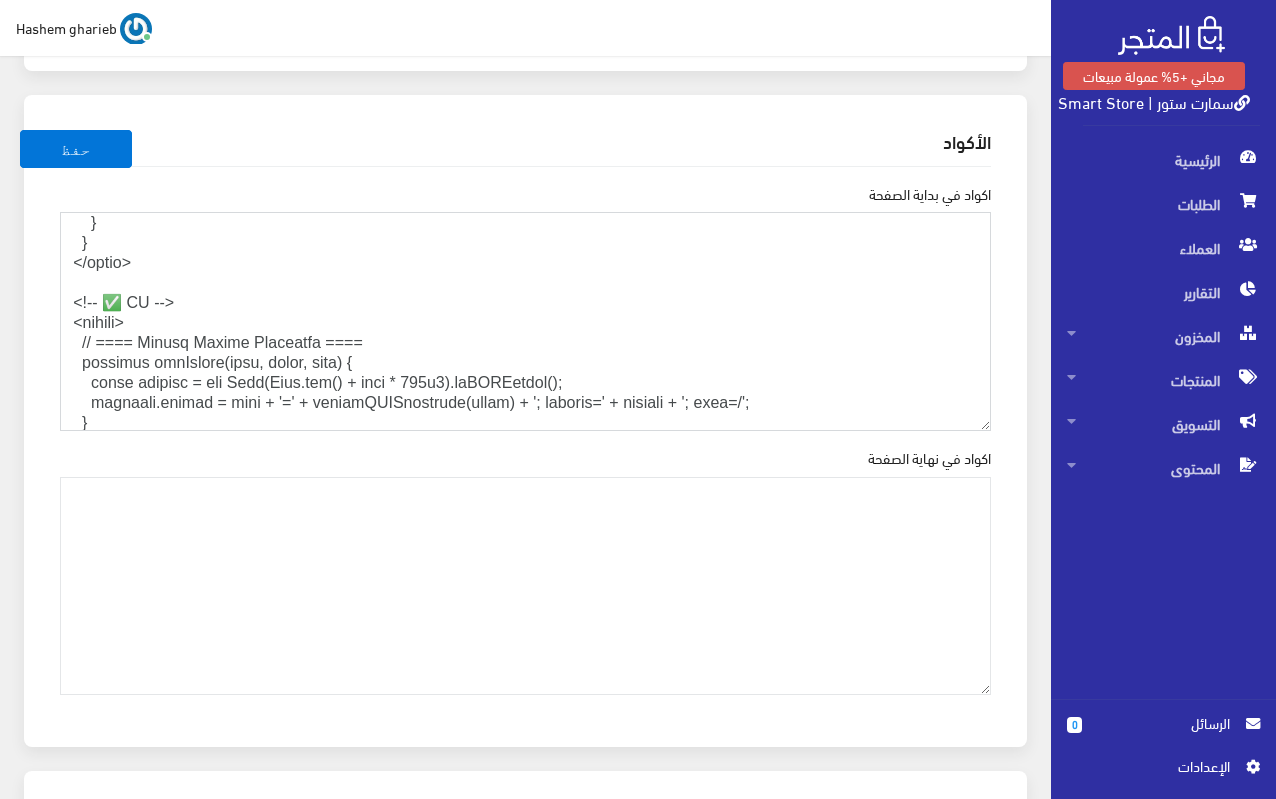 click on "اكواد في بداية الصفحة" at bounding box center (525, 321) 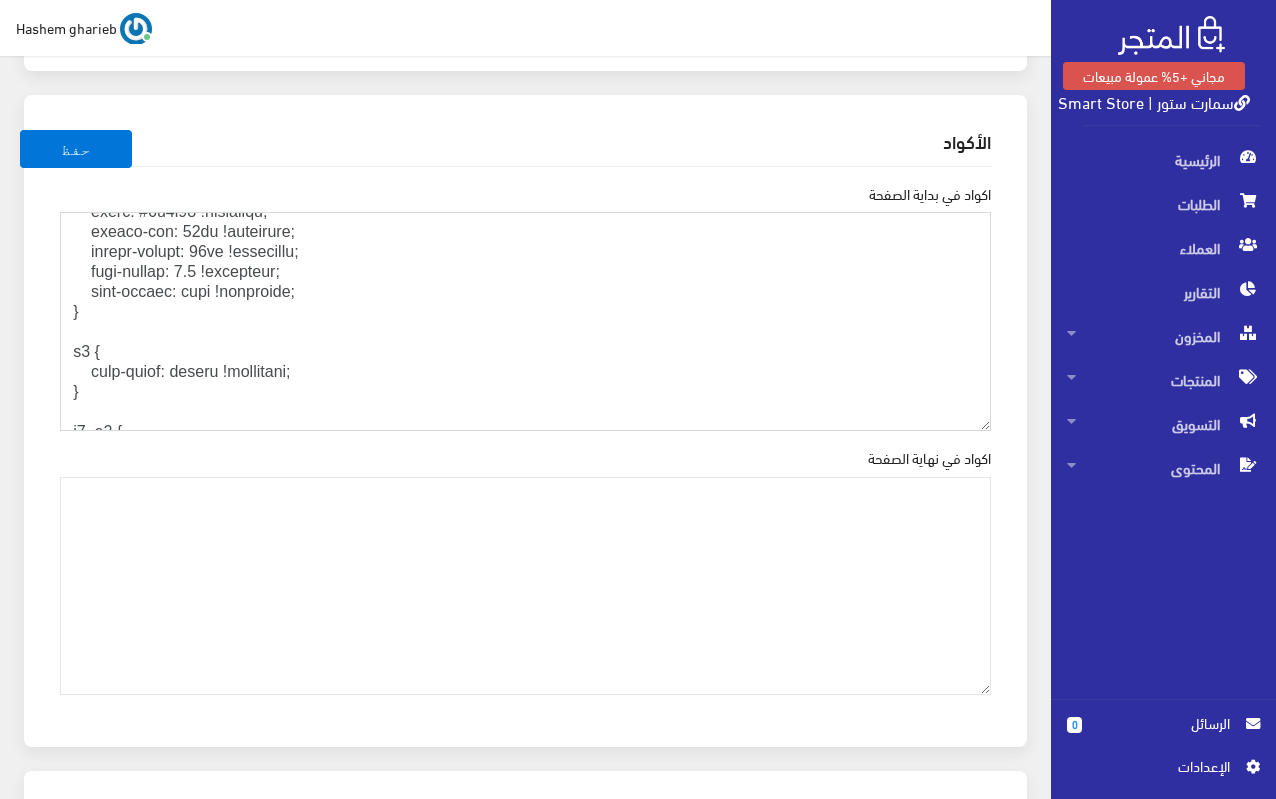 scroll, scrollTop: 973, scrollLeft: 0, axis: vertical 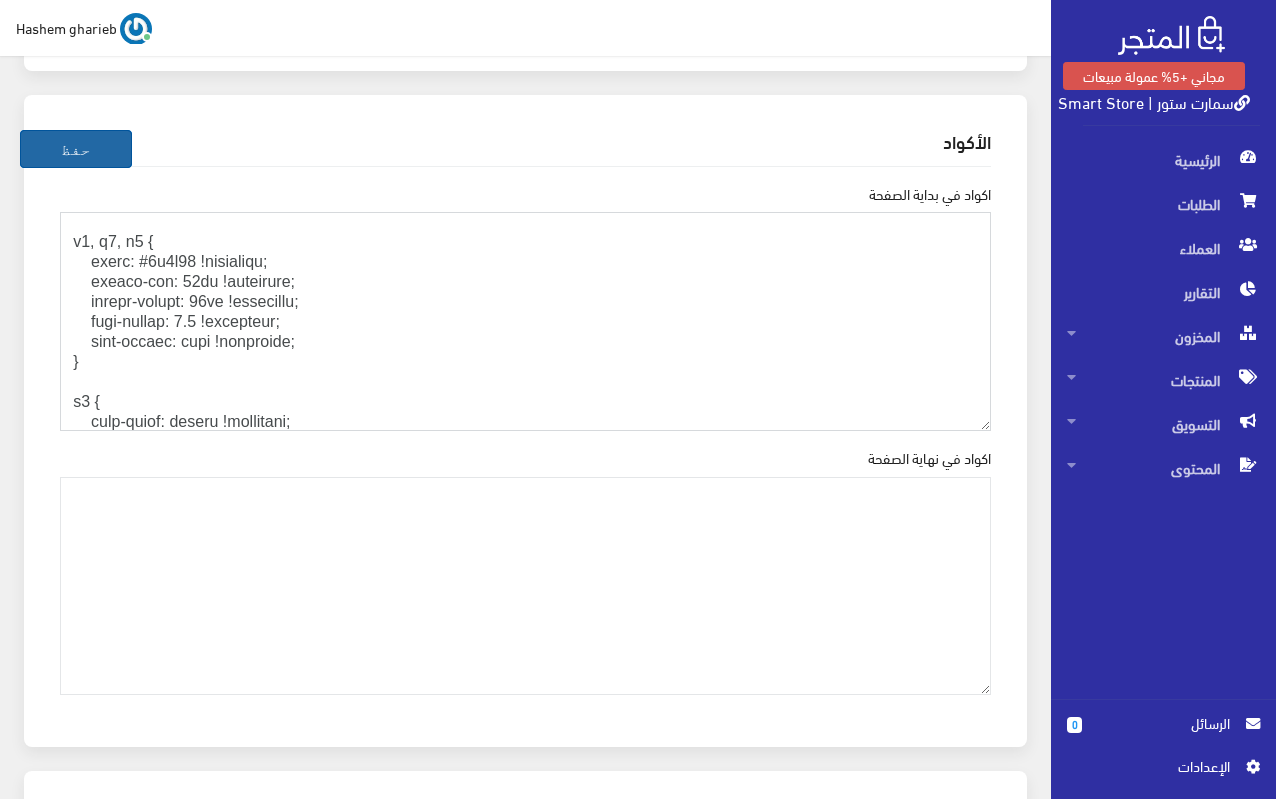 type on "<!LOREMIP dolo>
<sita cons="ad" eli="sed">
<doei>
<temp incidid="UTL-6" />
<etdo magn-aliqu="E-AD-Minimvenia" quisnos="EX=ulla" />
<labo nisi="aliquipe" eacommo="conse=duisau-irure, inrepre-volup=8.4" />
<!-- ✅ Velite Cillumfugiat -->
<null pari="except-sint-occaecatcupi" nonproi="SuNtCulp3Qu8OFf-dEs-8MOlLiTanim3_8I9EsTLA2p" />
<!-- ✅ Undeom Isten -->
<erro vol="accusantiu" dolo="lauda://totam.remaperiam.eaq" />
<ipsa qua="abilloinve" veri="quasi://archi.beataev.dic" explicabone />
<enim ipsa="quiav://asper.autoditfug.con/mag3?dolore=Eosra:sequ@904;740&nesciun=nequ" por="quisquamdo" />
<adipi>
numq {
eius-modite: 'Incid', magn-quaer !etiamminu;
solu-nobi: 35el !optiocumq;
nihil: #873 !impeditqu;
plac-facer: possi !assumenda;
repell: 9 !temporibu;
autemqu: 90of !debitisre;
necessitat-saepe: #eve !voluptate;
repu-recusa: 9.2 !itaqueear;
hictene-sapien: 84de !reiciendi; /* volup maiore aliaspe */
}
@dolor (asp-repel: 707mi) {
nost {
..." 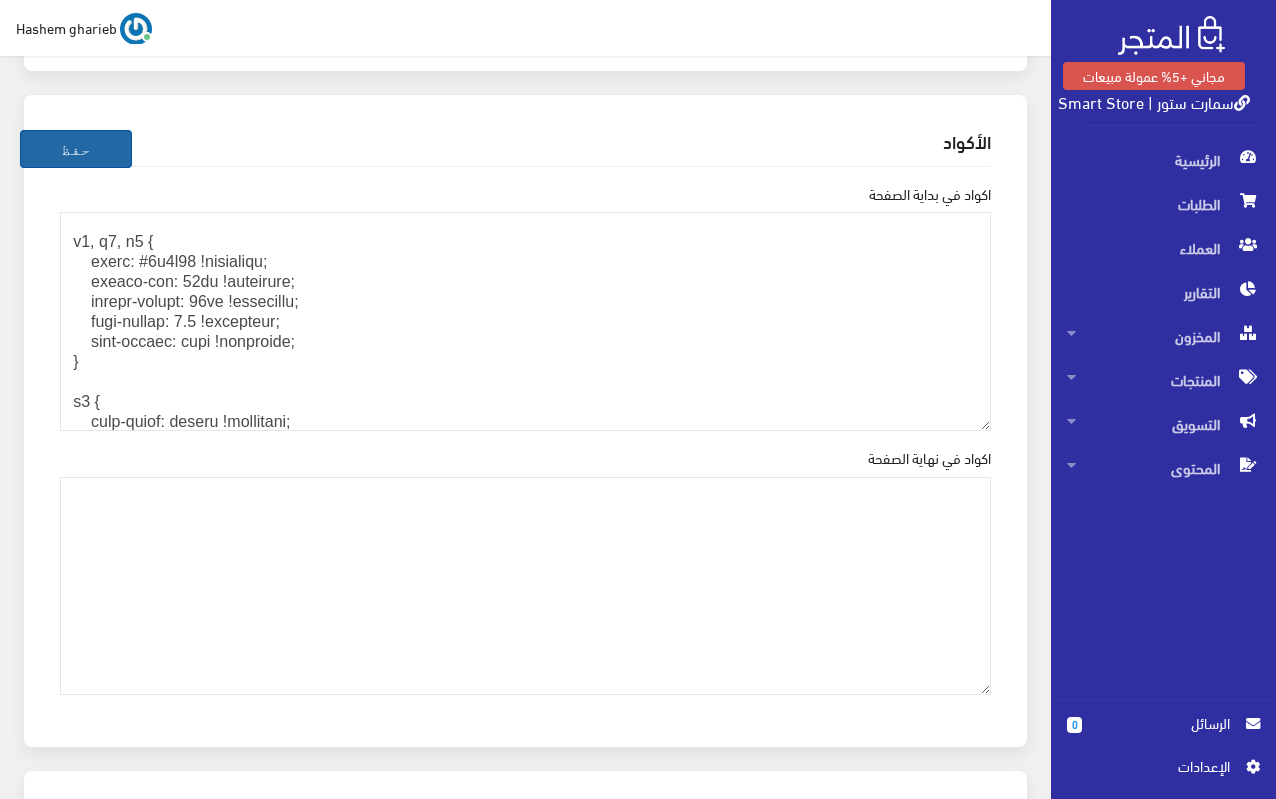 click on "حفظ" at bounding box center (76, 149) 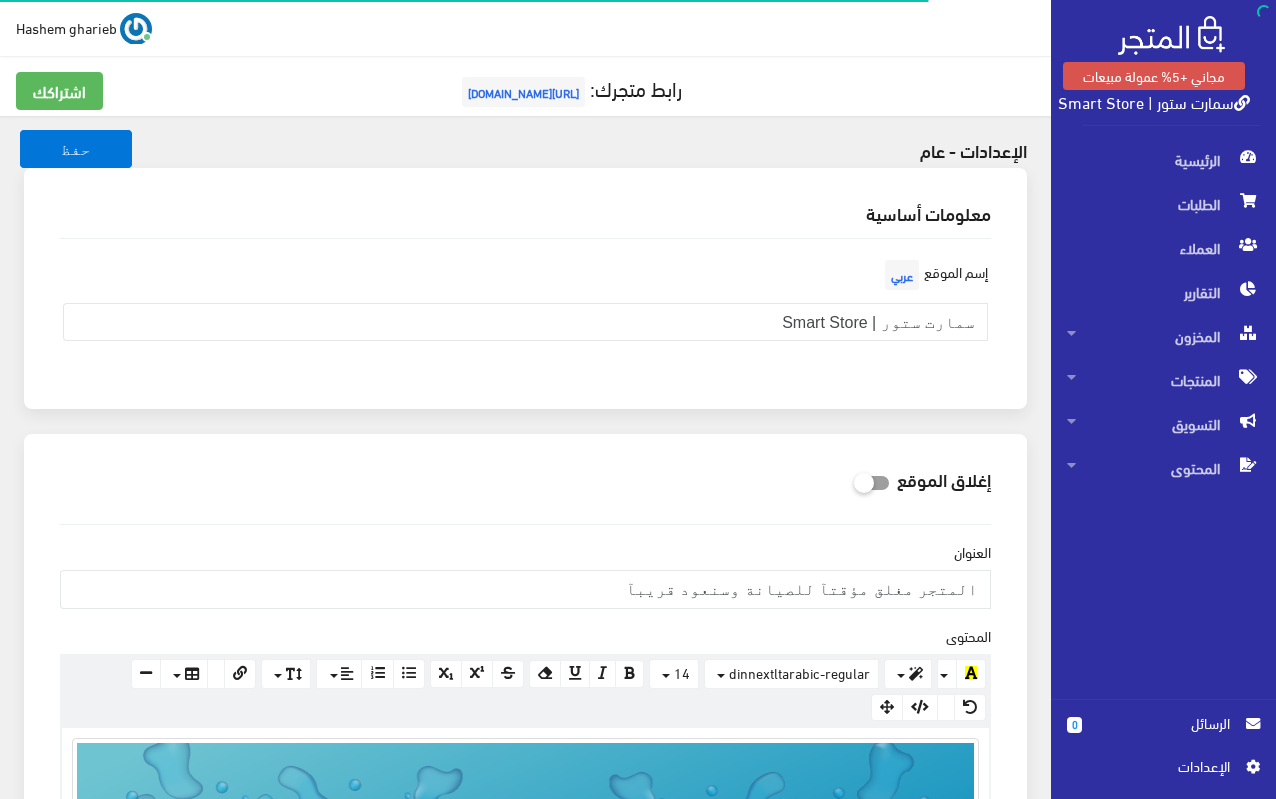 scroll, scrollTop: 0, scrollLeft: 0, axis: both 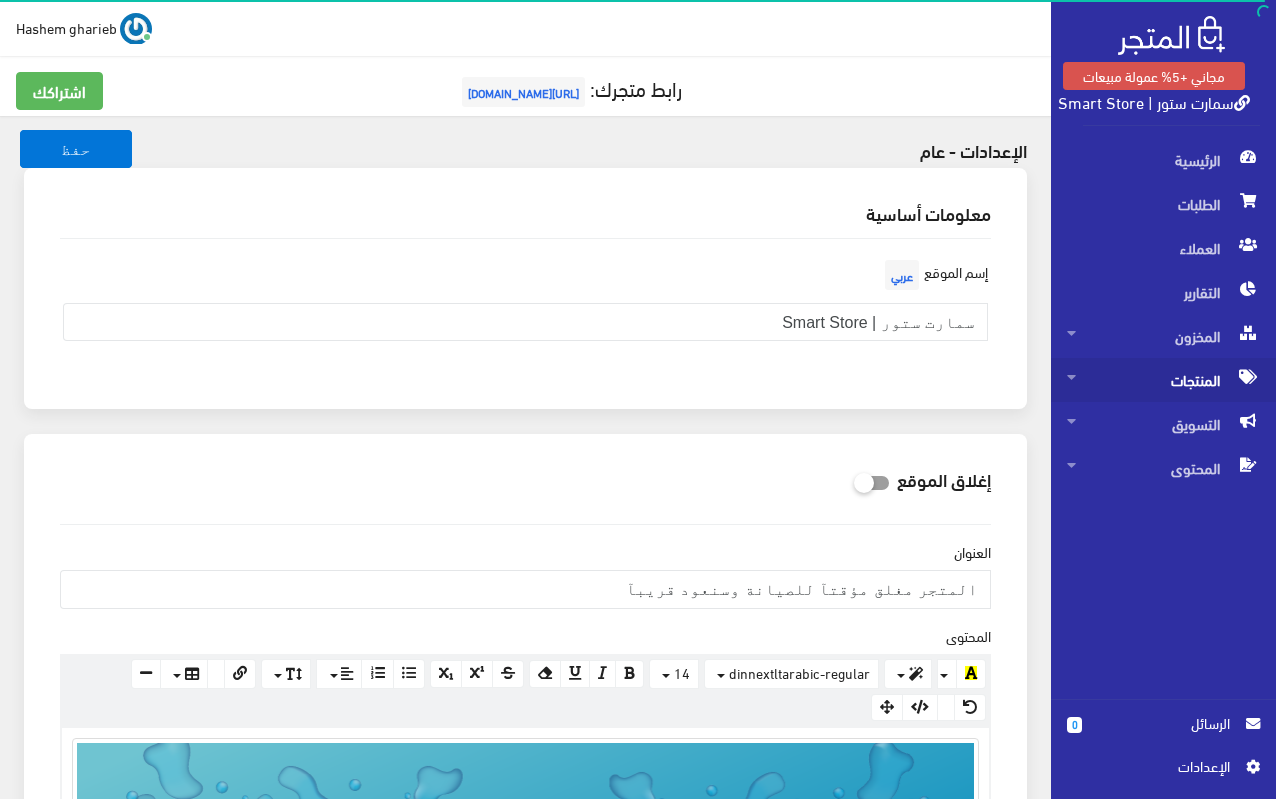 click on "المنتجات" at bounding box center (1163, 380) 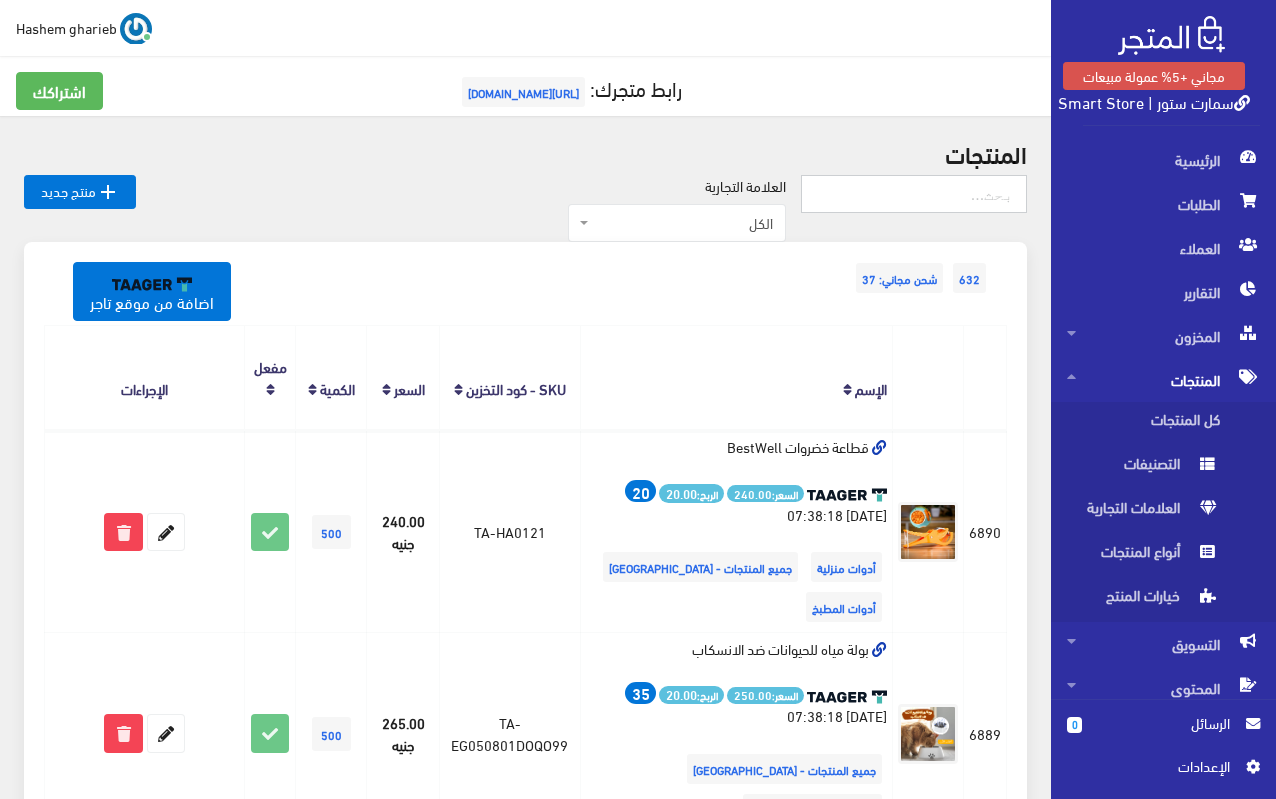 click at bounding box center [914, 194] 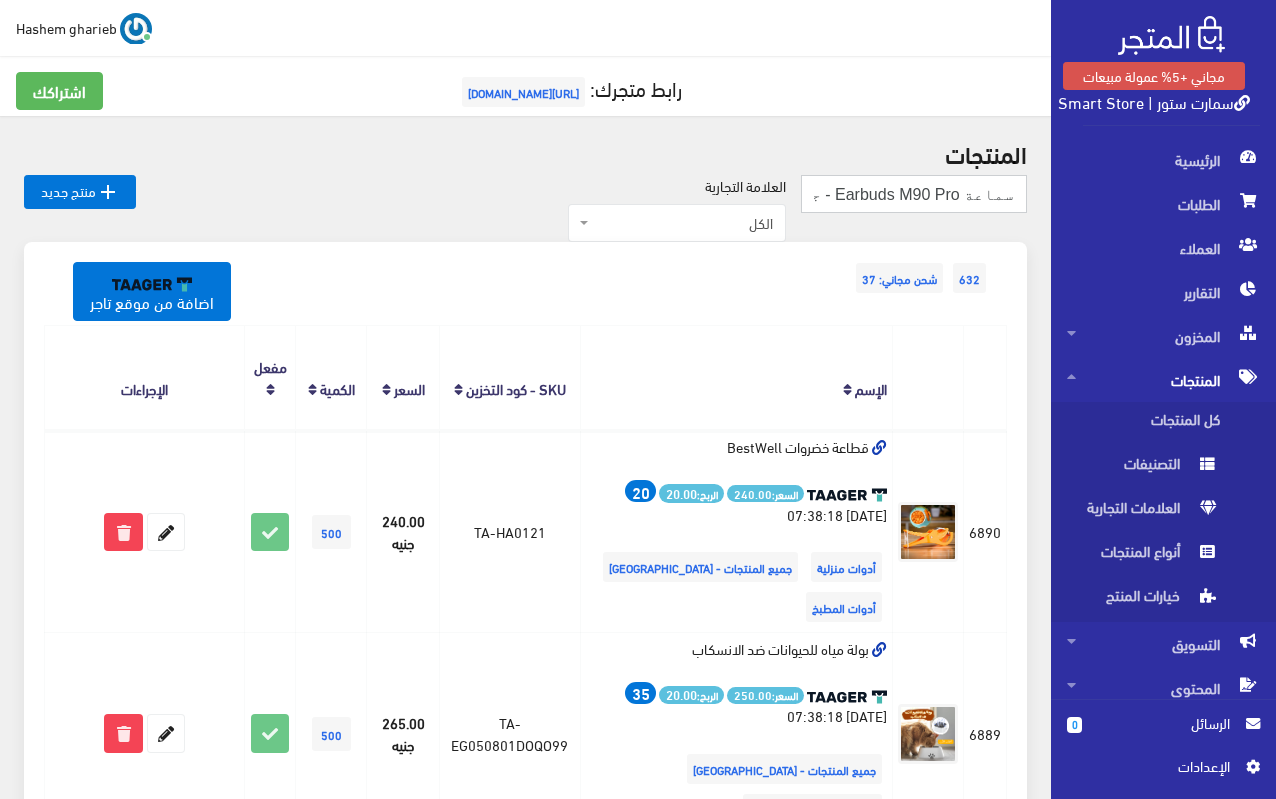 scroll, scrollTop: 0, scrollLeft: -259, axis: horizontal 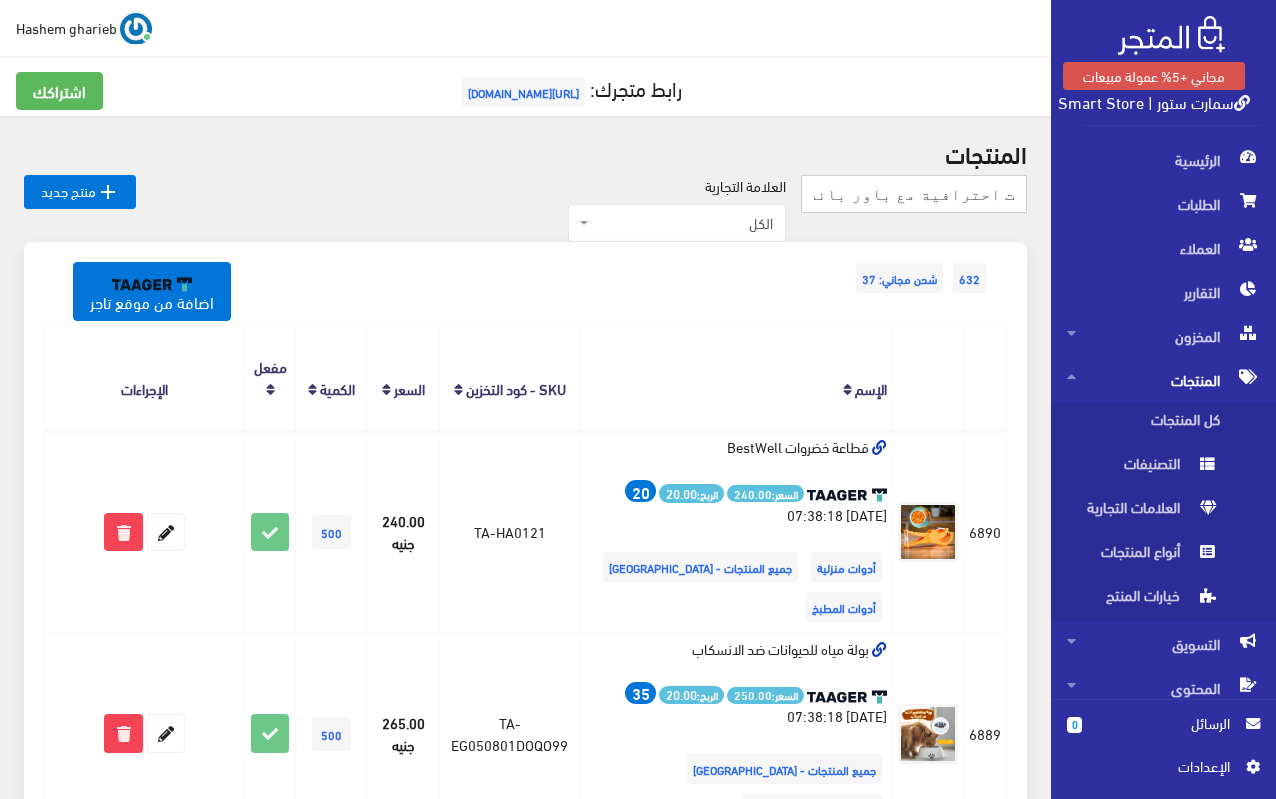 type on "سماعة Earbuds M90 Pro - جودة صوت احترافية مع باور بانك مدمج" 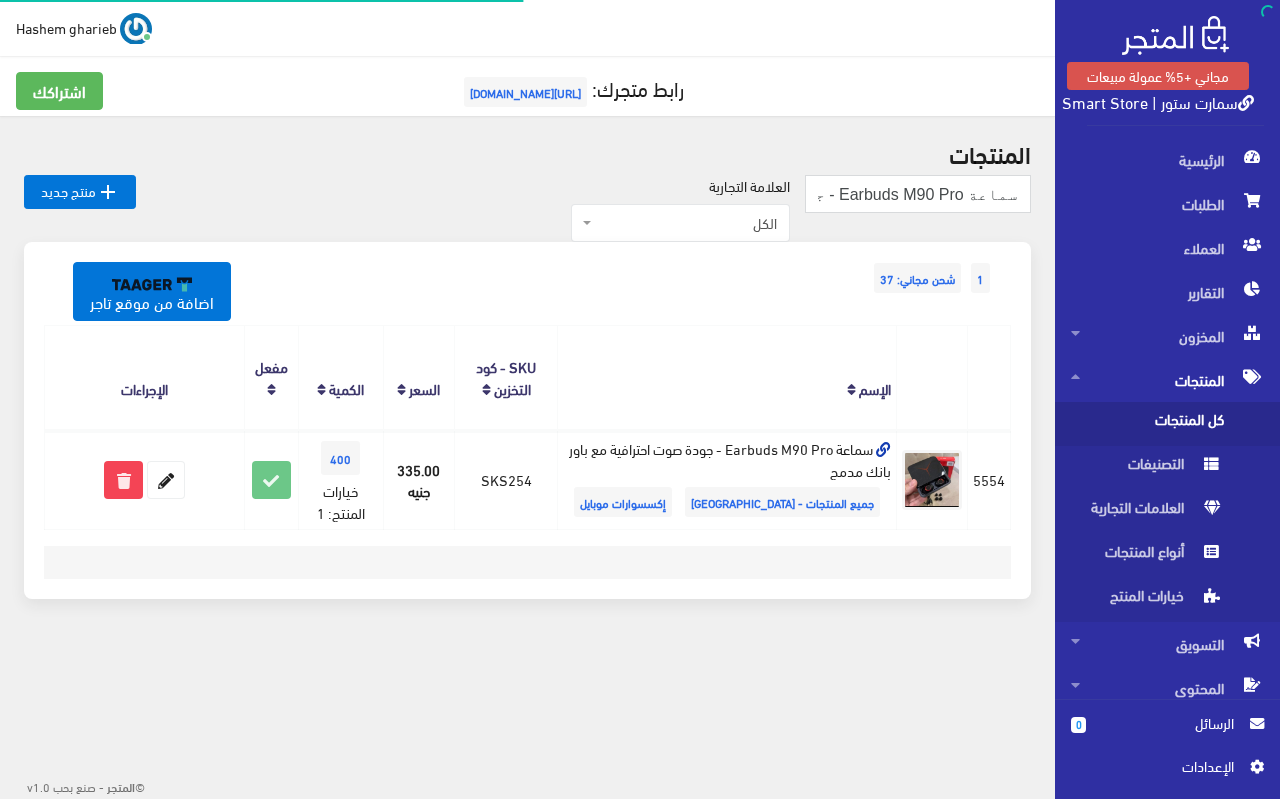 scroll, scrollTop: 0, scrollLeft: 0, axis: both 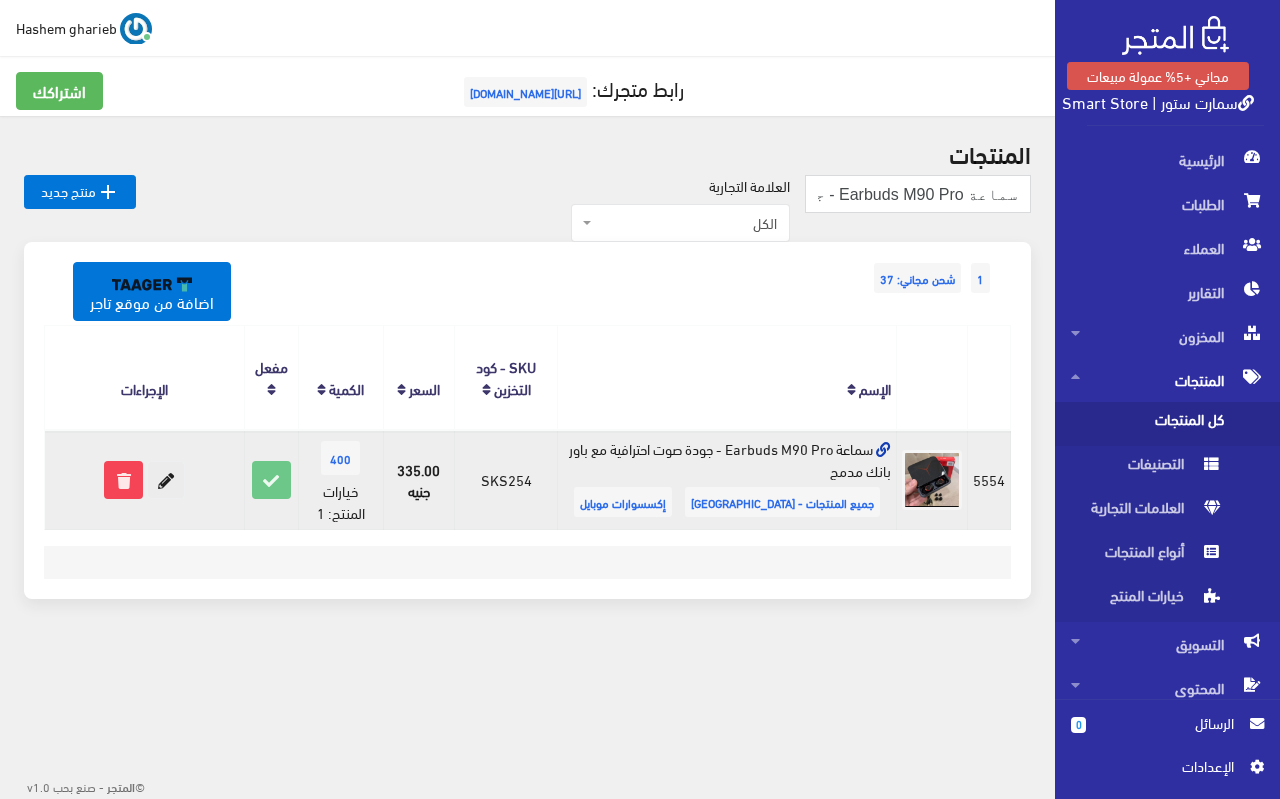 click at bounding box center [166, 480] 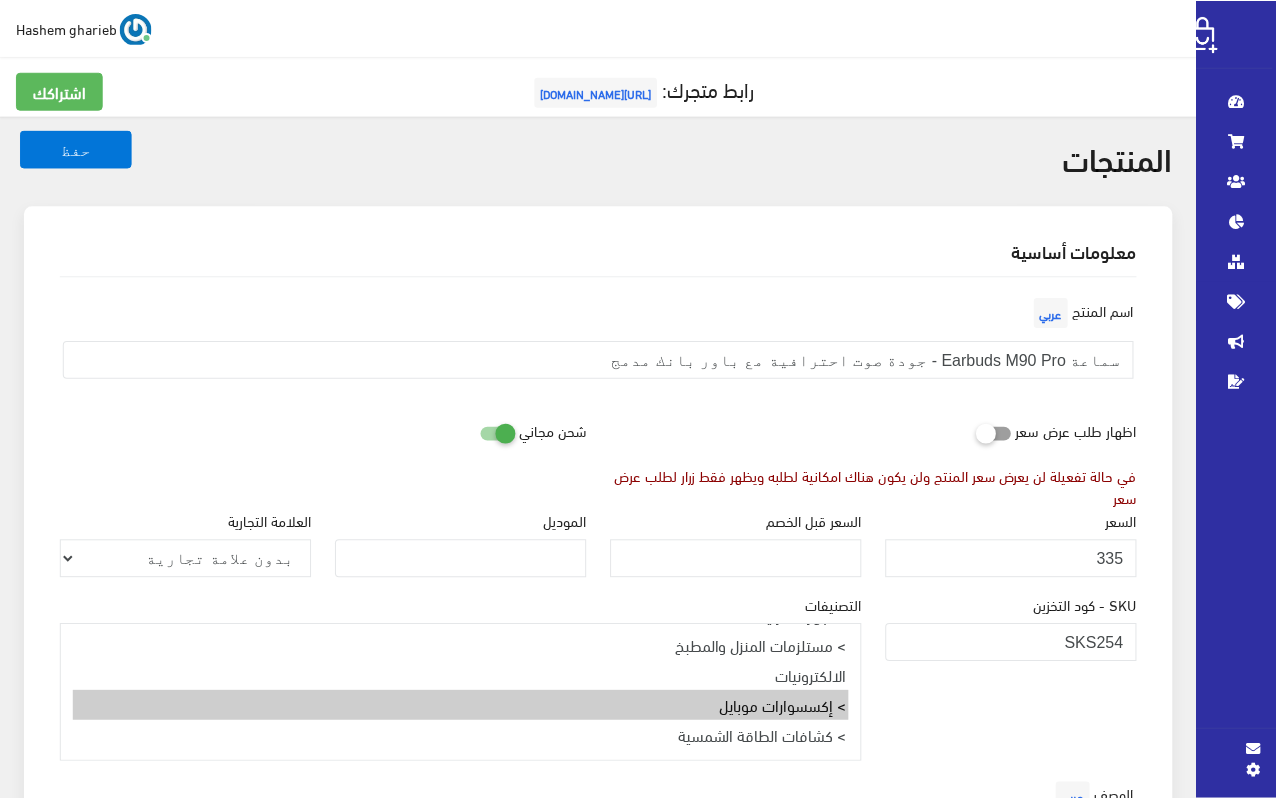 scroll, scrollTop: 0, scrollLeft: 0, axis: both 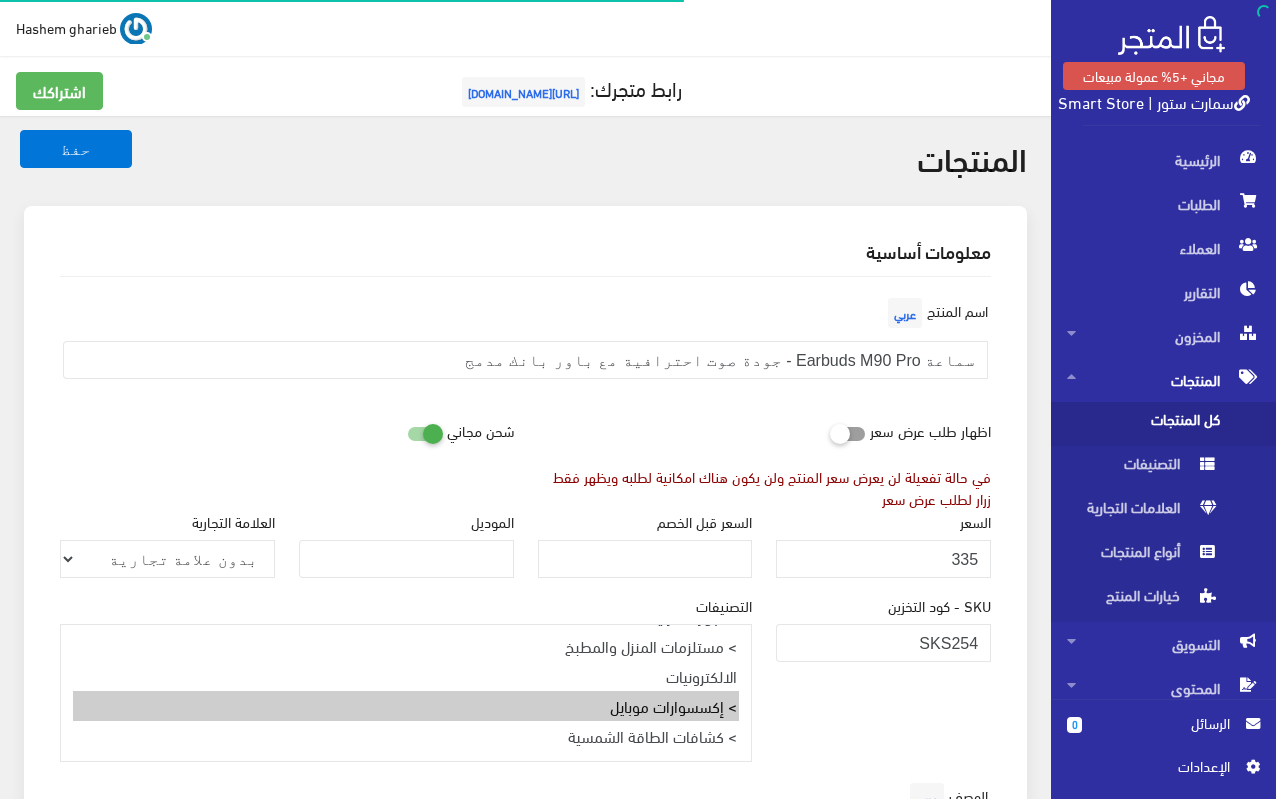 select on "27" 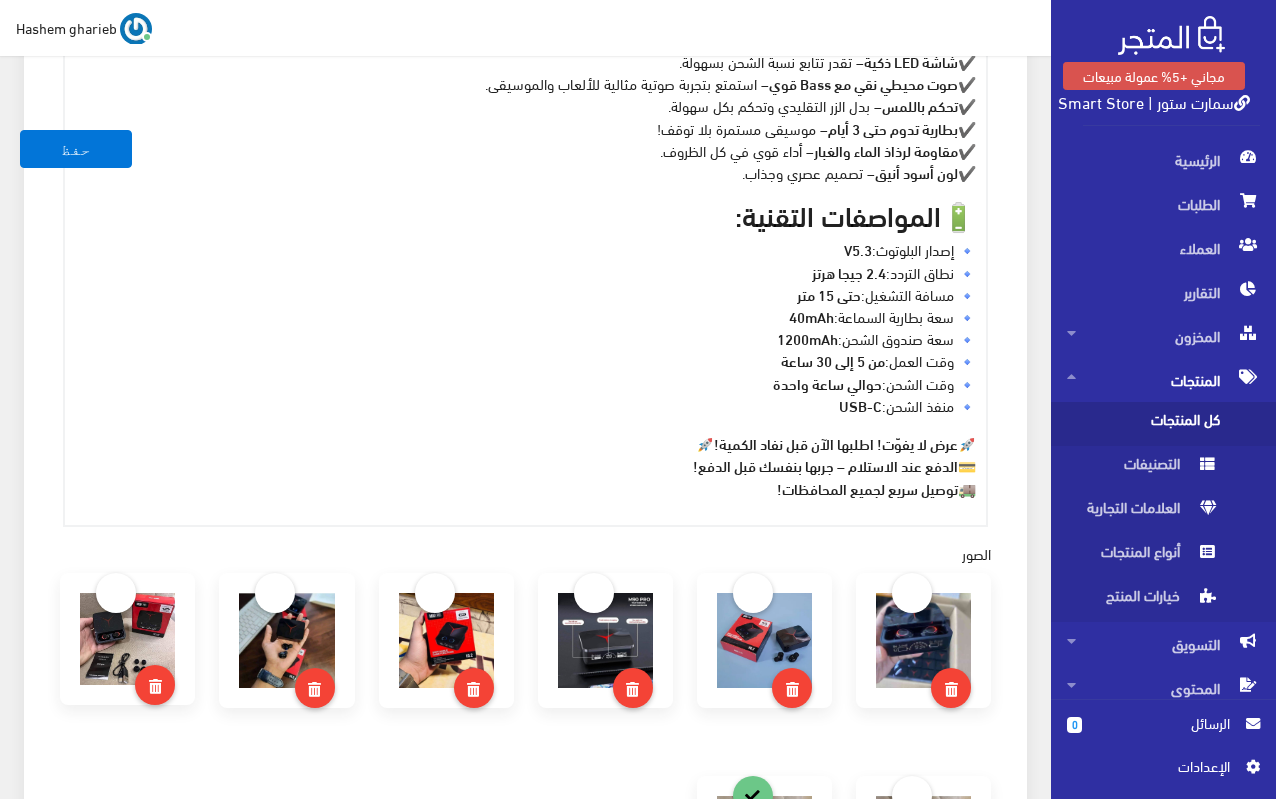 scroll, scrollTop: 1100, scrollLeft: 0, axis: vertical 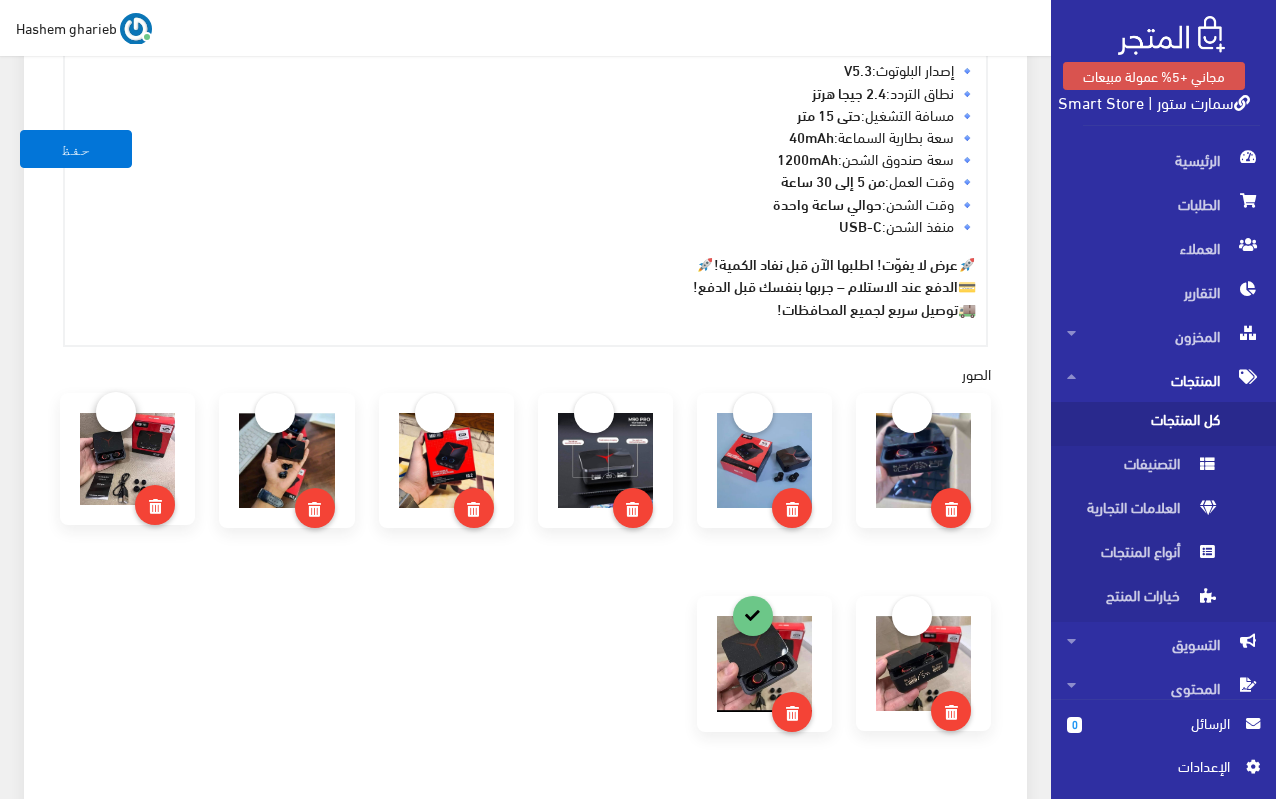 click at bounding box center [116, 412] 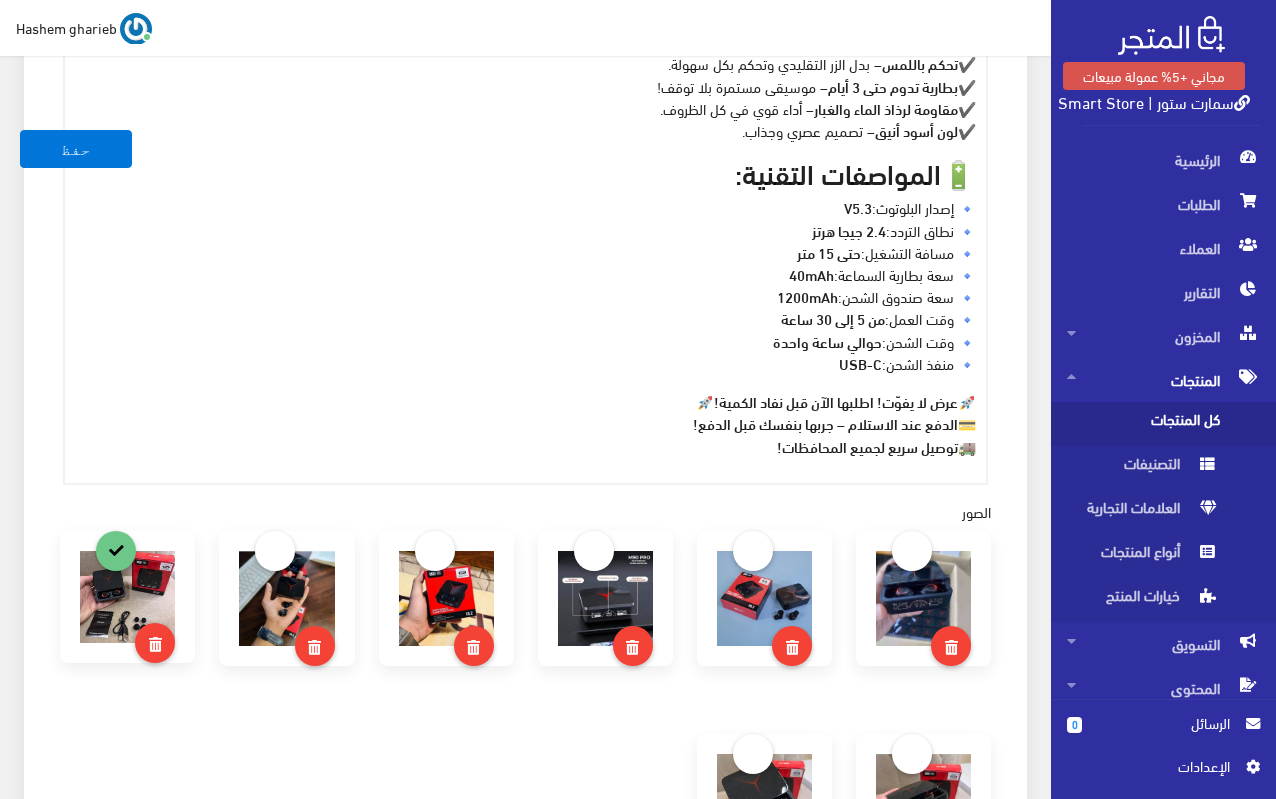 scroll, scrollTop: 900, scrollLeft: 0, axis: vertical 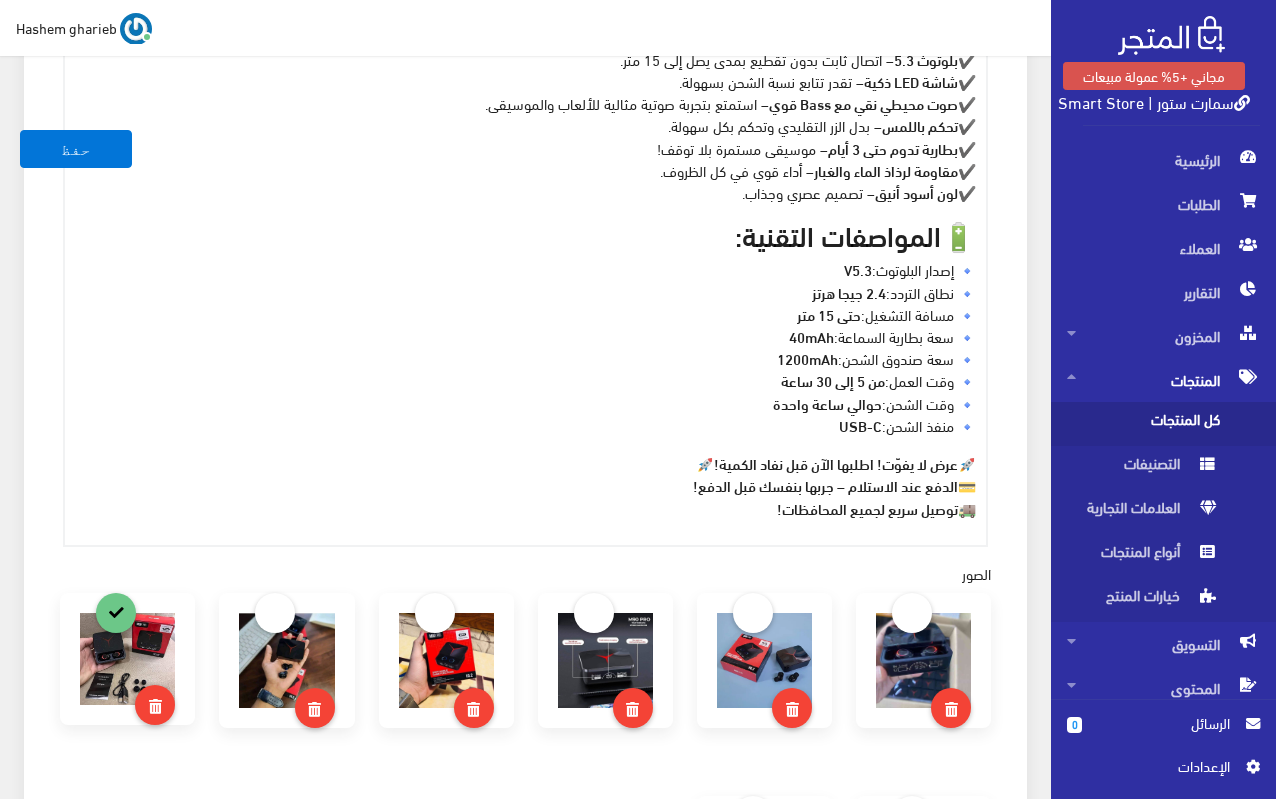 drag, startPoint x: 954, startPoint y: 460, endPoint x: 990, endPoint y: 464, distance: 36.221542 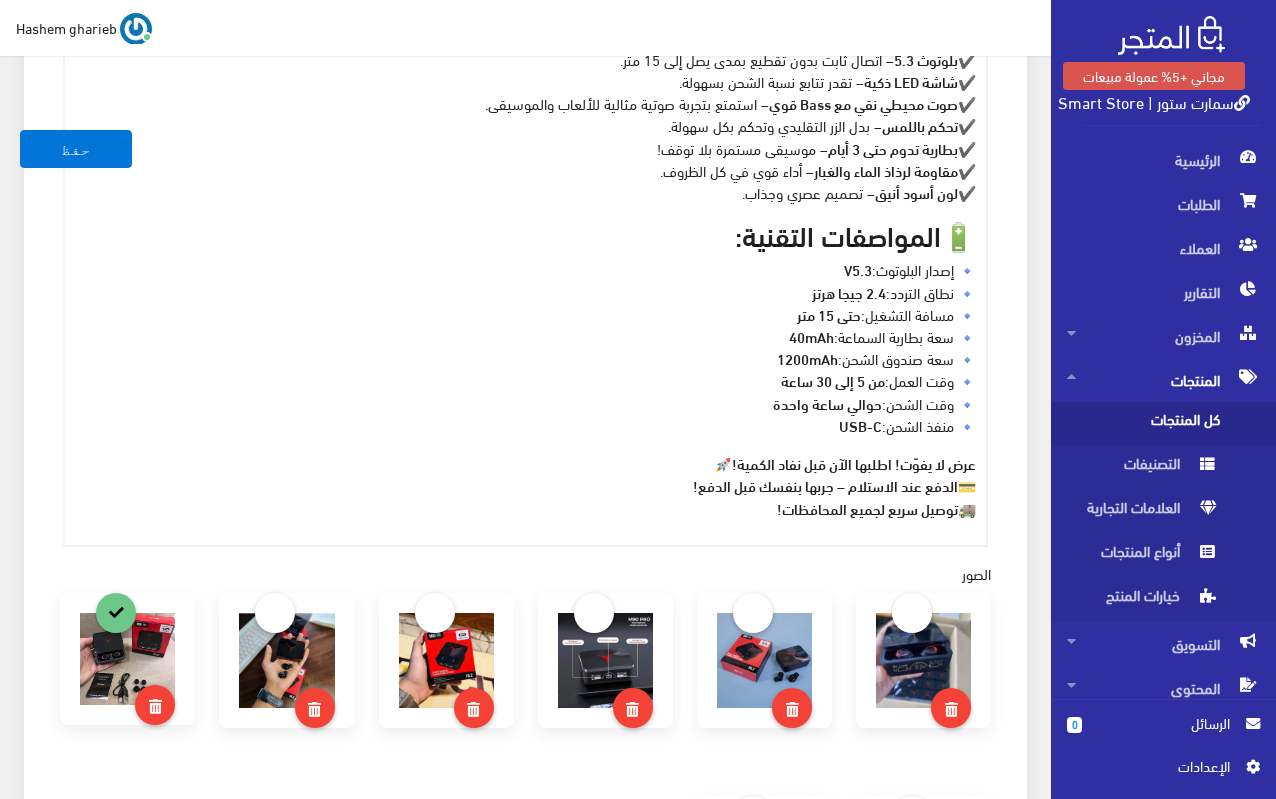 drag, startPoint x: 957, startPoint y: 487, endPoint x: 1005, endPoint y: 487, distance: 48 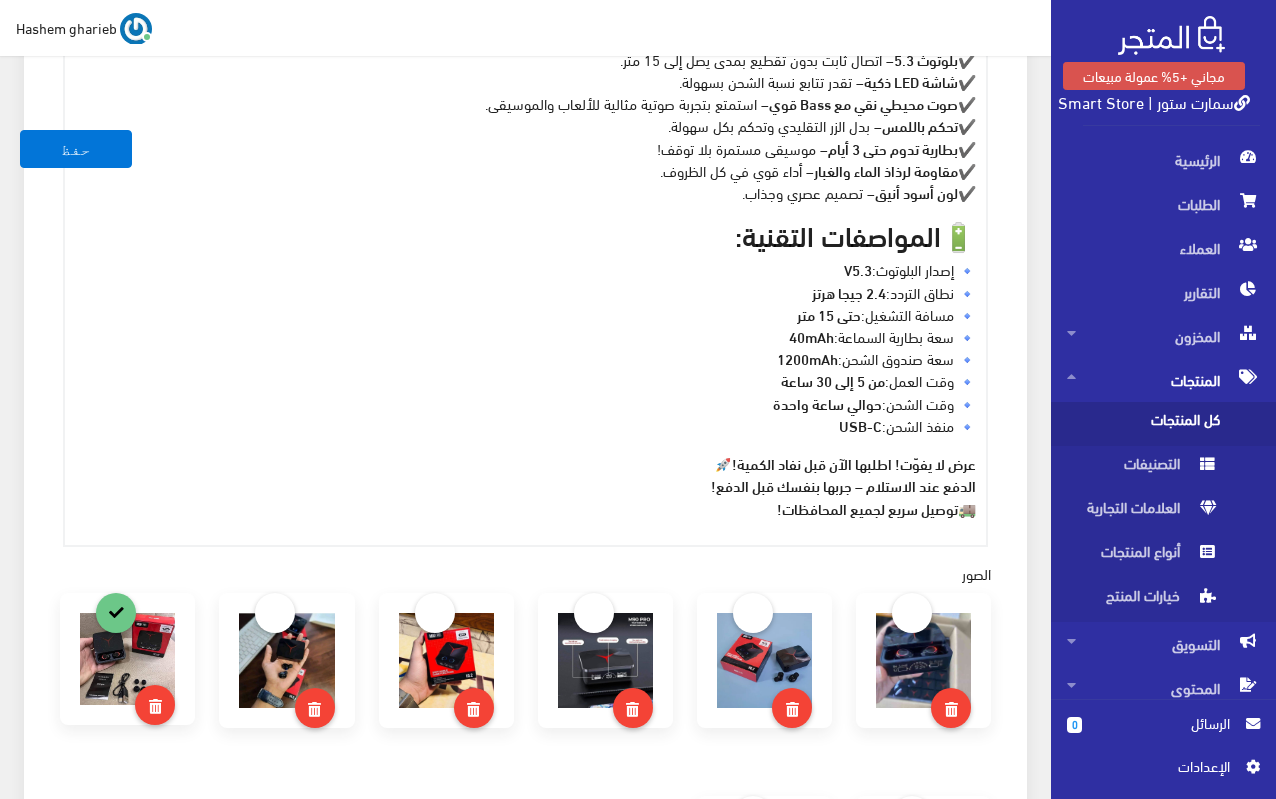 drag, startPoint x: 953, startPoint y: 510, endPoint x: 987, endPoint y: 510, distance: 34 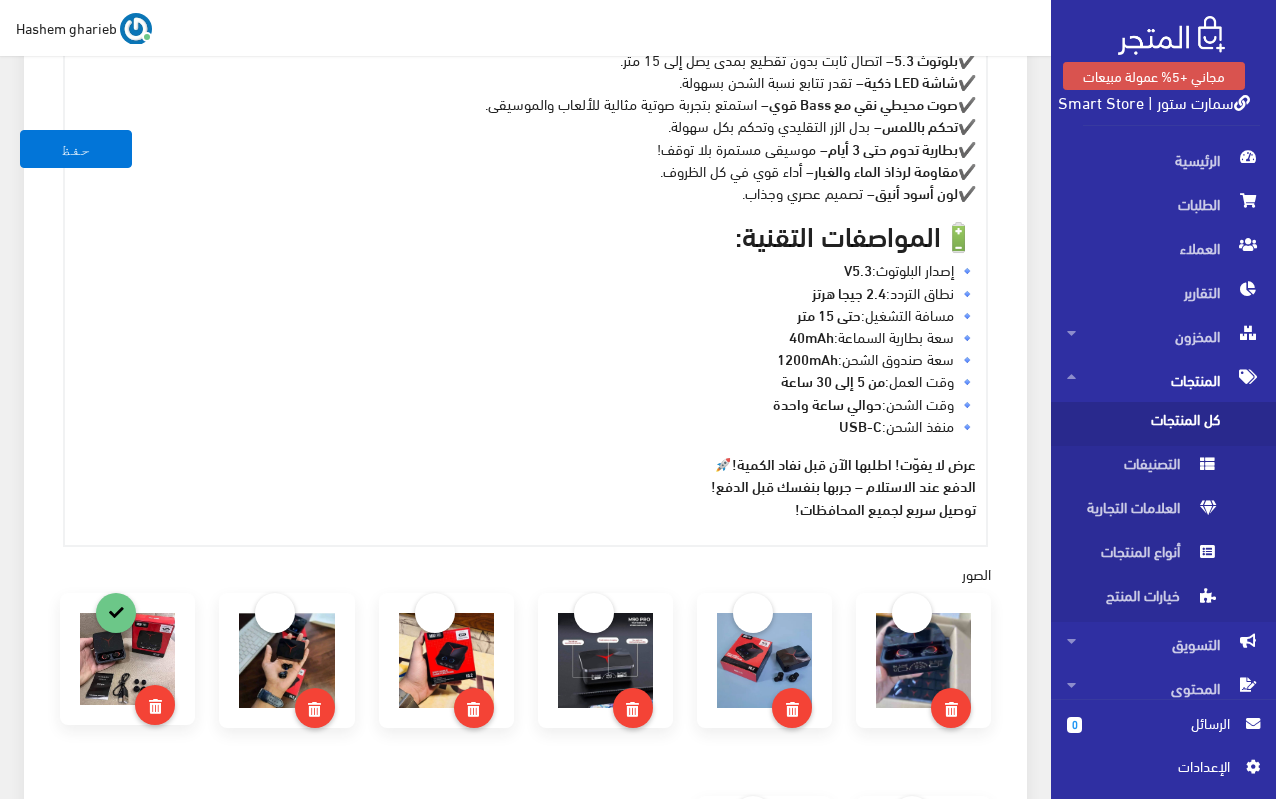 click on "عرض لا يفوّت! اطلبها الآن قبل نفاد الكمية!  🚀 الدفع عند الاستلام – جربها بنفسك قبل الدفع! توصيل سريع لجميع المحافظات!" at bounding box center (525, 485) 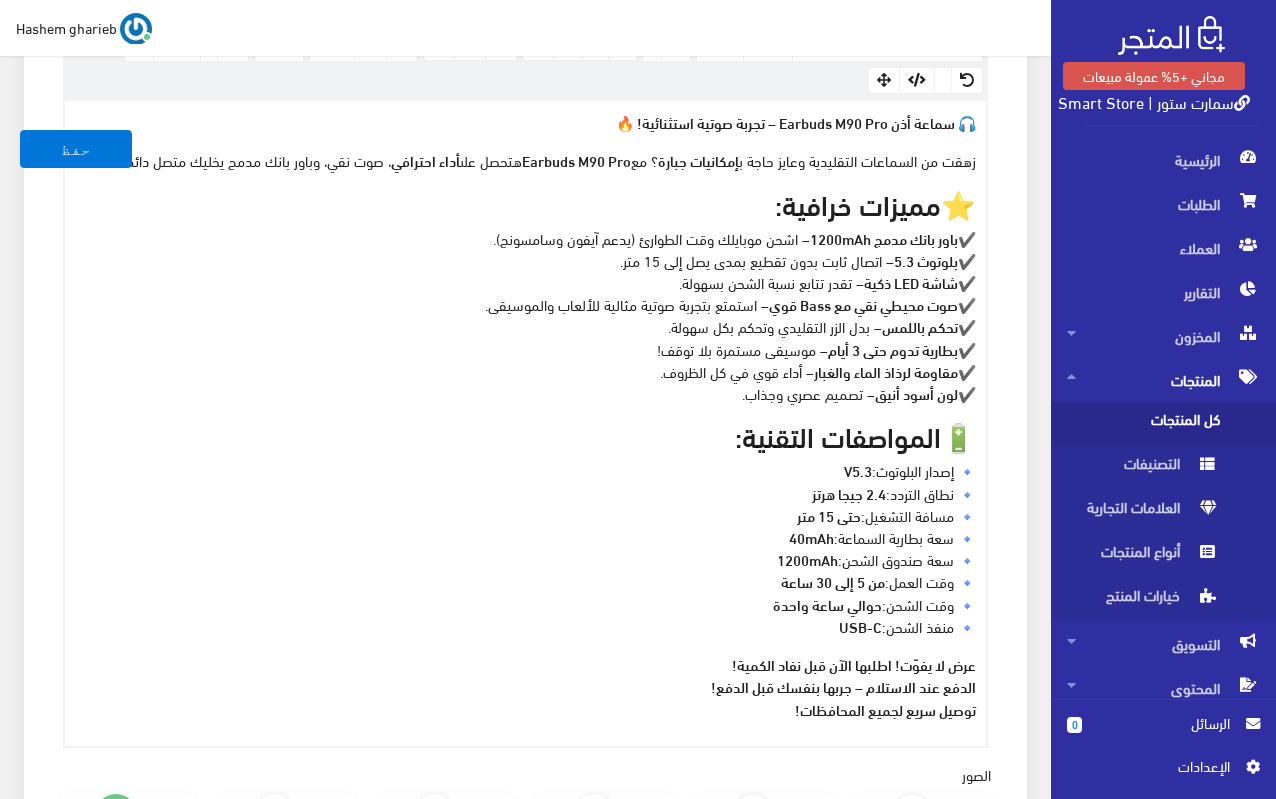 scroll, scrollTop: 600, scrollLeft: 0, axis: vertical 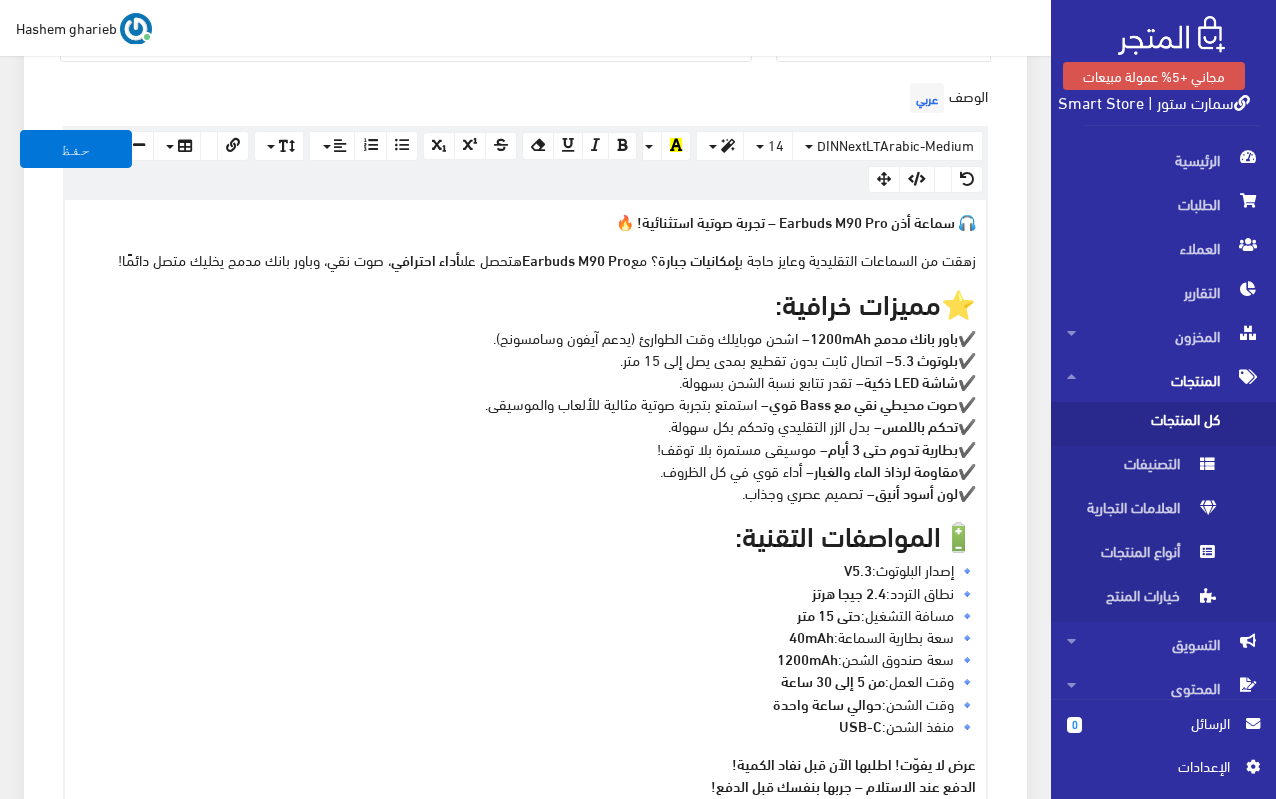 drag, startPoint x: 933, startPoint y: 304, endPoint x: 999, endPoint y: 304, distance: 66 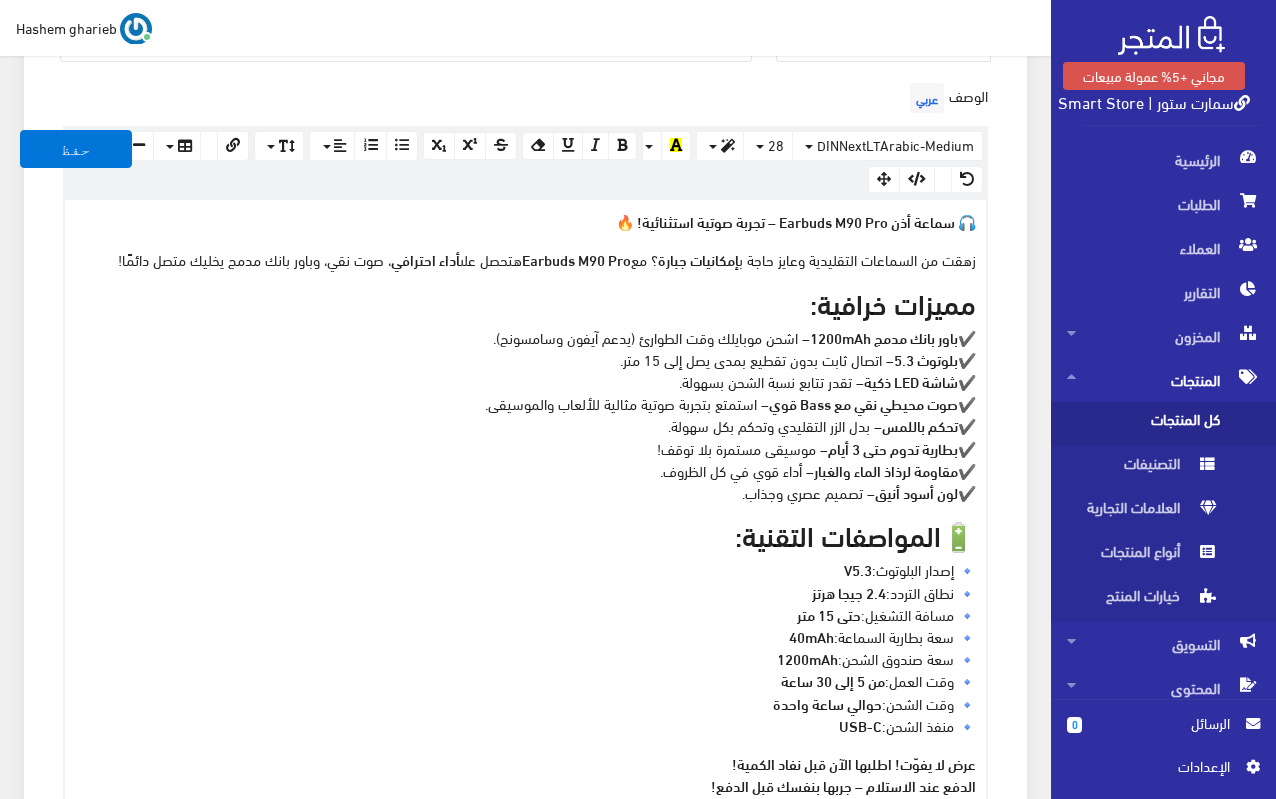 drag, startPoint x: 944, startPoint y: 539, endPoint x: 1028, endPoint y: 539, distance: 84 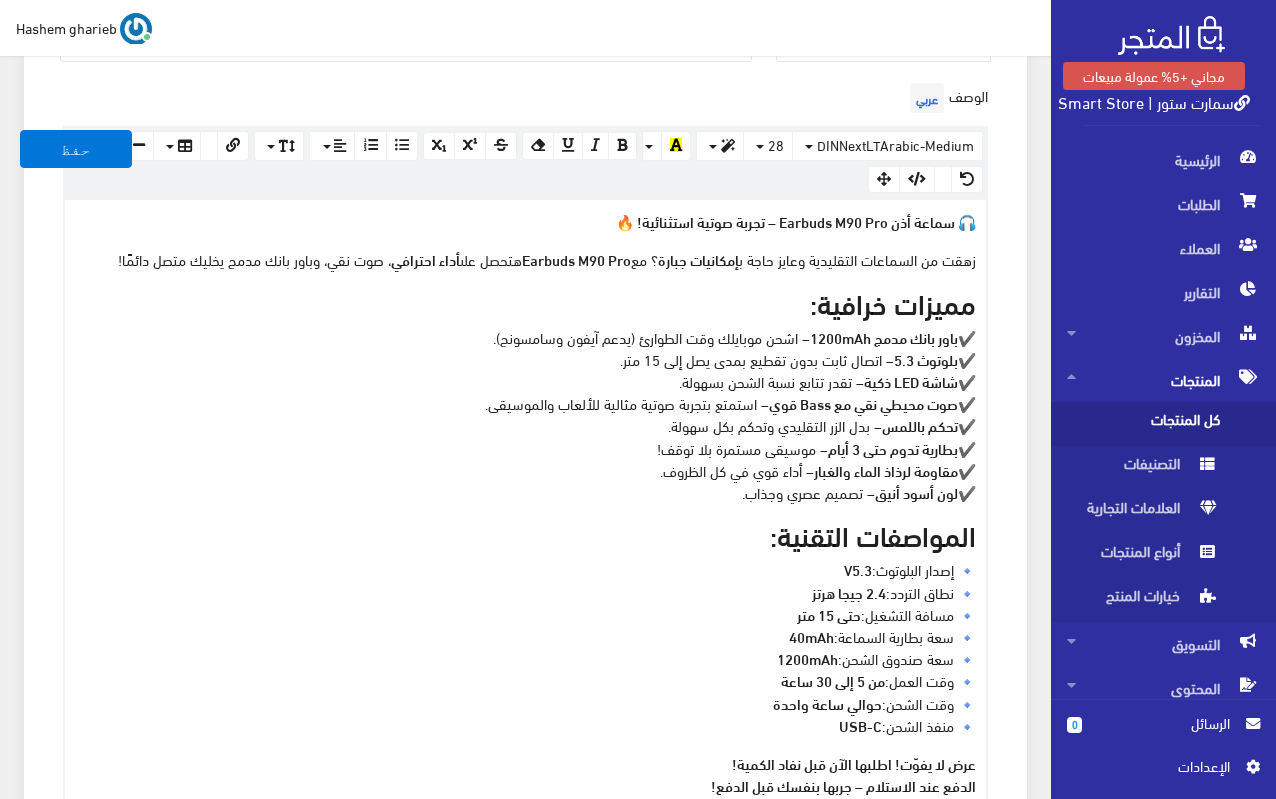 click on "🎧 سماعة أذن Earbuds M90 Pro – تجربة صوتية استثنائية! 🔥" at bounding box center [525, 221] 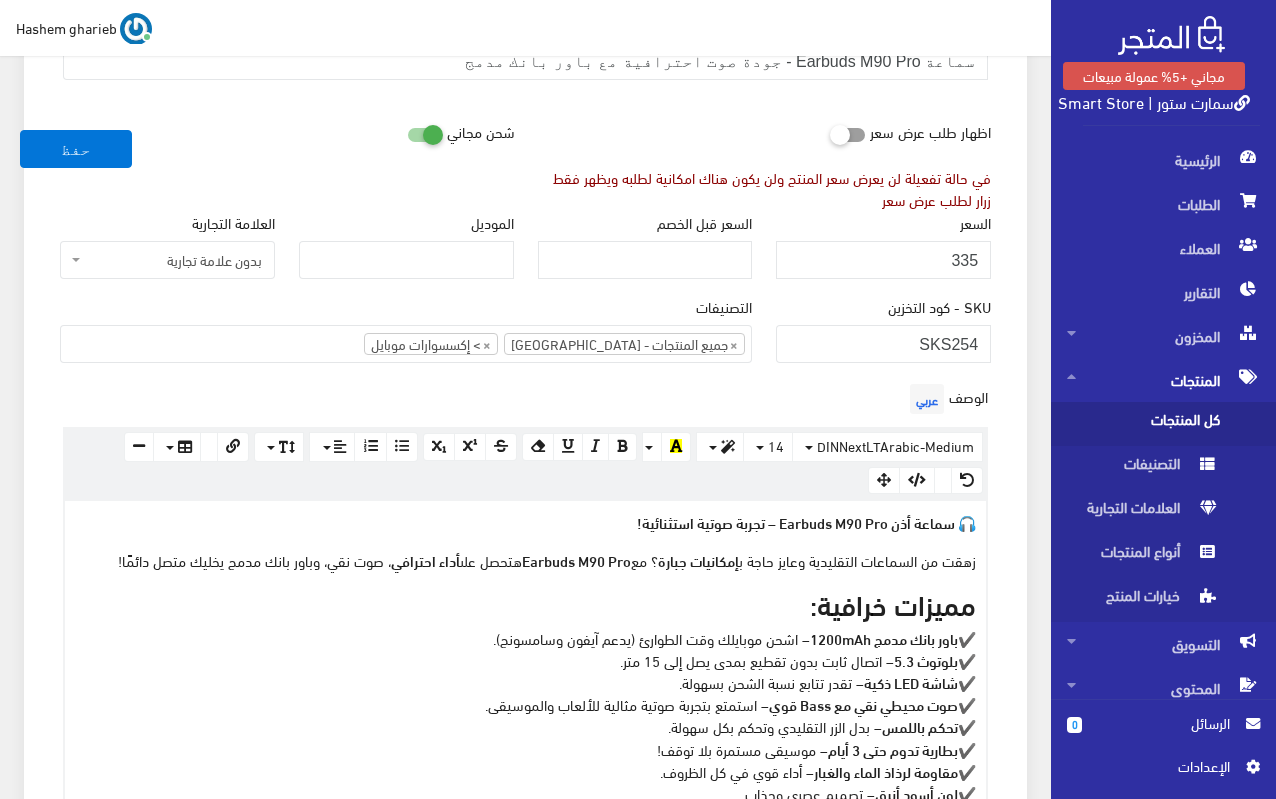 scroll, scrollTop: 210, scrollLeft: 0, axis: vertical 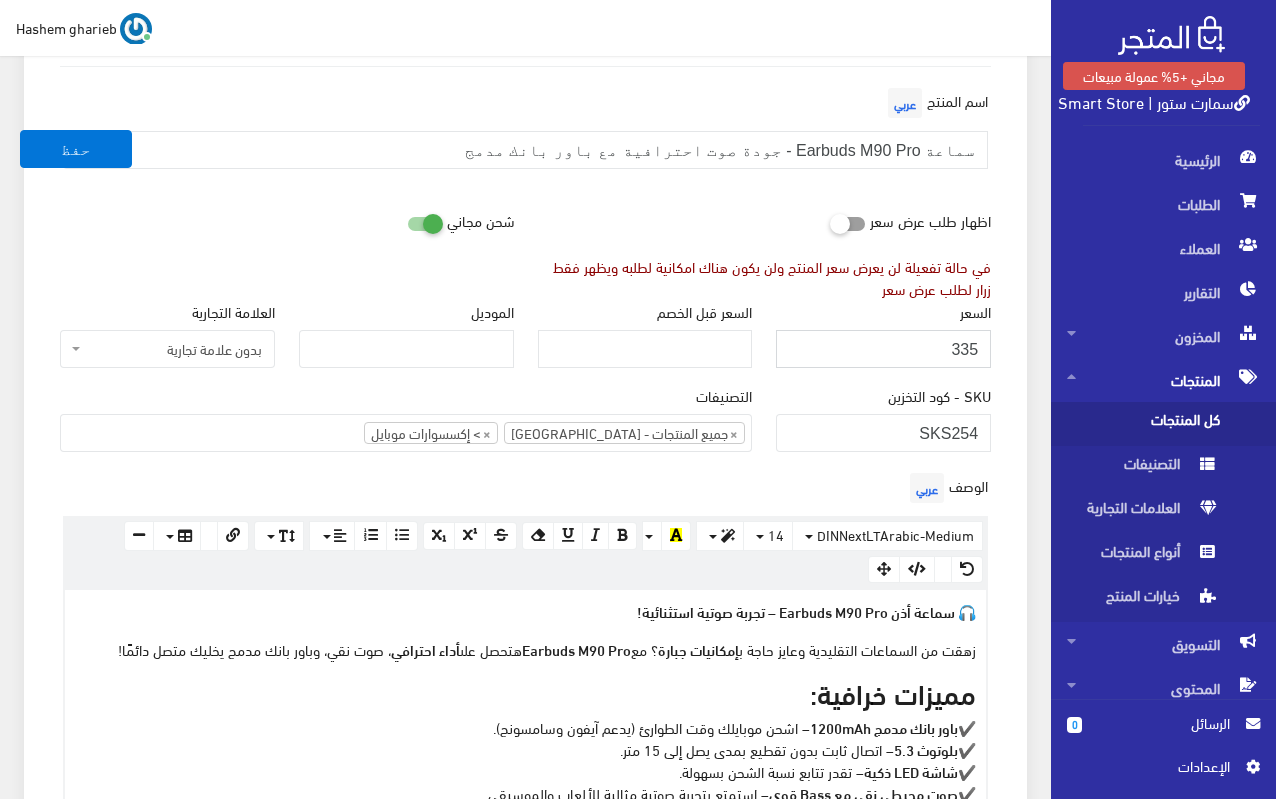 drag, startPoint x: 929, startPoint y: 345, endPoint x: 999, endPoint y: 345, distance: 70 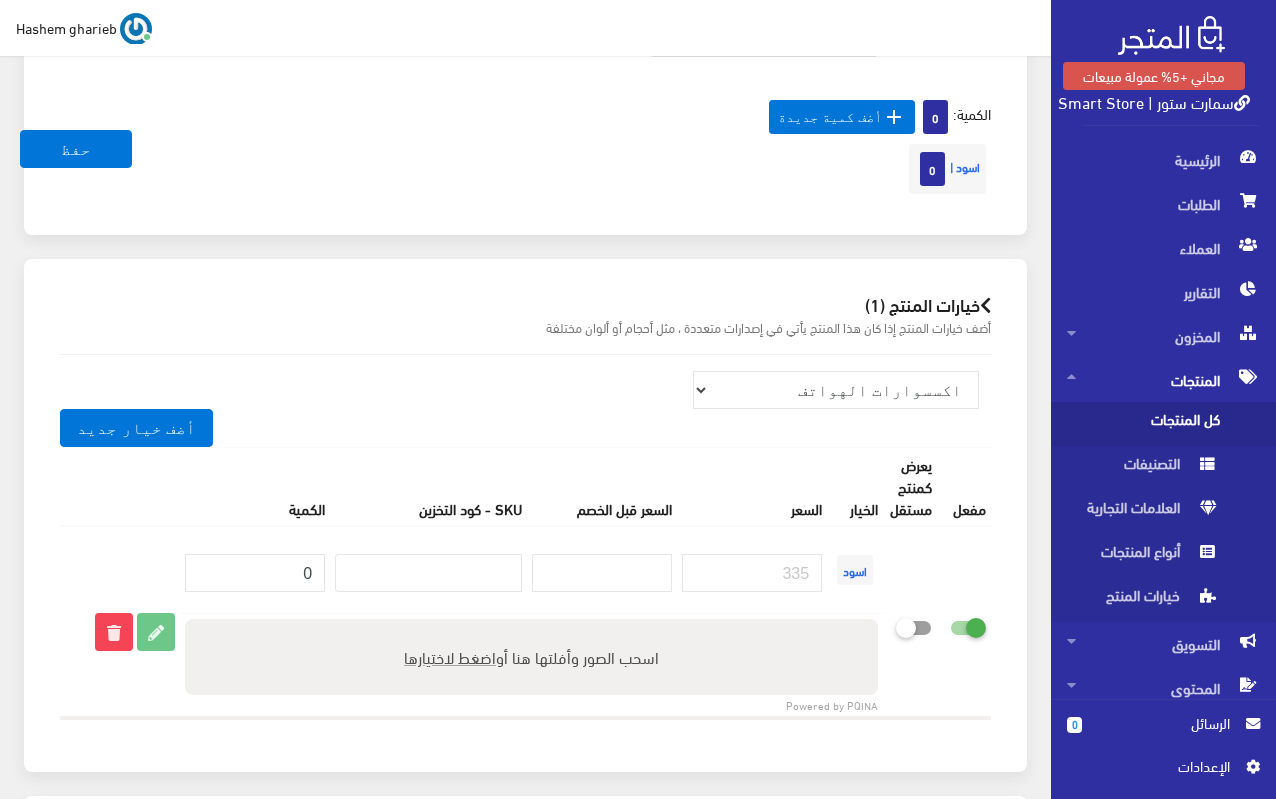scroll, scrollTop: 2410, scrollLeft: 0, axis: vertical 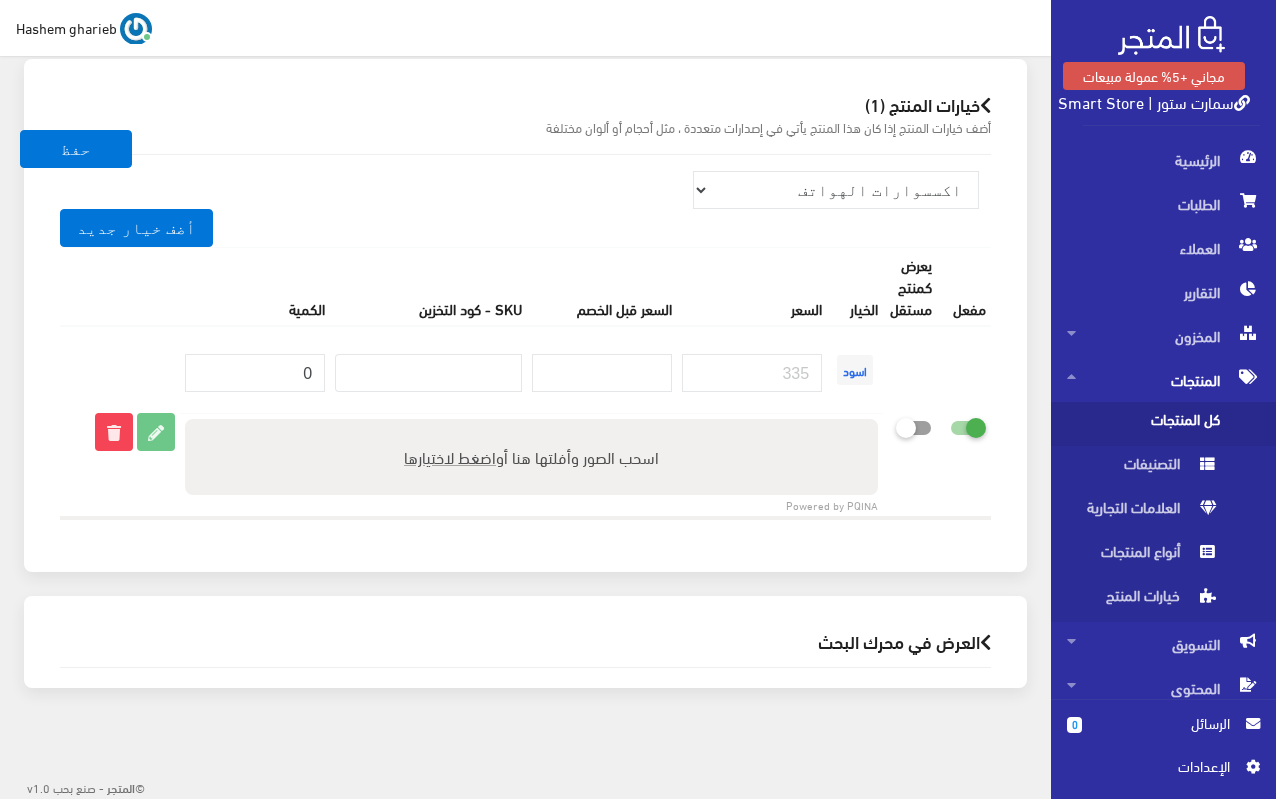 type on "385" 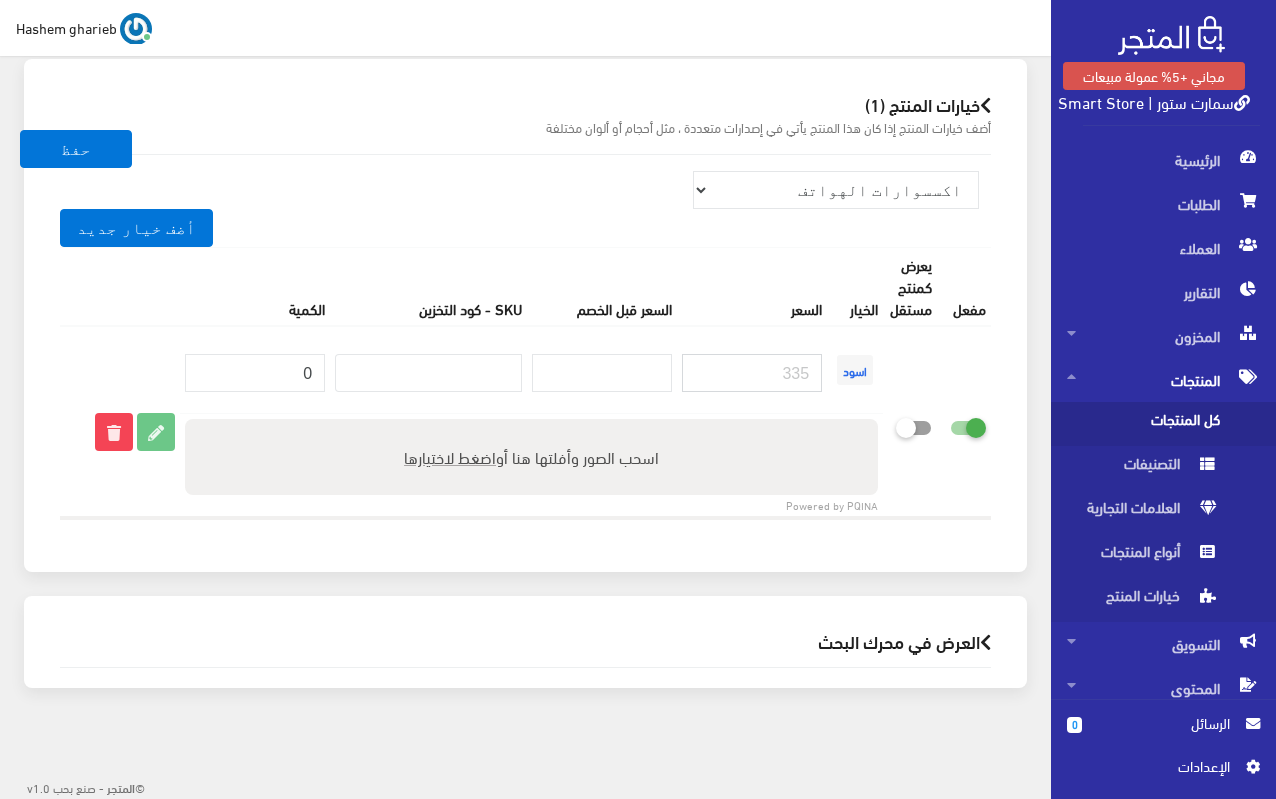 click at bounding box center [752, 373] 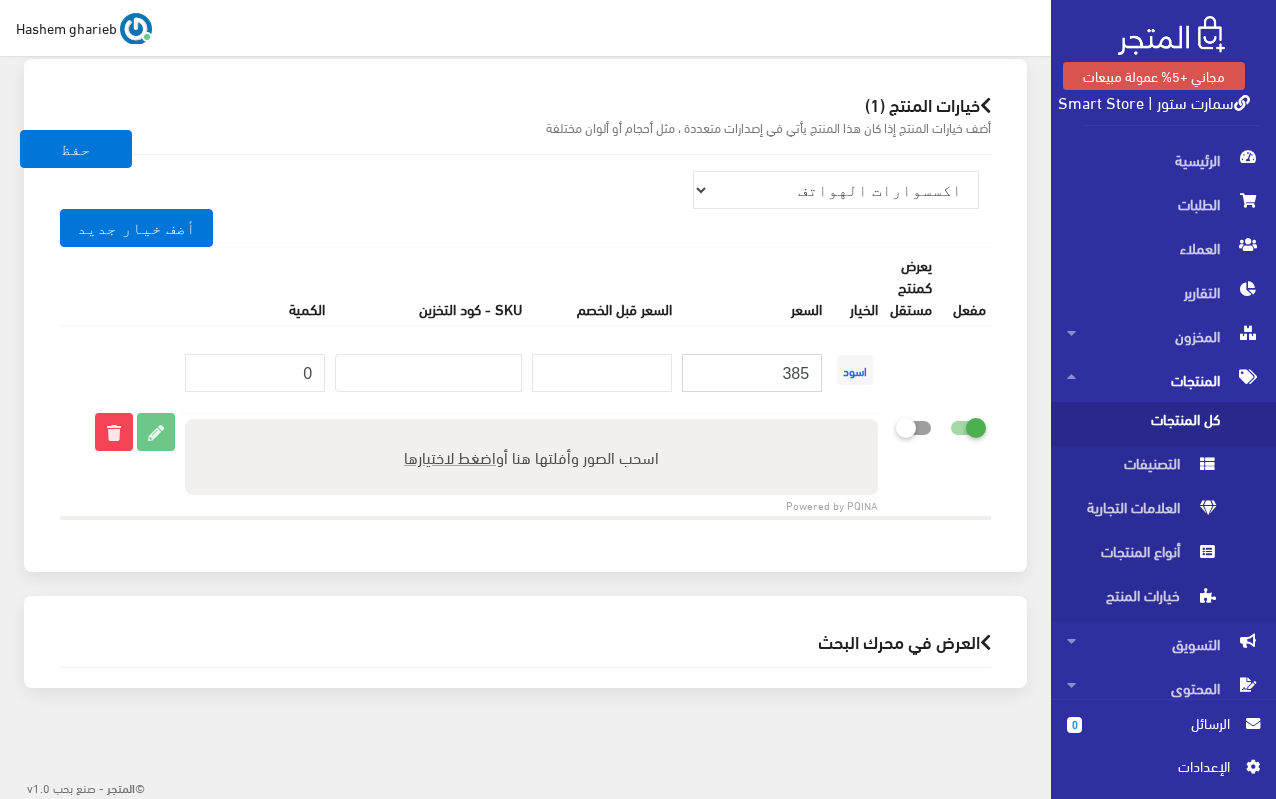 type on "385" 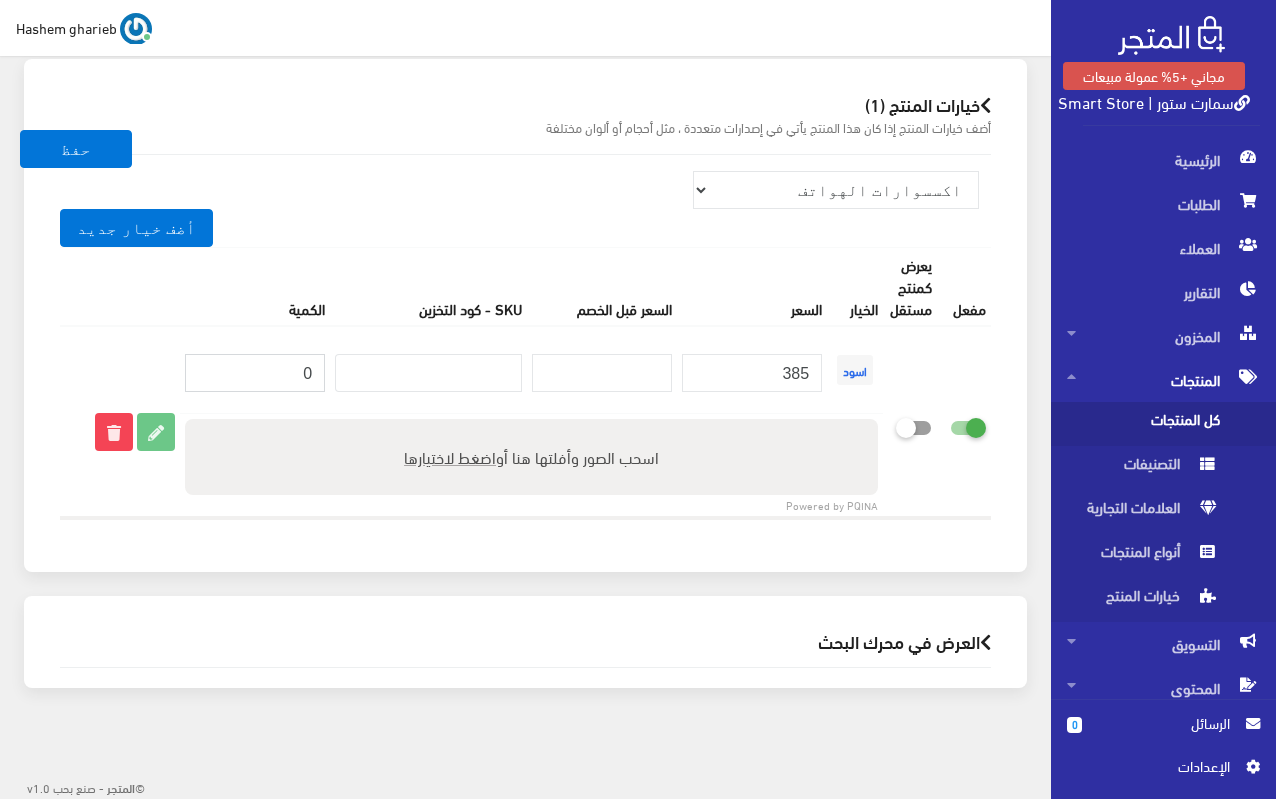click on "0" at bounding box center [255, 370] 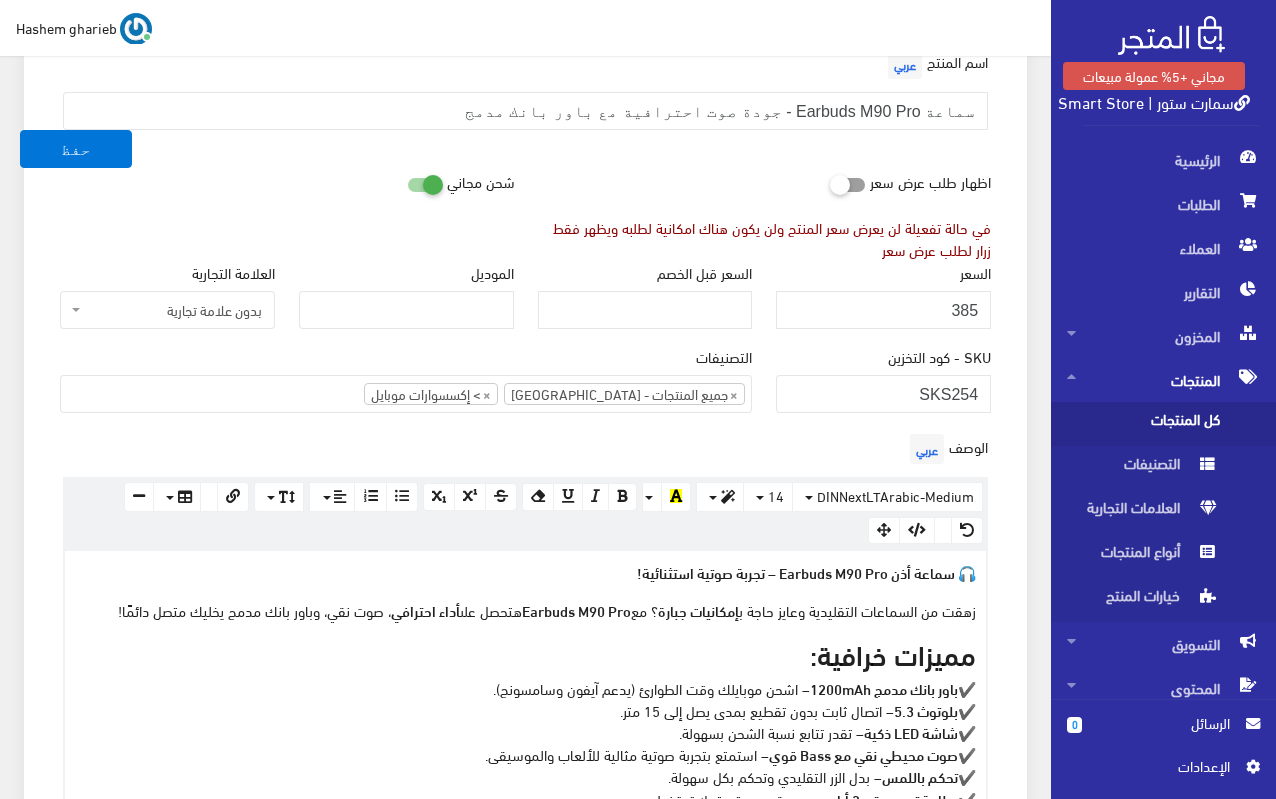 scroll, scrollTop: 0, scrollLeft: 0, axis: both 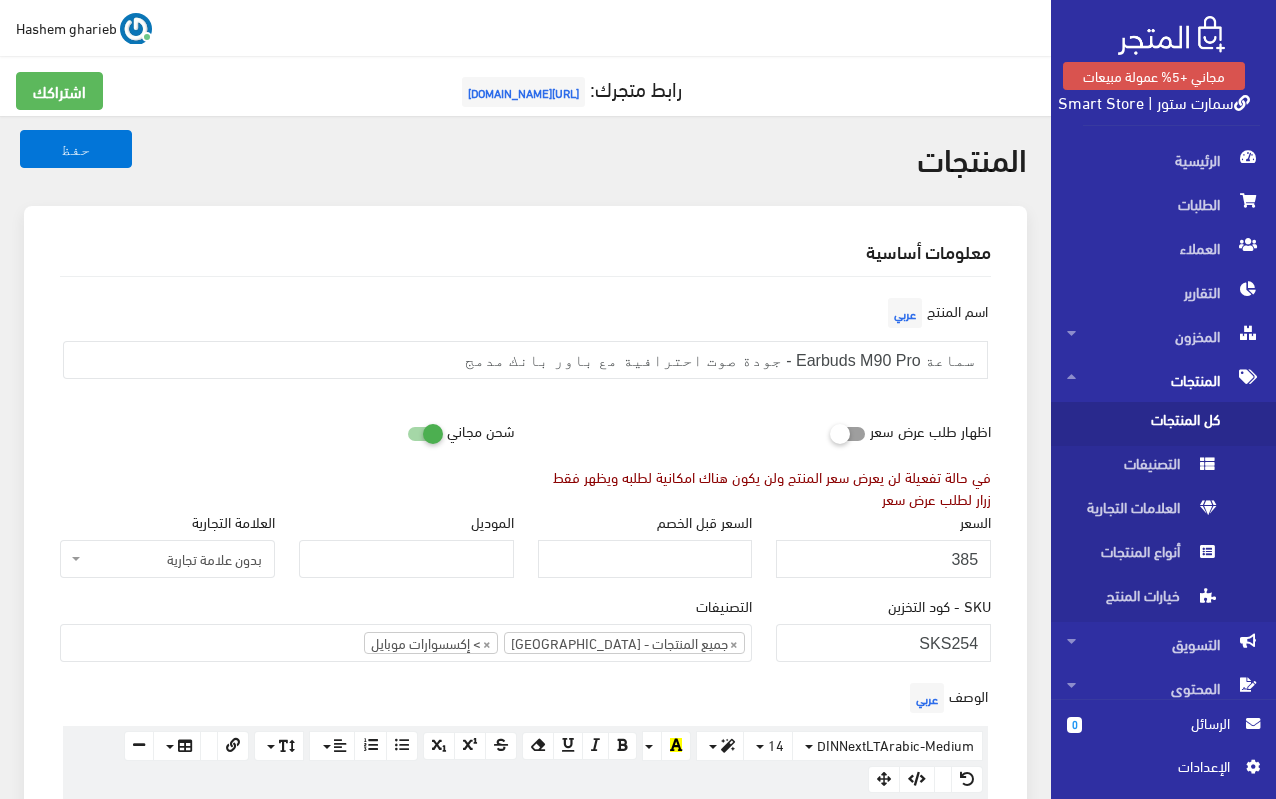 type on "200" 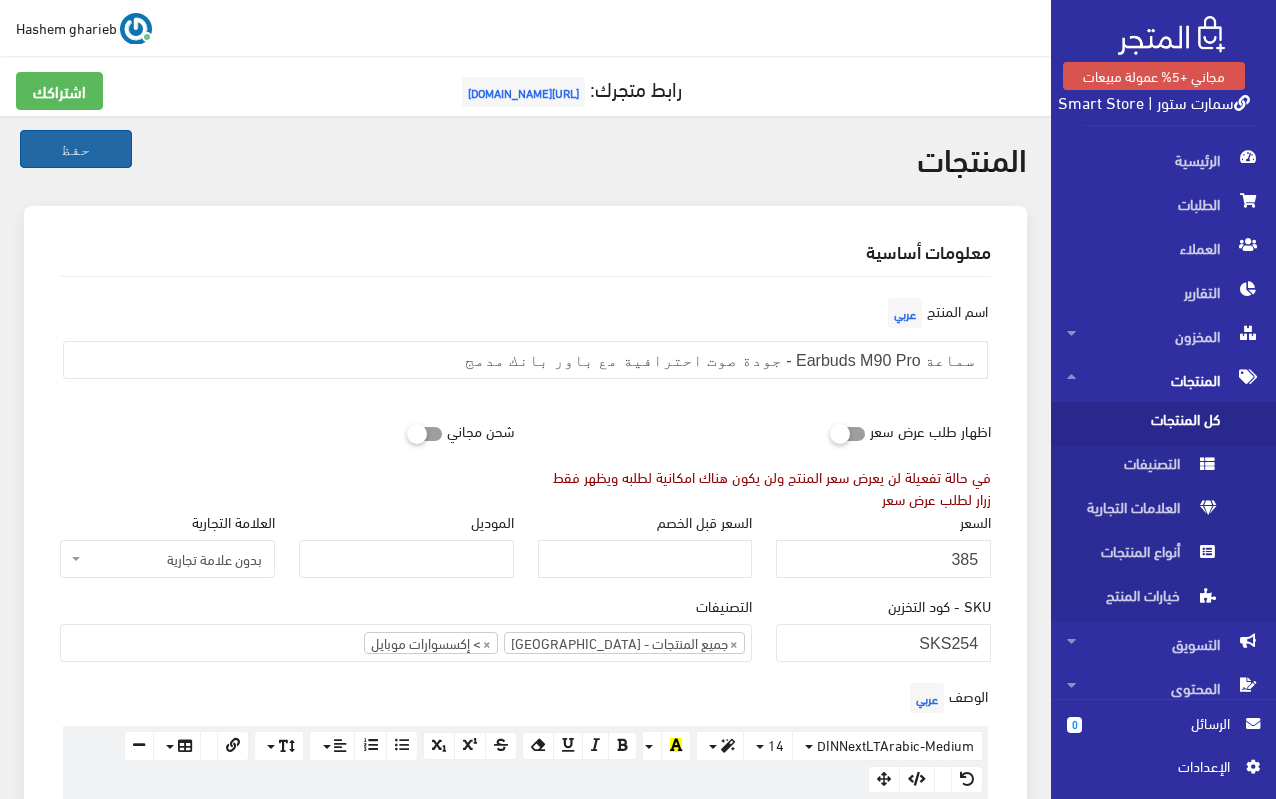 click on "حفظ" at bounding box center [76, 149] 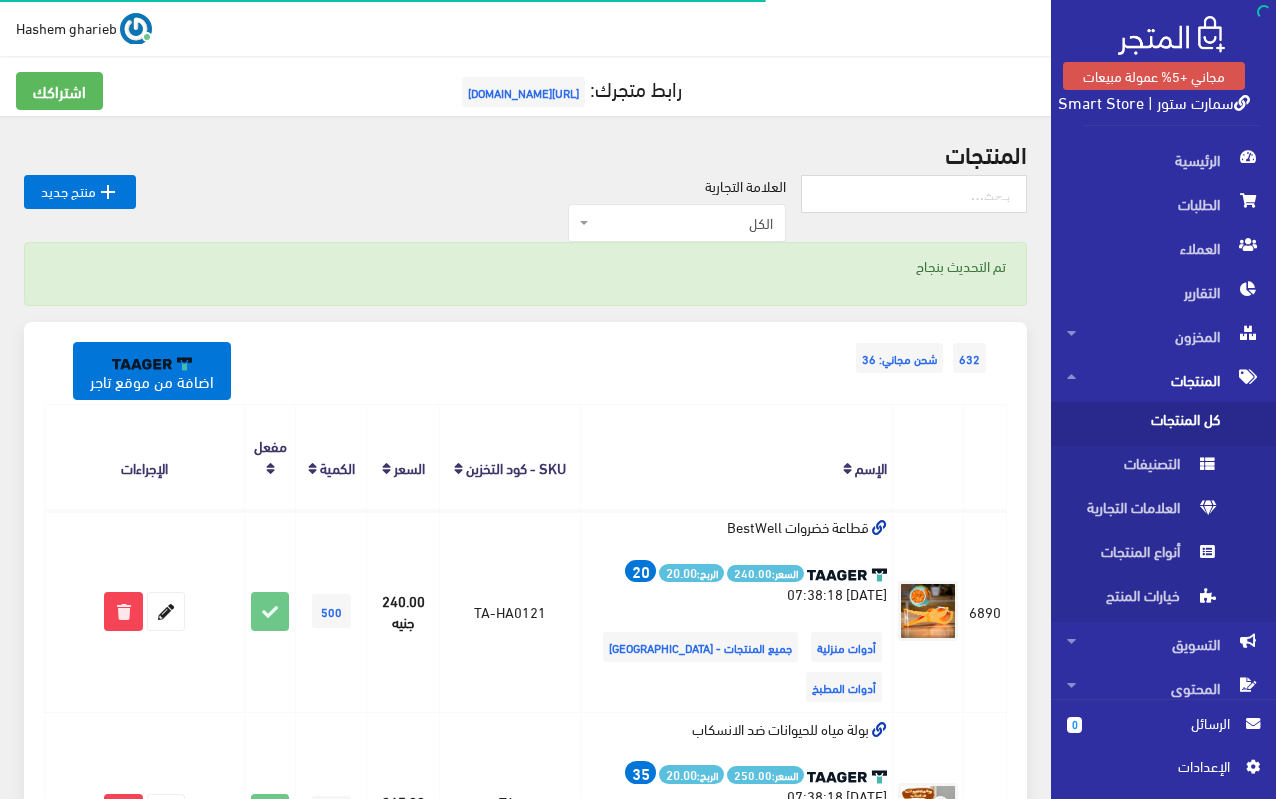 scroll, scrollTop: 0, scrollLeft: 0, axis: both 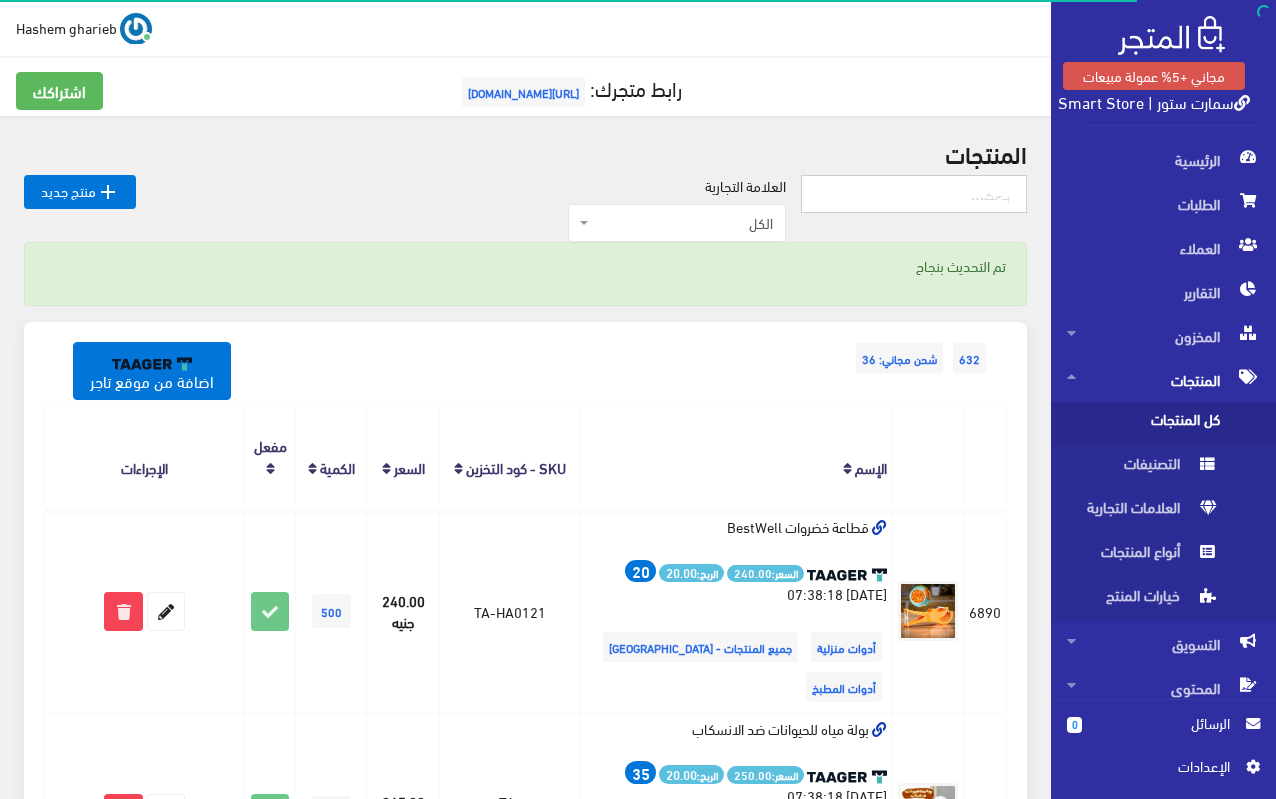 click at bounding box center (914, 194) 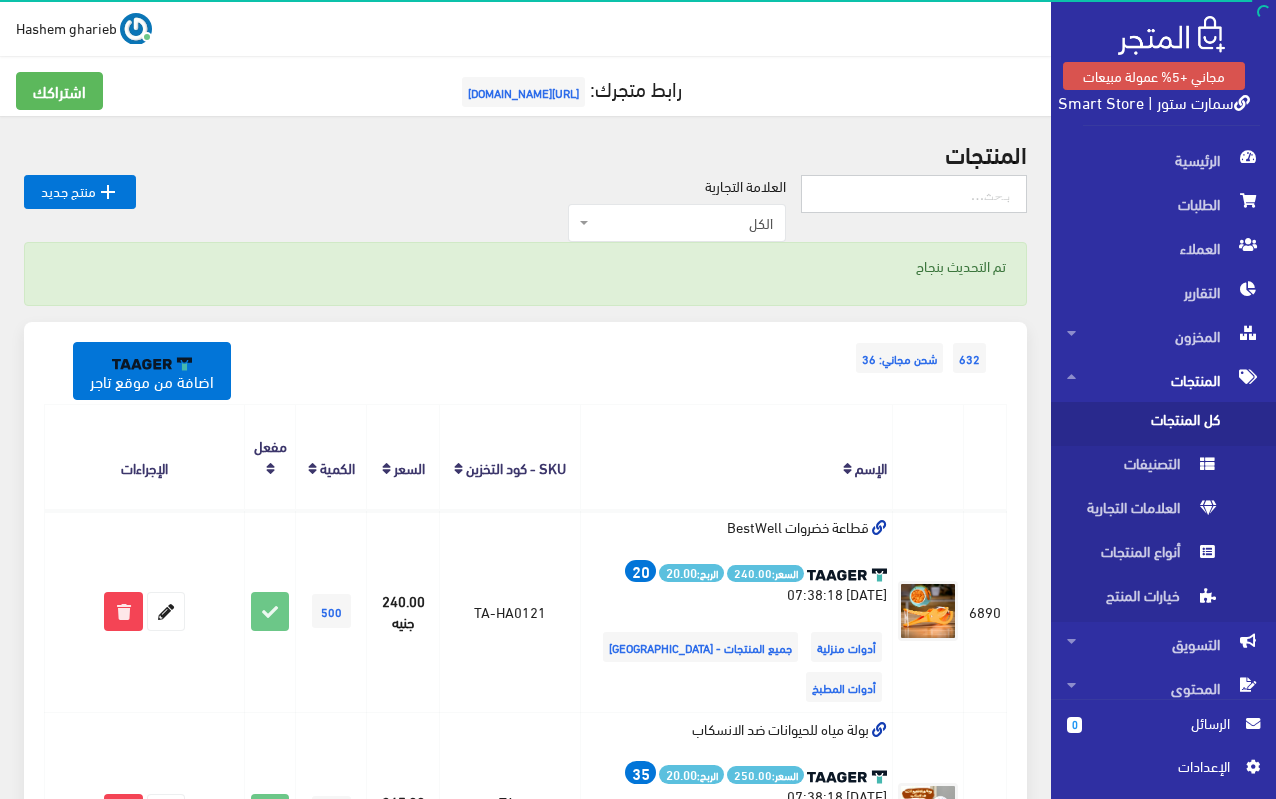 paste on "ساعة سمارت Smart Watch M70 Max Ultra 2" 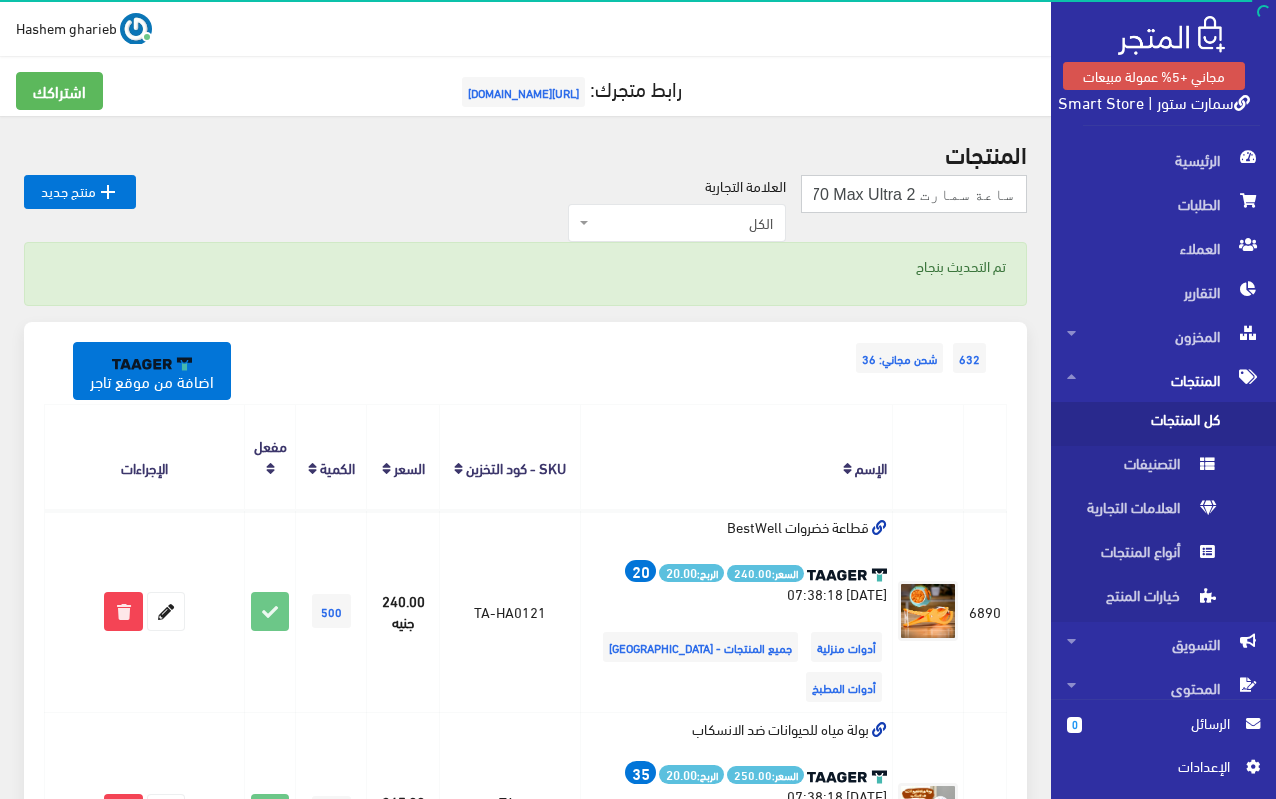 scroll, scrollTop: 0, scrollLeft: -121, axis: horizontal 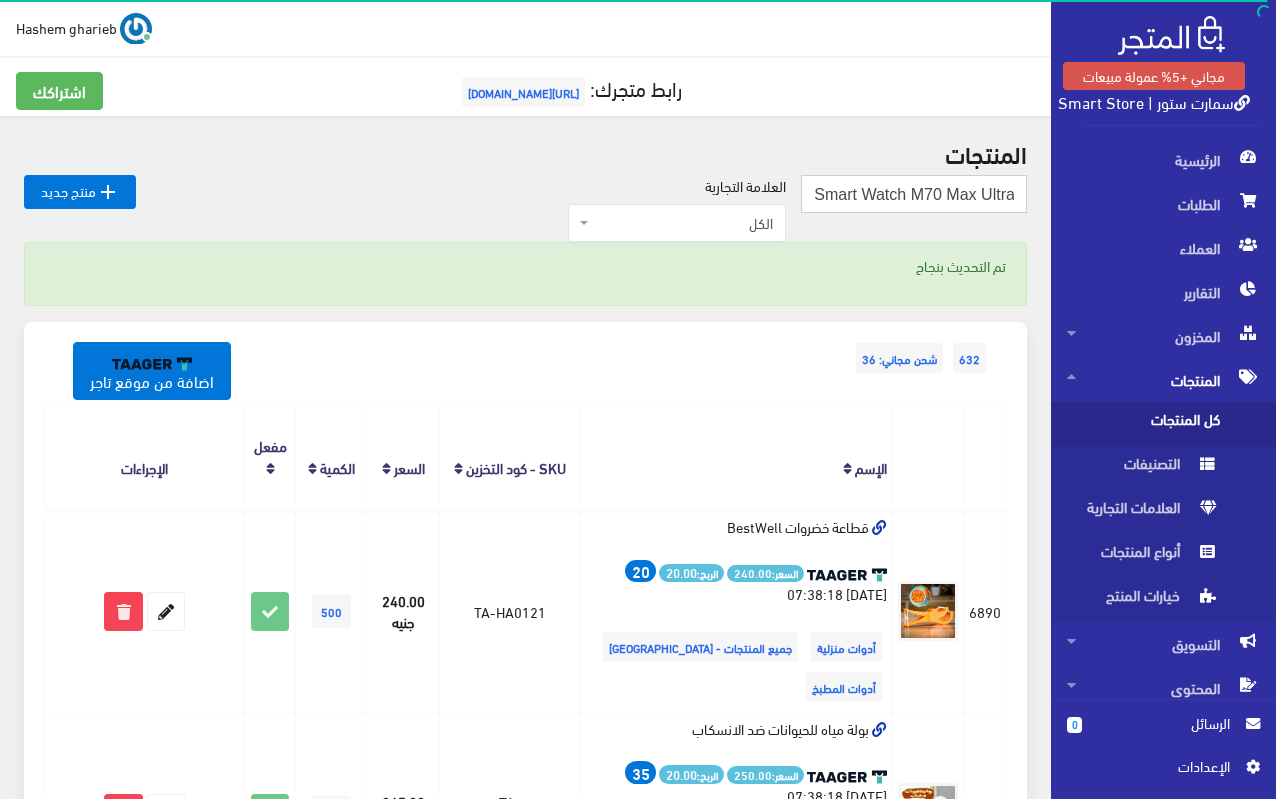 type on "ساعة سمارت Smart Watch M70 Max Ultra 2" 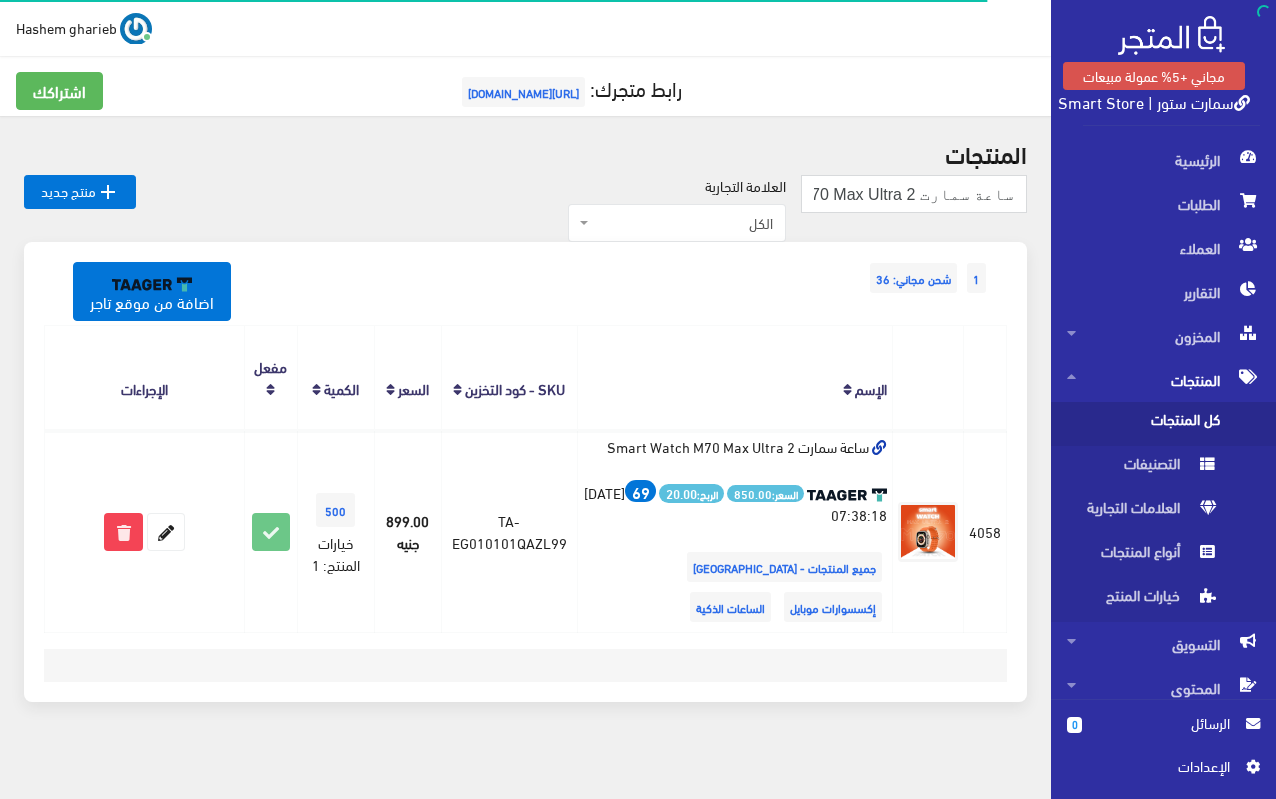 scroll, scrollTop: 0, scrollLeft: 0, axis: both 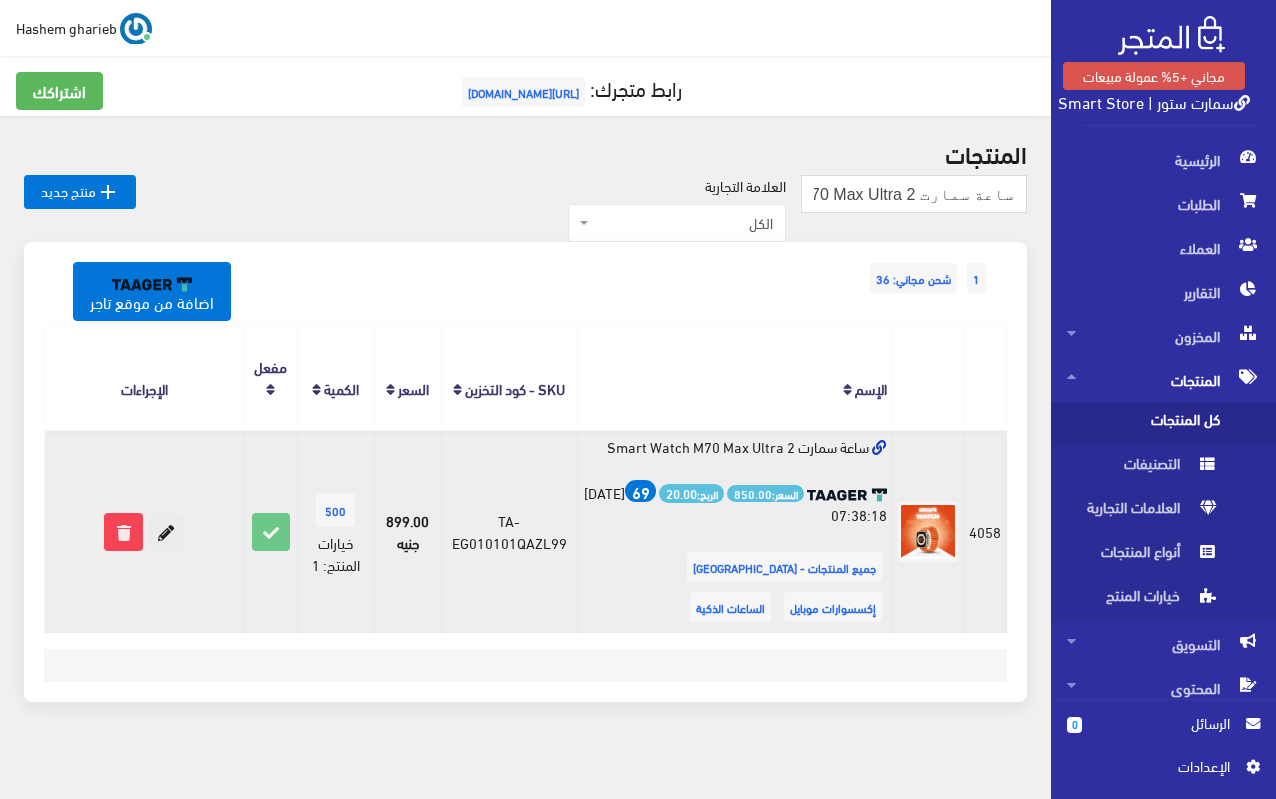 click at bounding box center [166, 532] 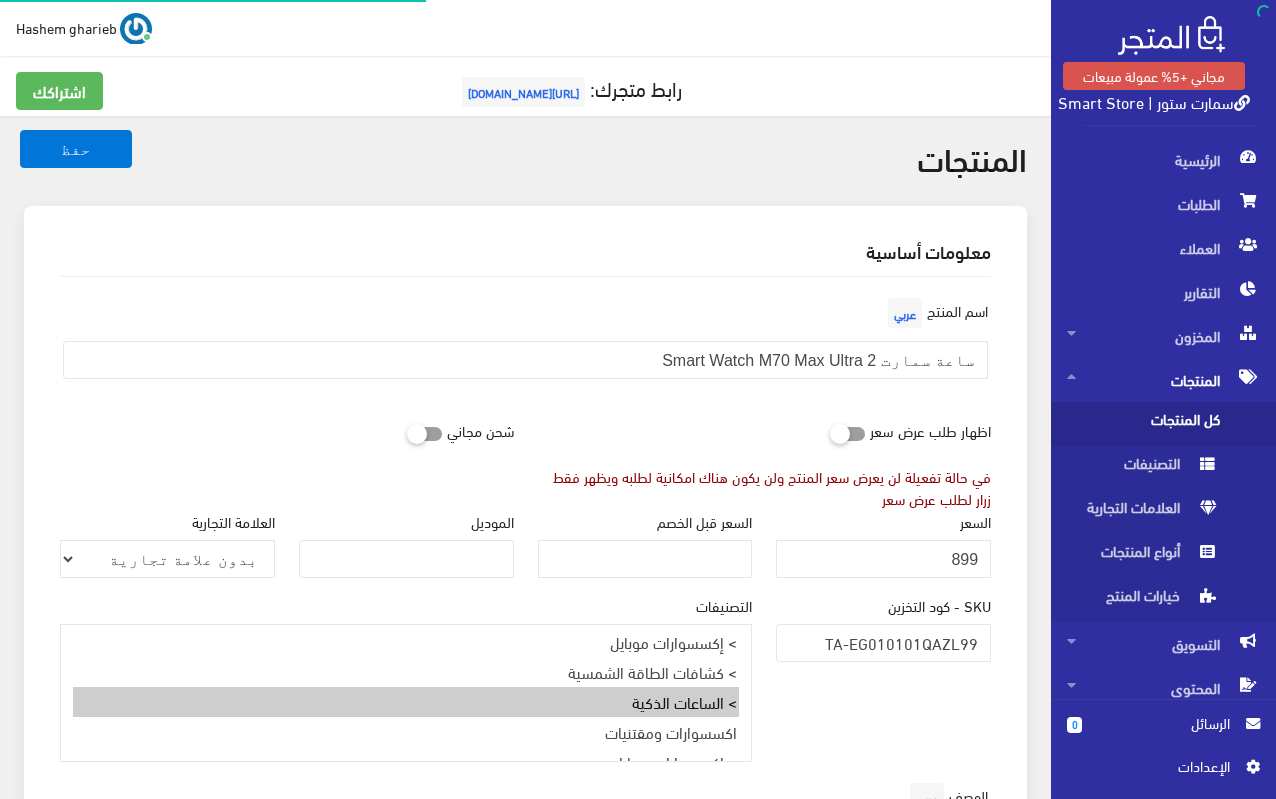 scroll, scrollTop: 0, scrollLeft: 0, axis: both 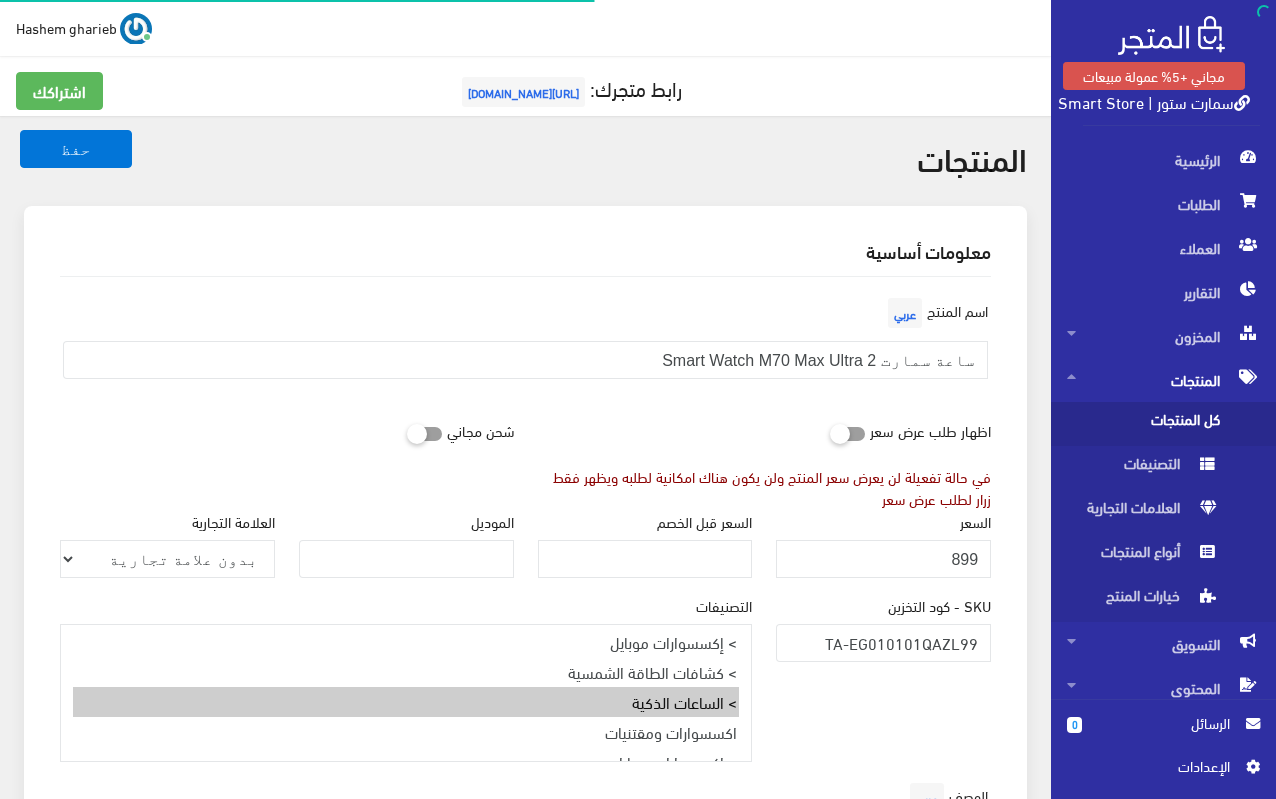 select on "27" 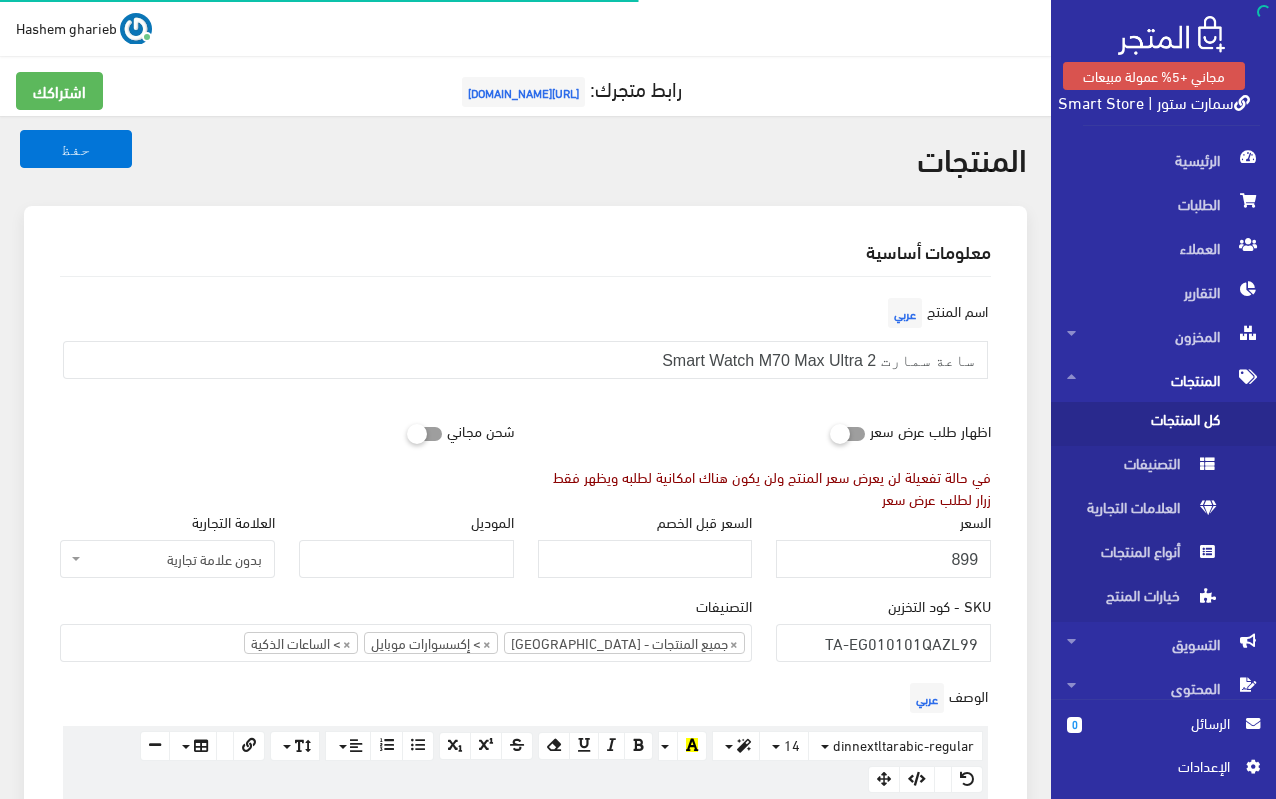 scroll, scrollTop: 700, scrollLeft: 0, axis: vertical 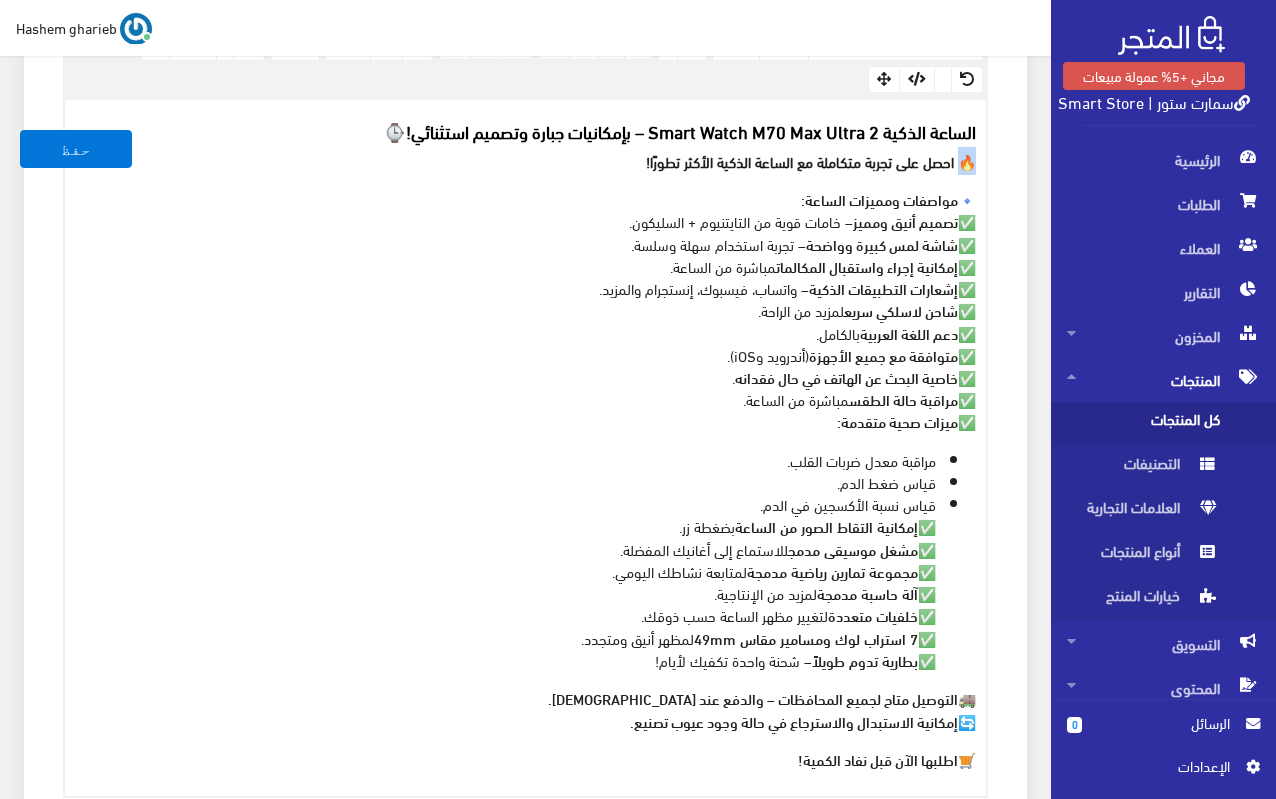 drag, startPoint x: 961, startPoint y: 159, endPoint x: 1015, endPoint y: 159, distance: 54 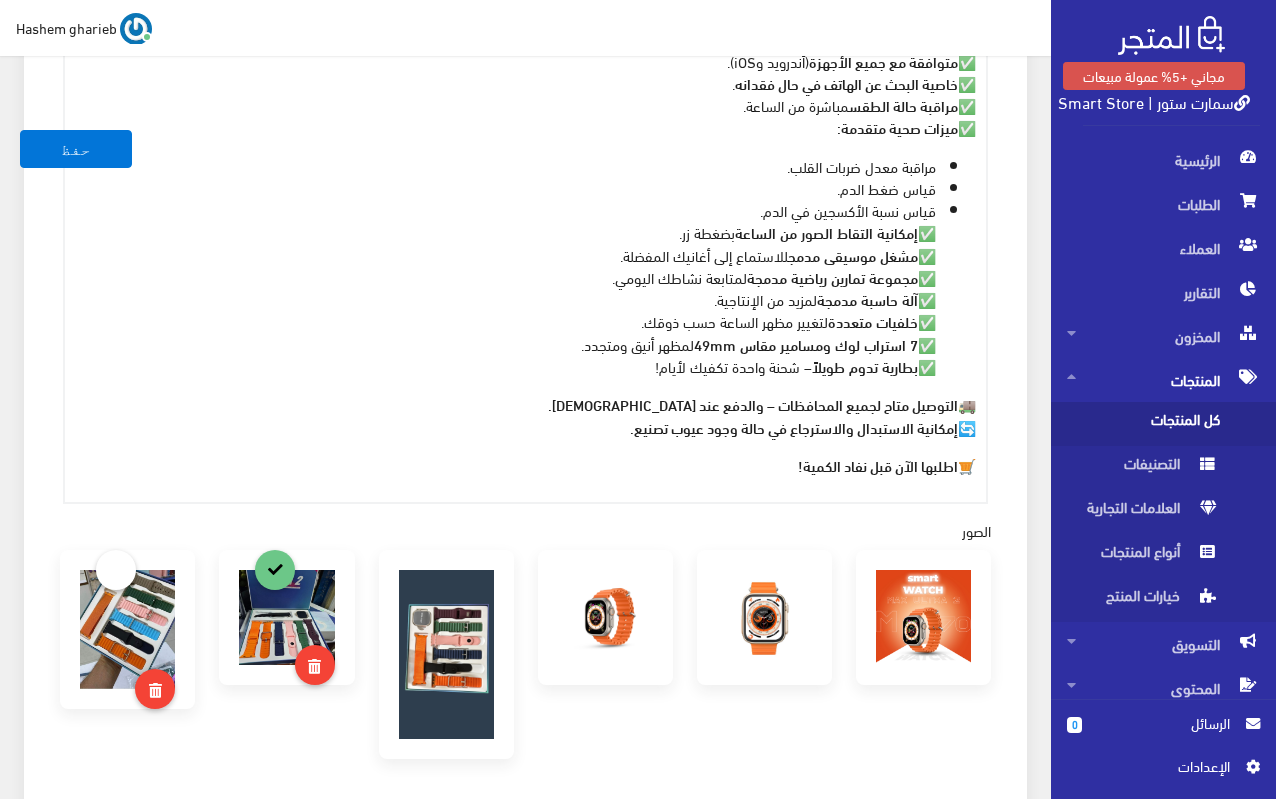 scroll, scrollTop: 1000, scrollLeft: 0, axis: vertical 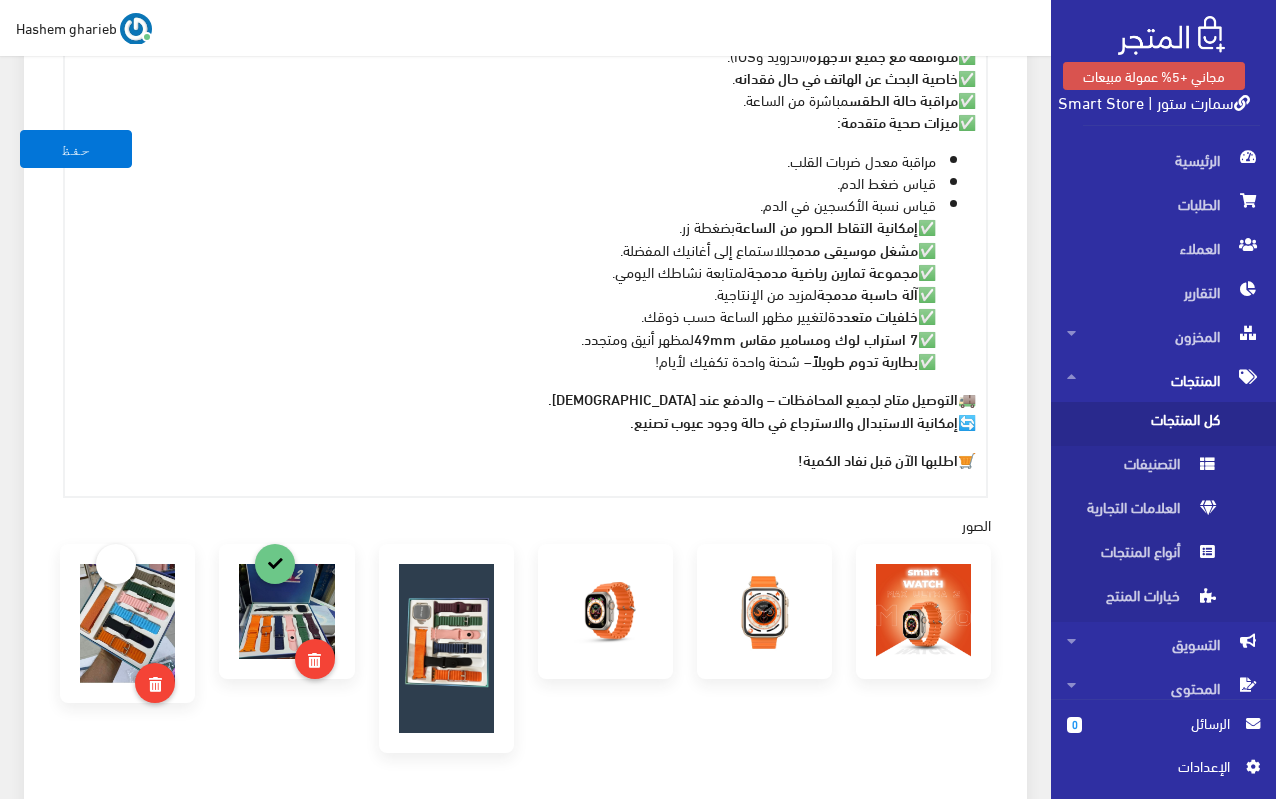 drag, startPoint x: 957, startPoint y: 394, endPoint x: 1012, endPoint y: 398, distance: 55.145264 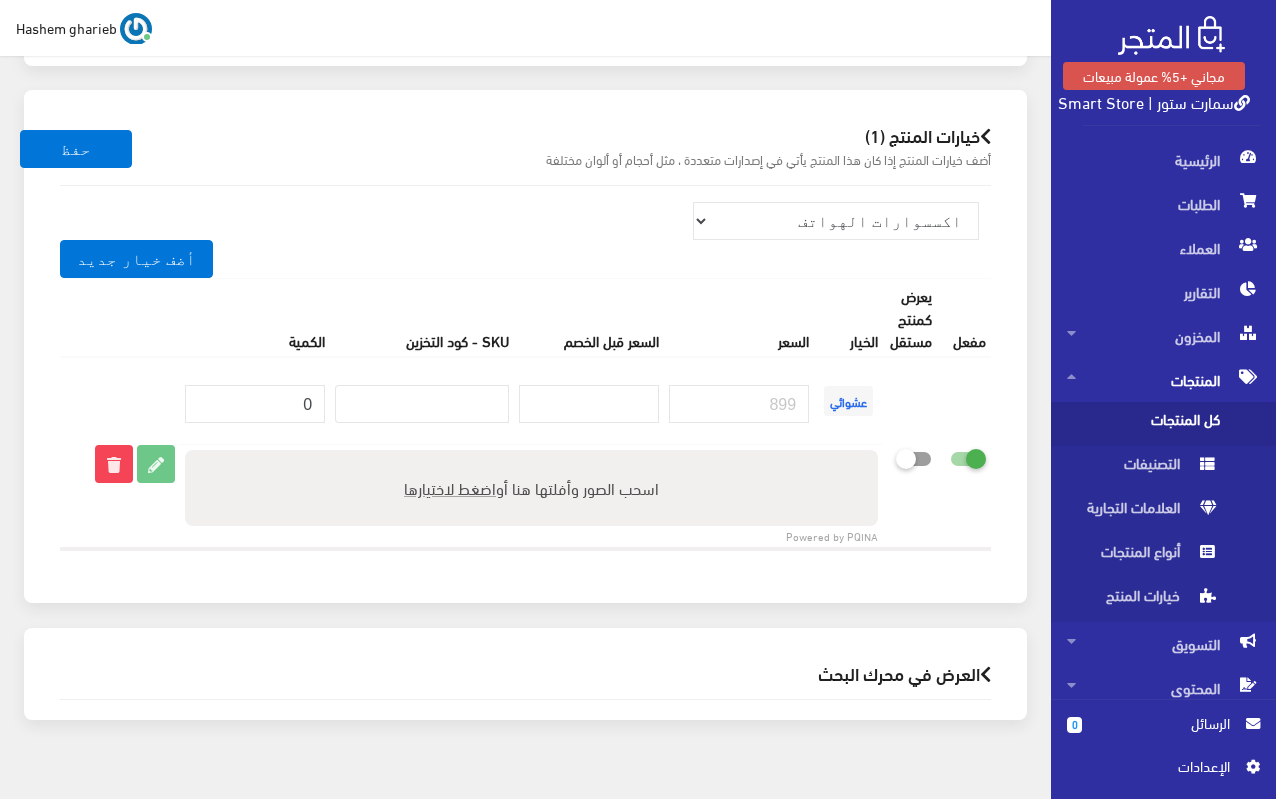 scroll, scrollTop: 2330, scrollLeft: 0, axis: vertical 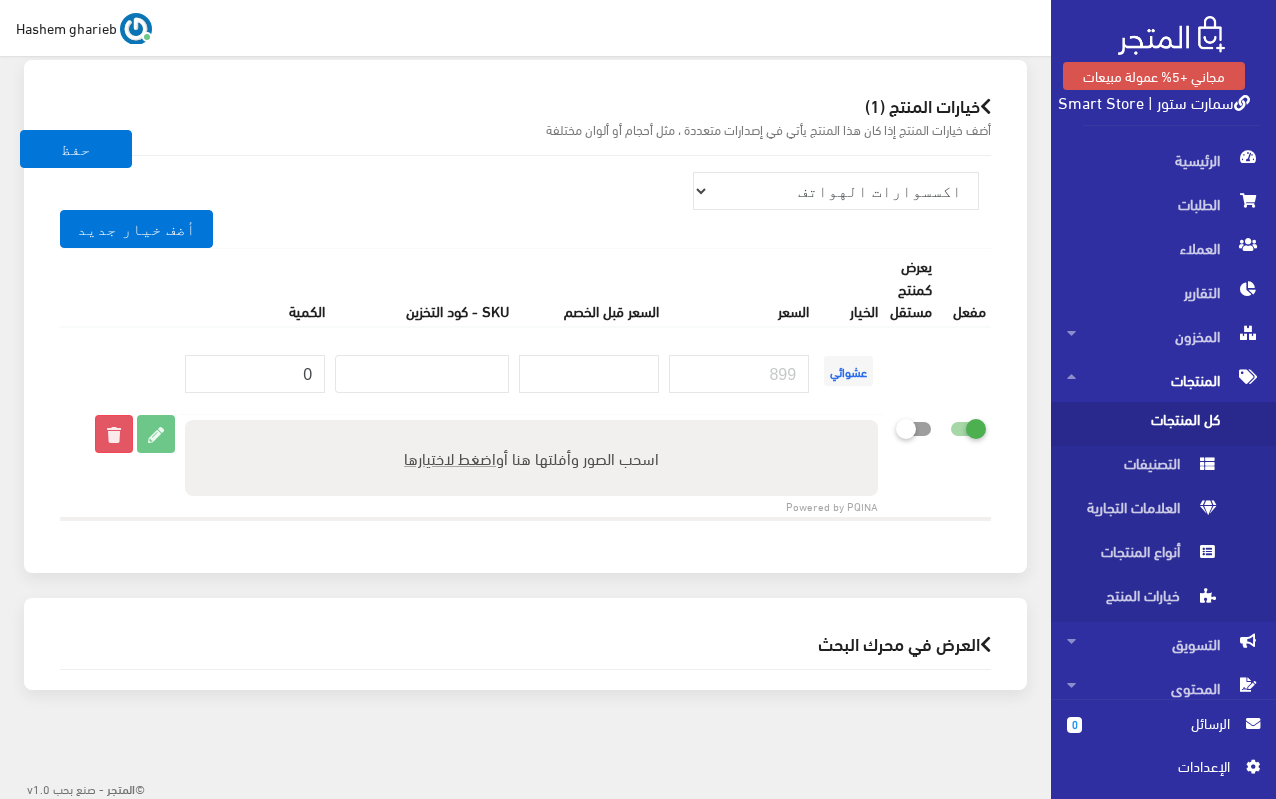 click at bounding box center [114, 434] 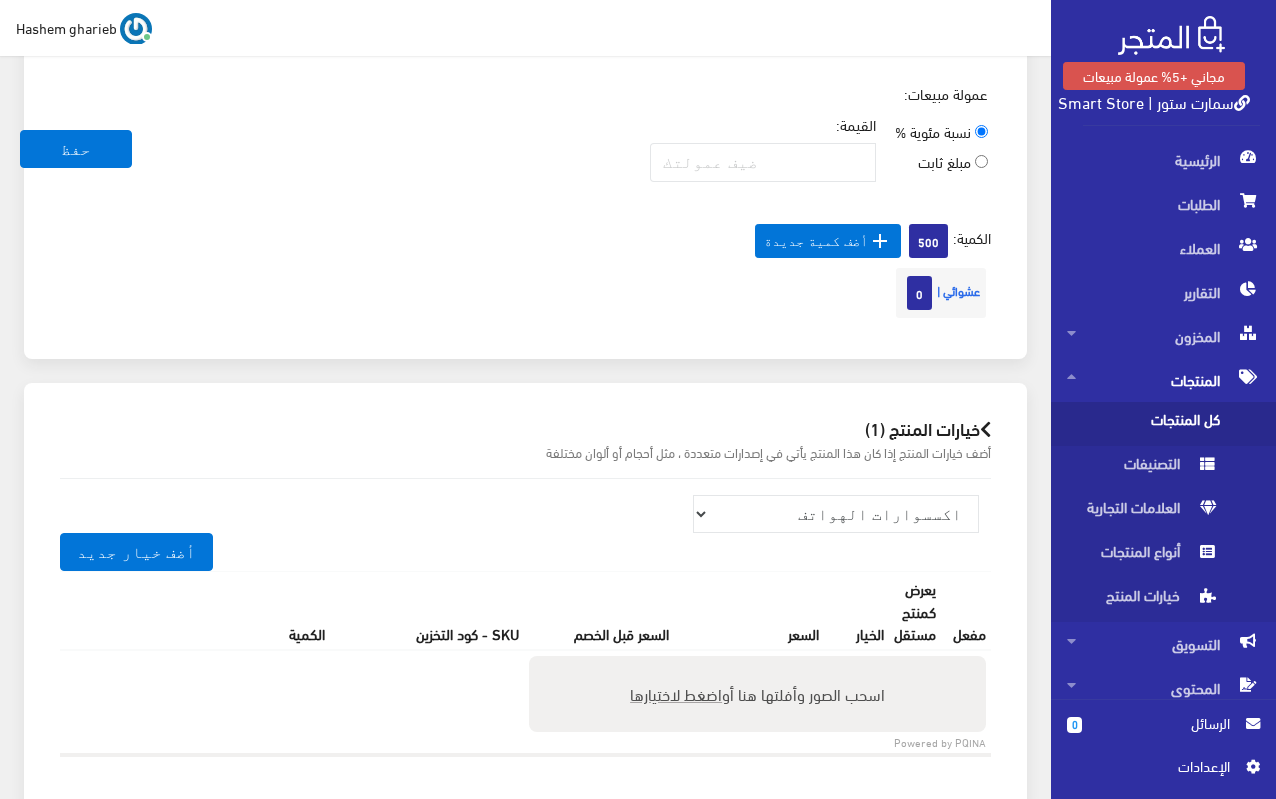 scroll, scrollTop: 1943, scrollLeft: 0, axis: vertical 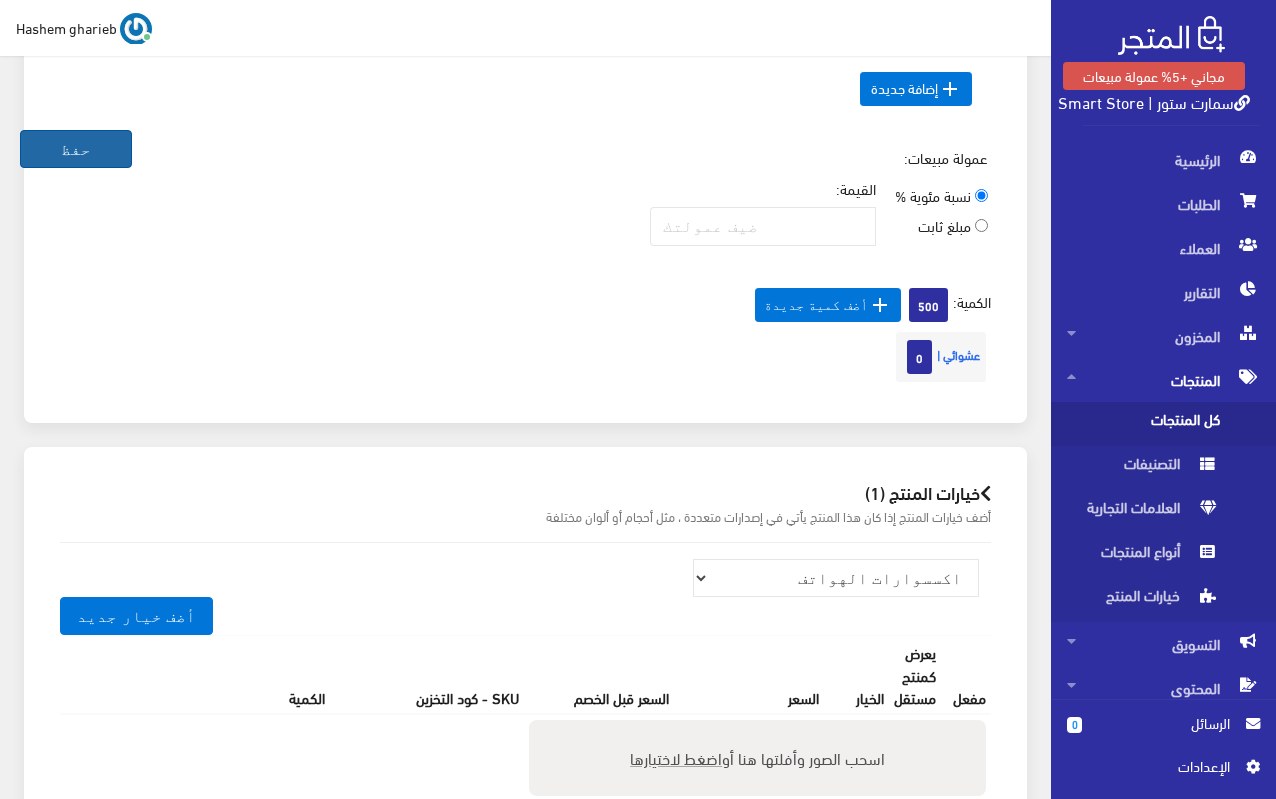 click on "حفظ" at bounding box center [76, 149] 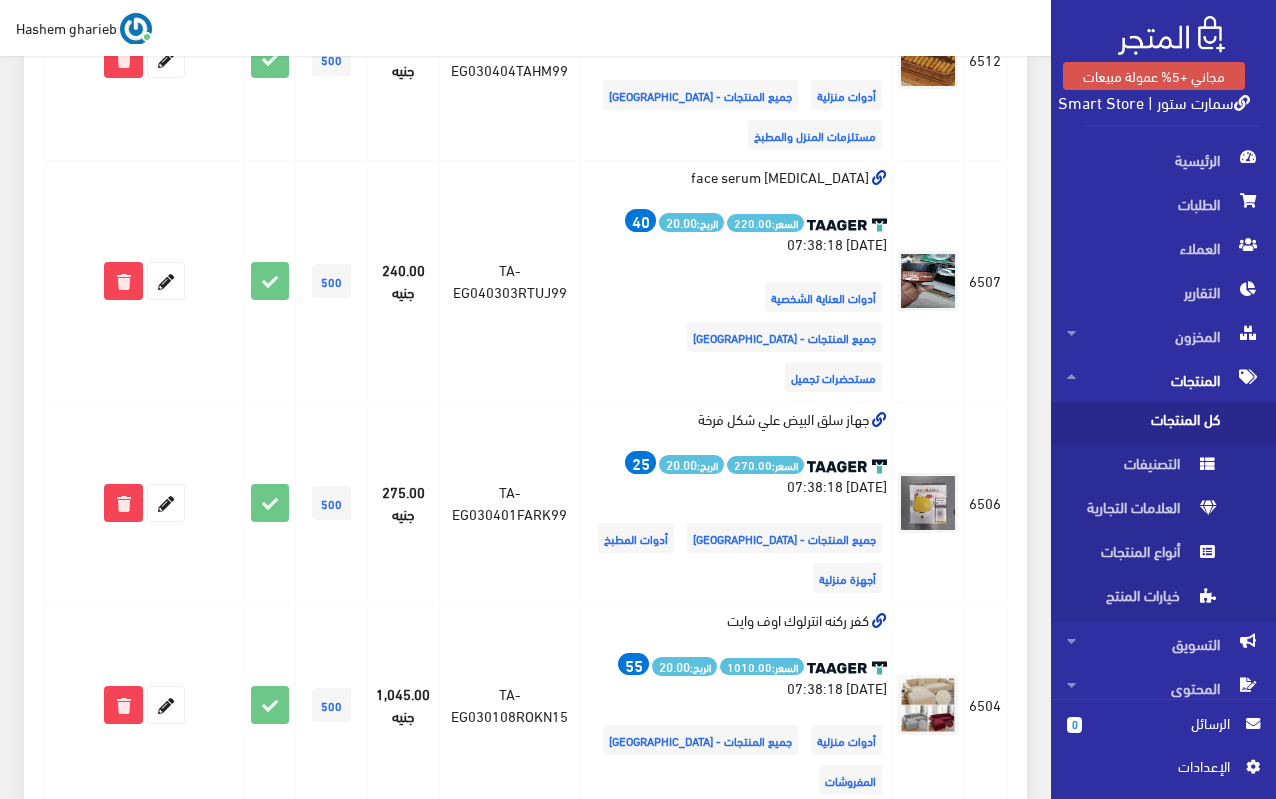 scroll, scrollTop: 3086, scrollLeft: 0, axis: vertical 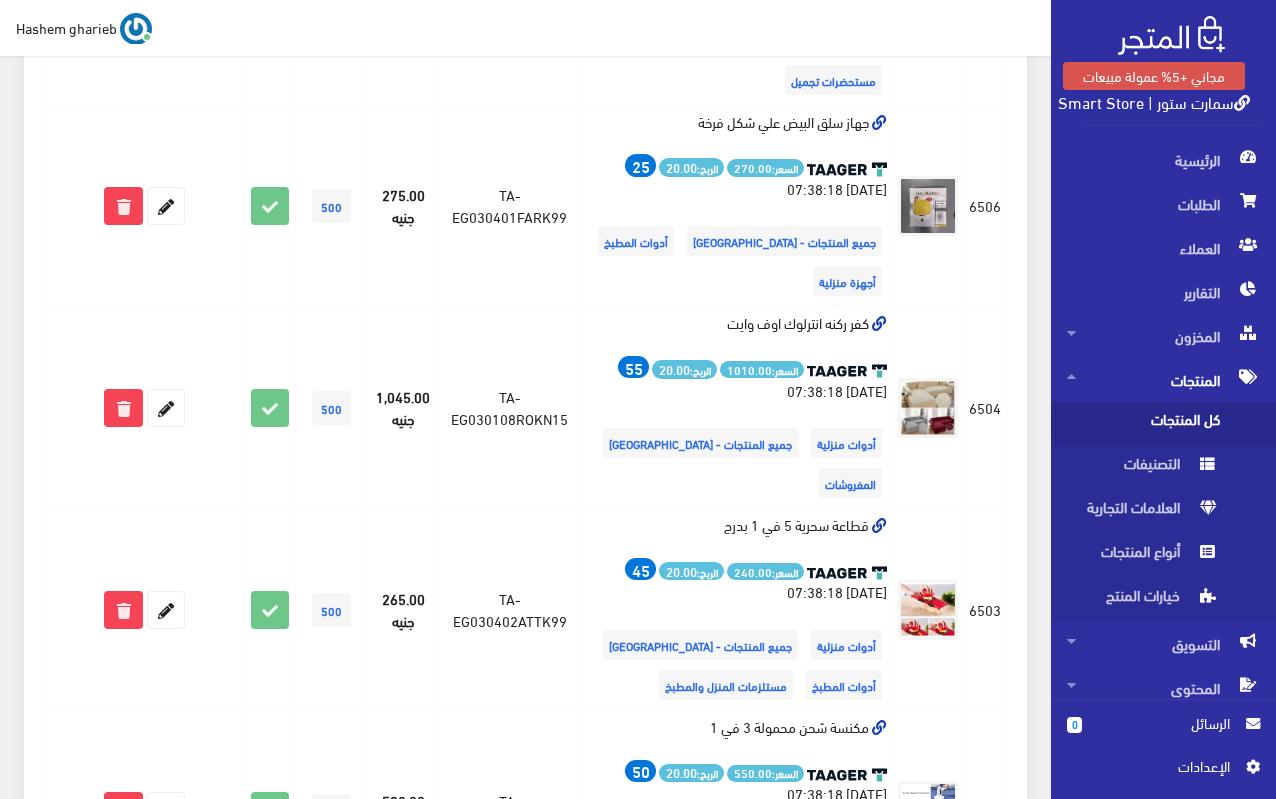 click on "10" at bounding box center (379, 978) 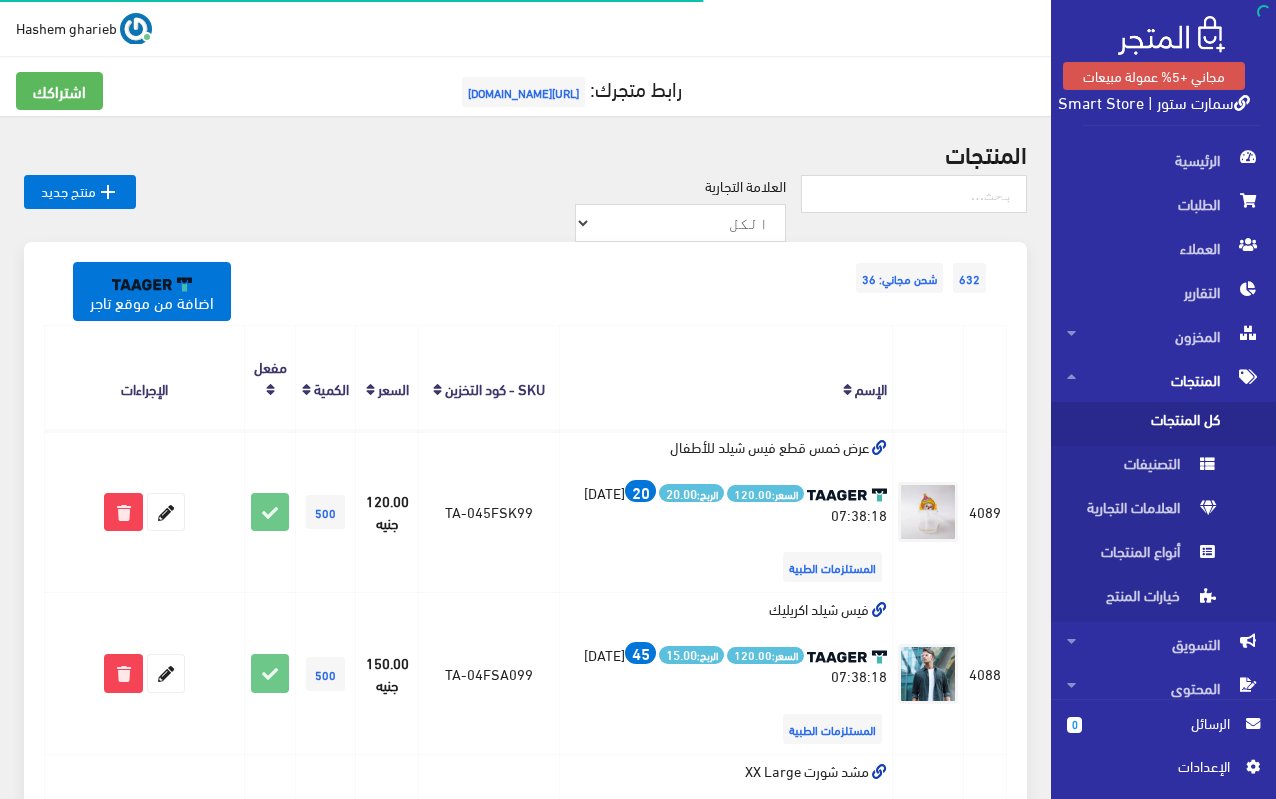 scroll, scrollTop: 0, scrollLeft: 0, axis: both 